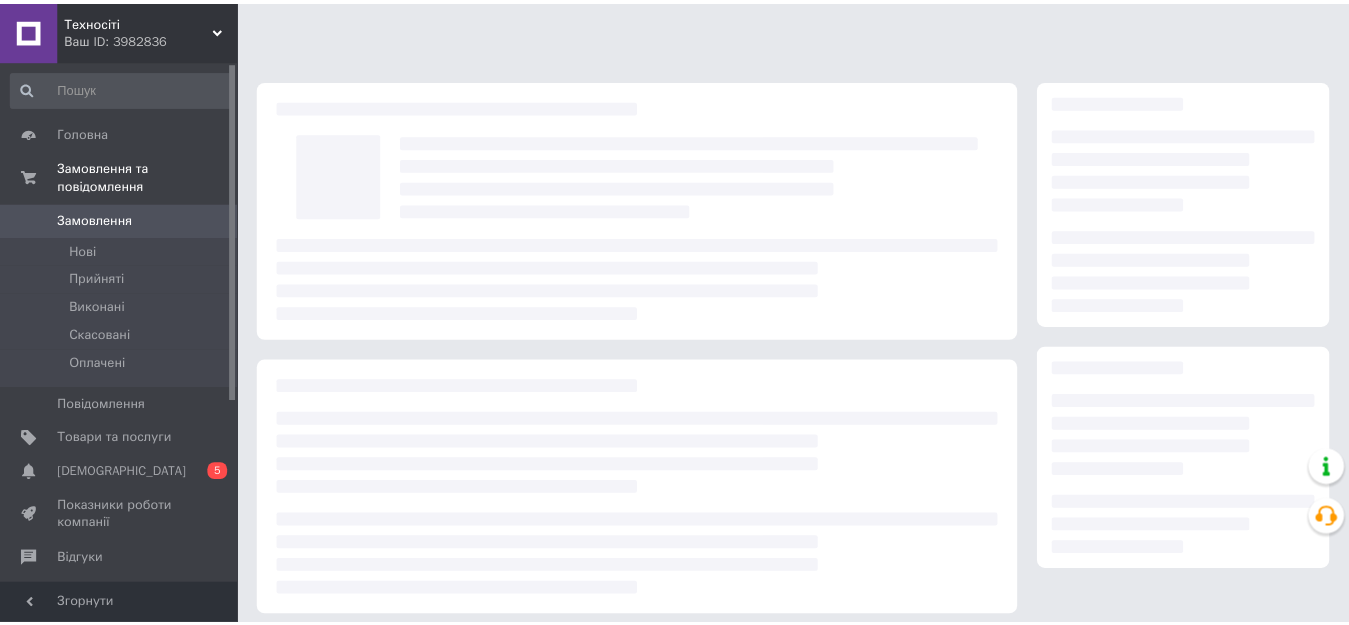scroll, scrollTop: 0, scrollLeft: 0, axis: both 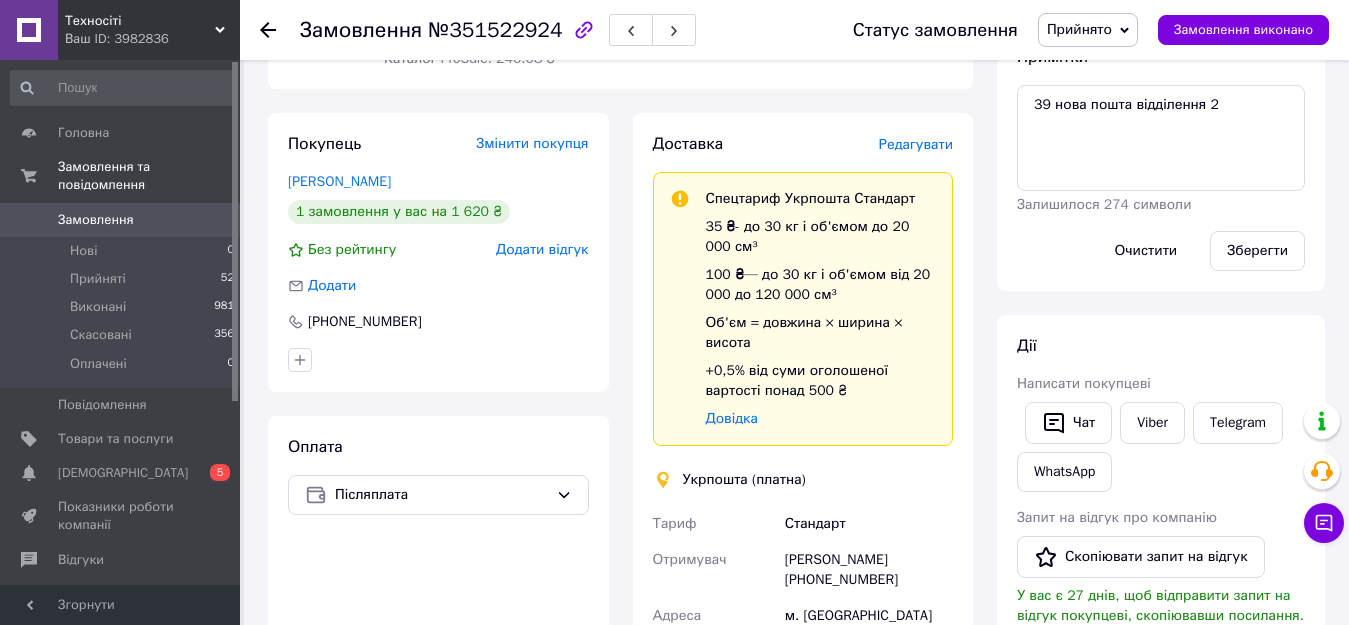 click on "Редагувати" at bounding box center [916, 144] 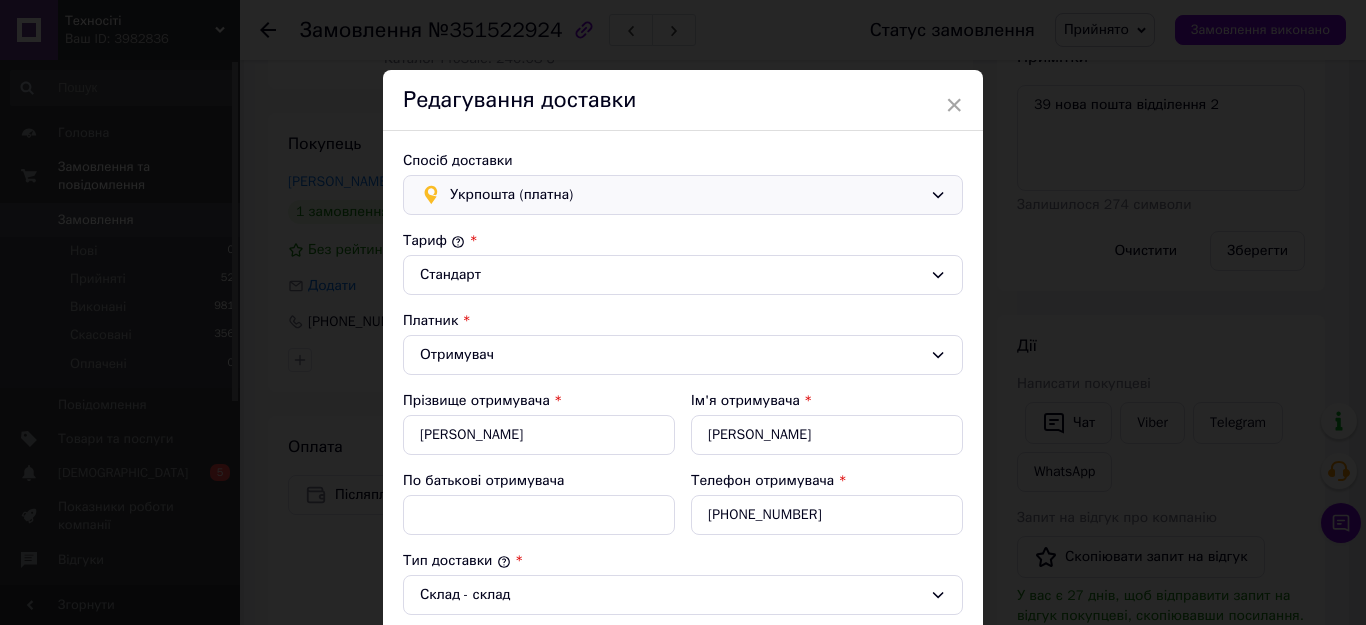 click on "Укрпошта (платна)" at bounding box center (686, 195) 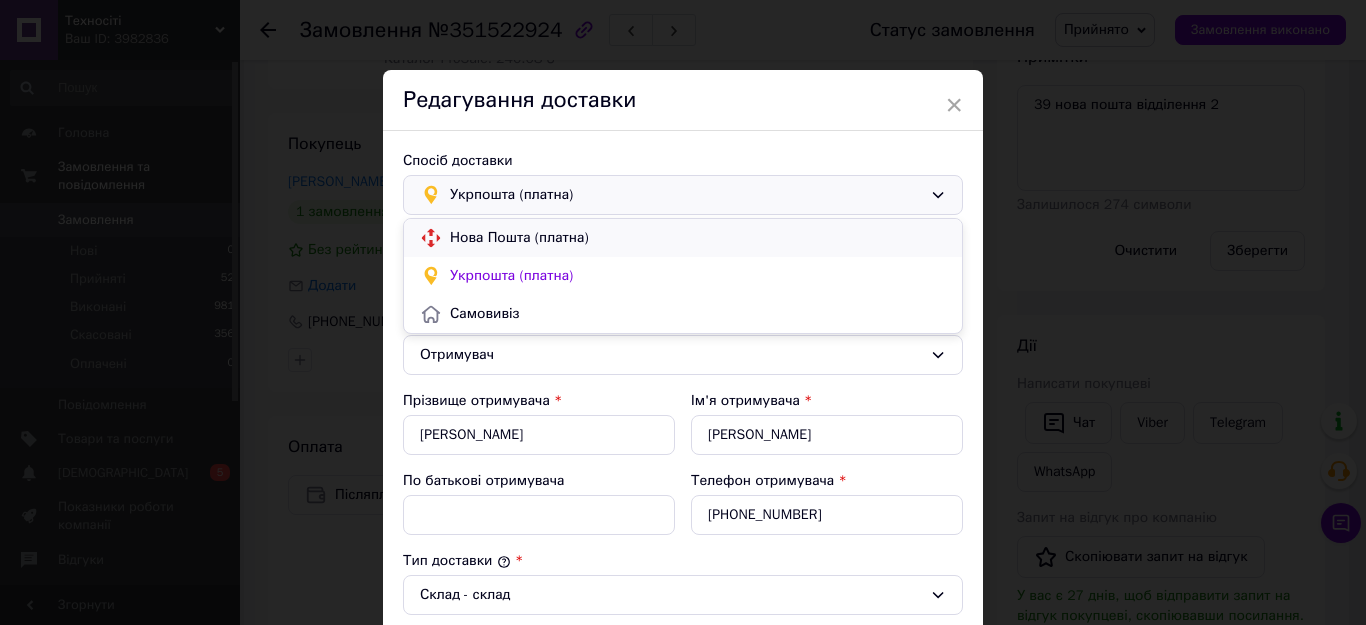 click on "Нова Пошта (платна)" at bounding box center [698, 238] 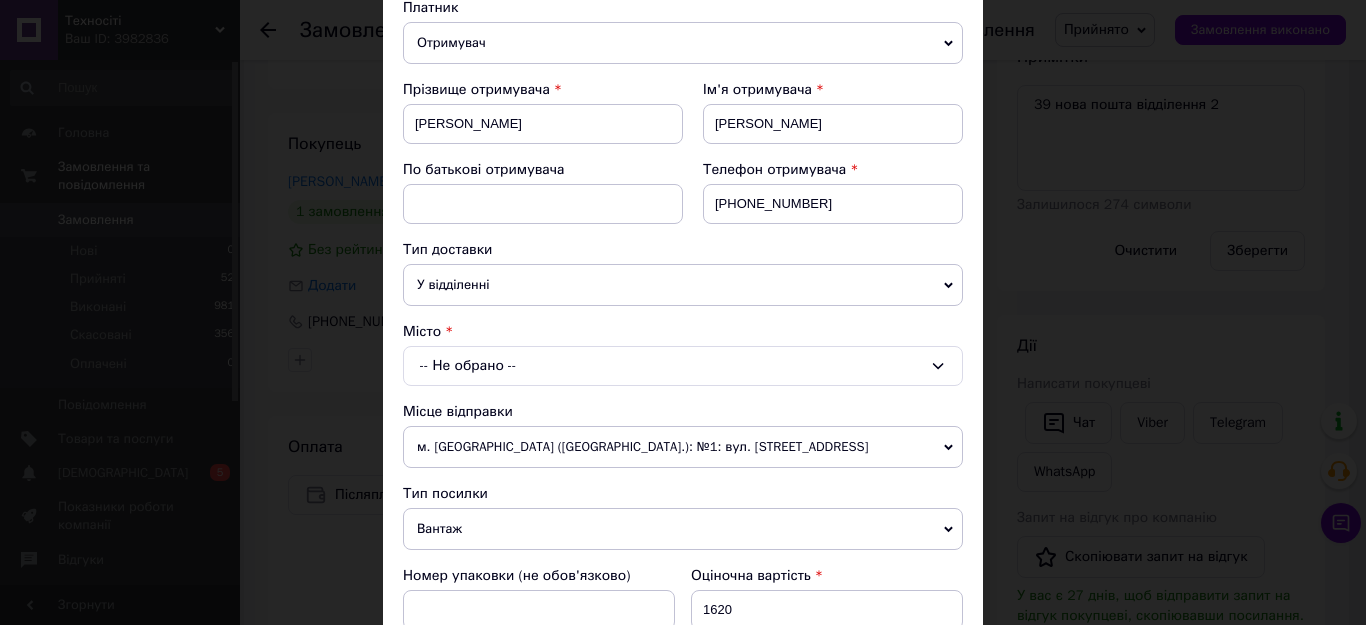 scroll, scrollTop: 320, scrollLeft: 0, axis: vertical 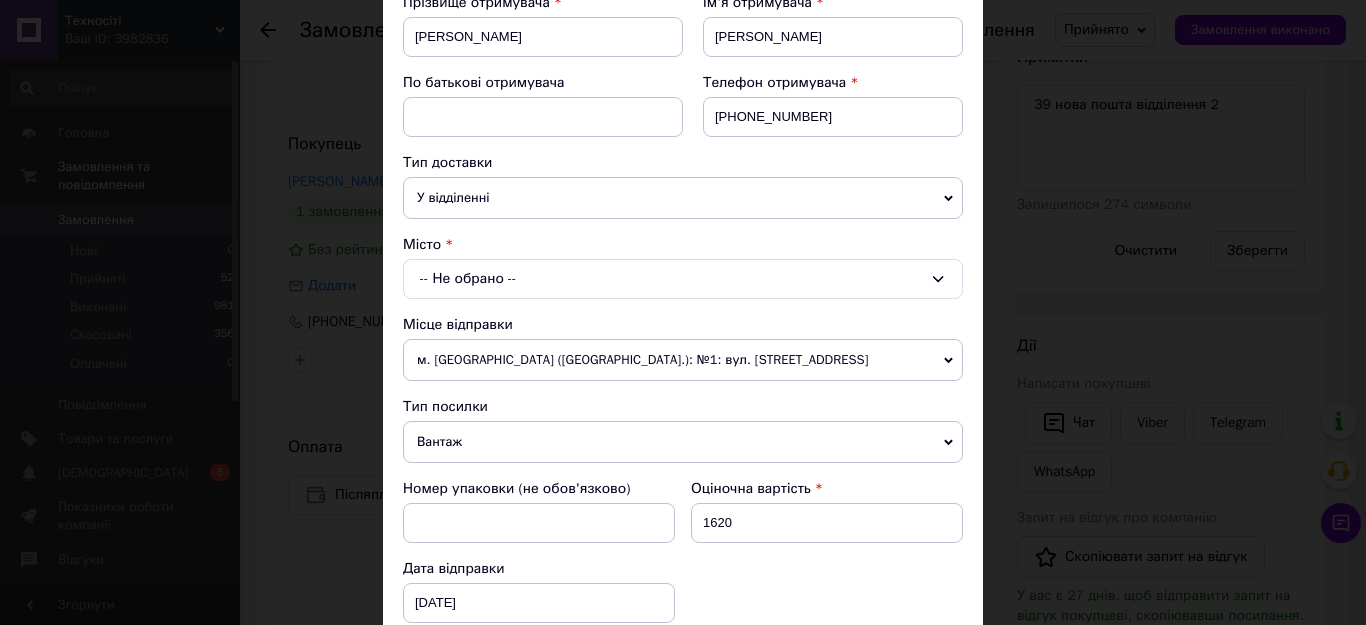 click on "-- Не обрано --" at bounding box center (683, 279) 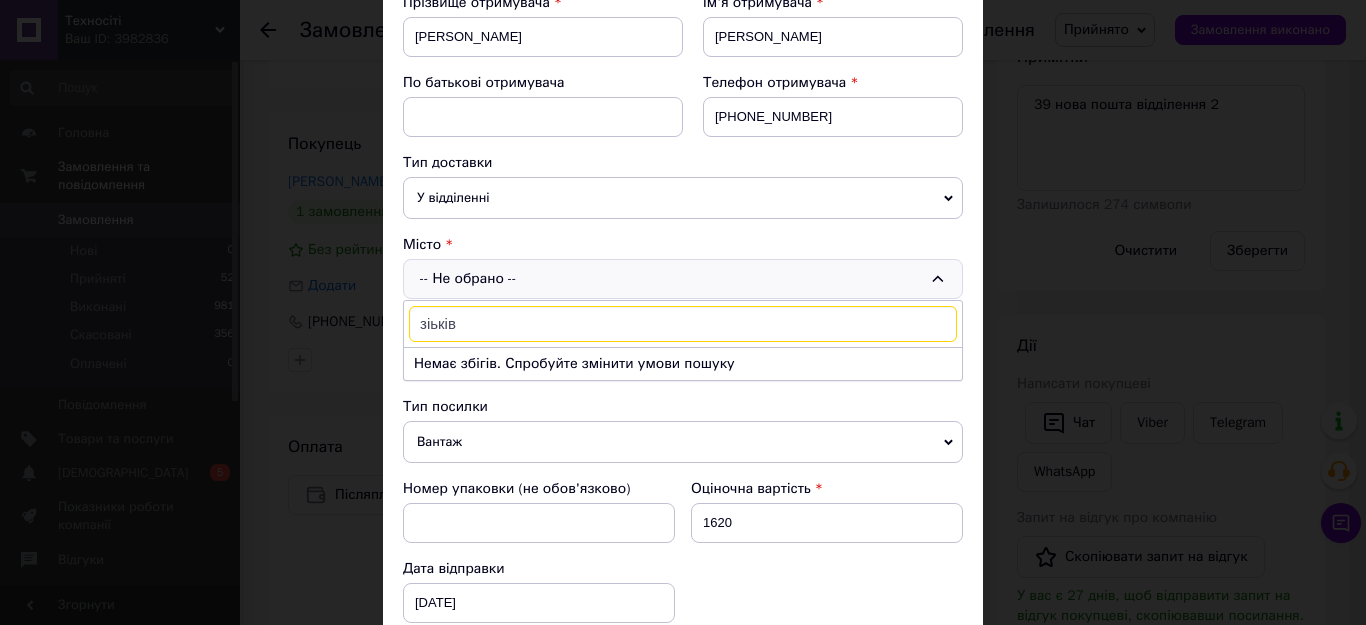 click on "зіьків" at bounding box center [683, 324] 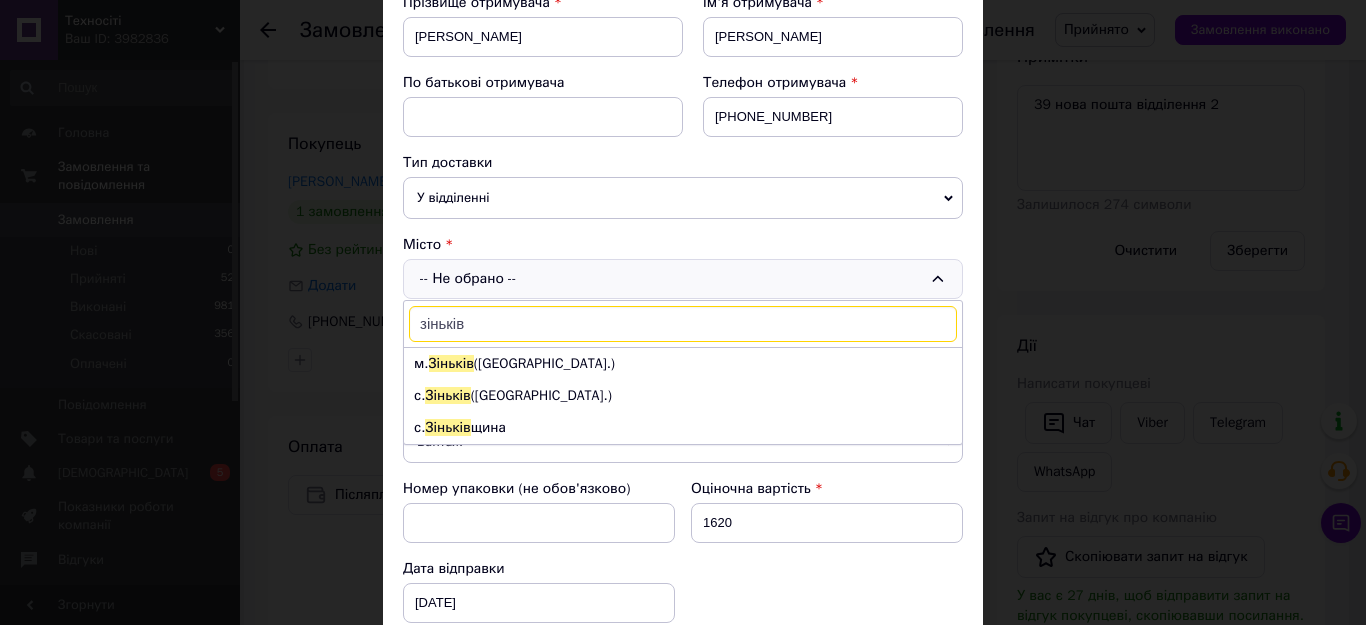 click on "зіньків" at bounding box center (683, 324) 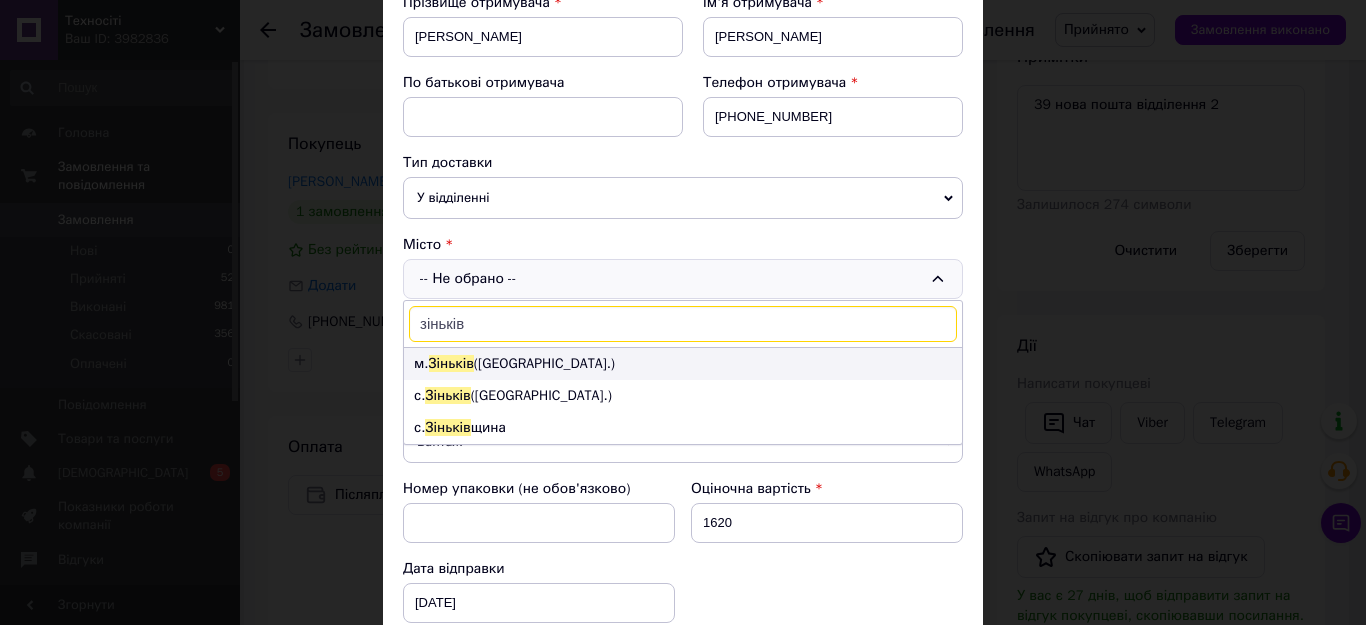 type on "зіньків" 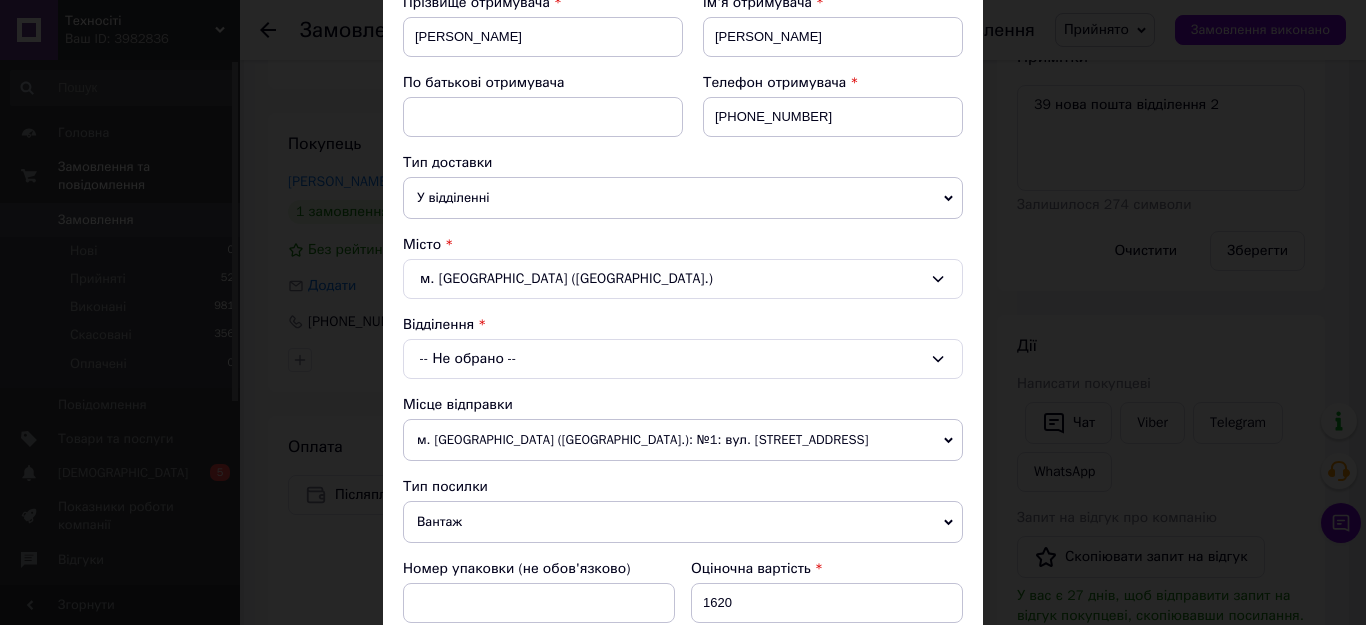 click on "-- Не обрано --" at bounding box center [683, 359] 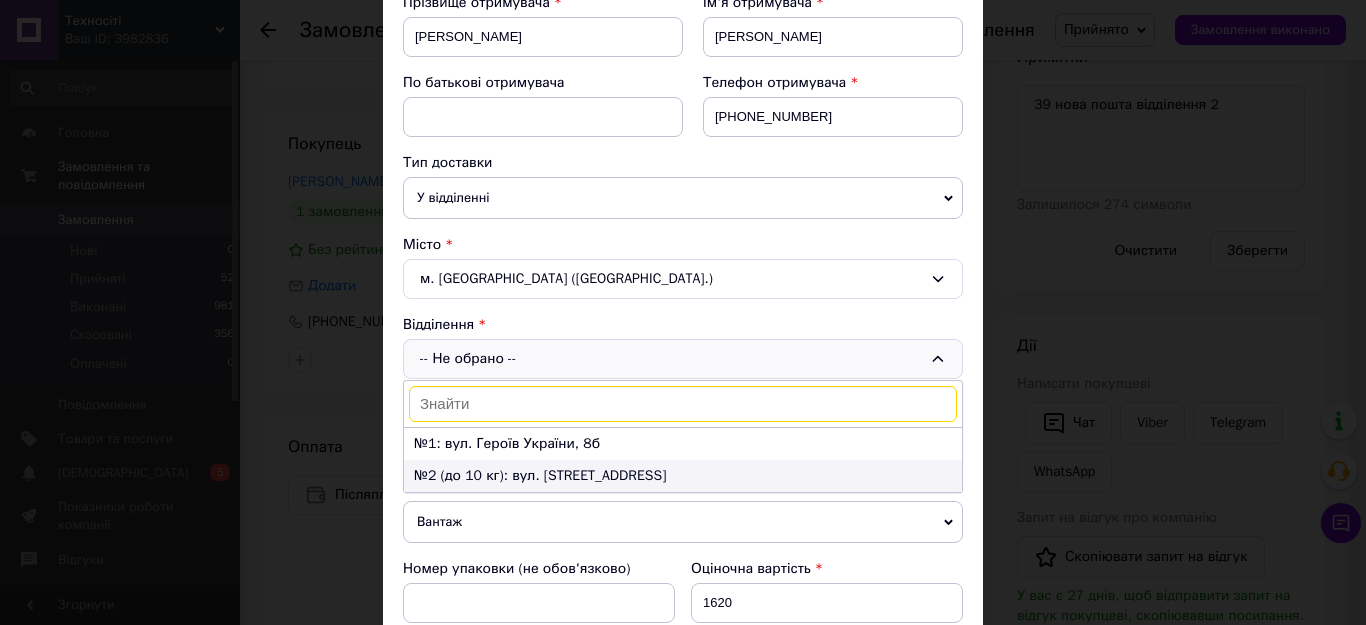 click on "№2 (до 10 кг): вул. Воздвиженська, 73б" at bounding box center [683, 476] 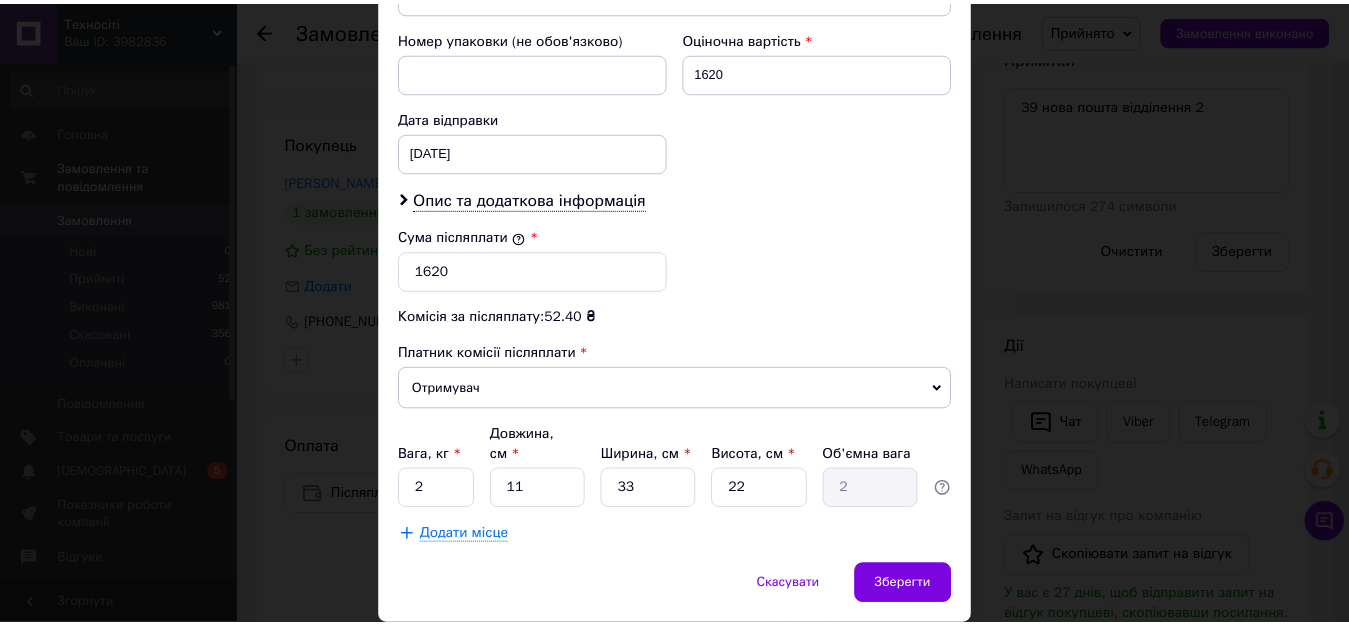 scroll, scrollTop: 901, scrollLeft: 0, axis: vertical 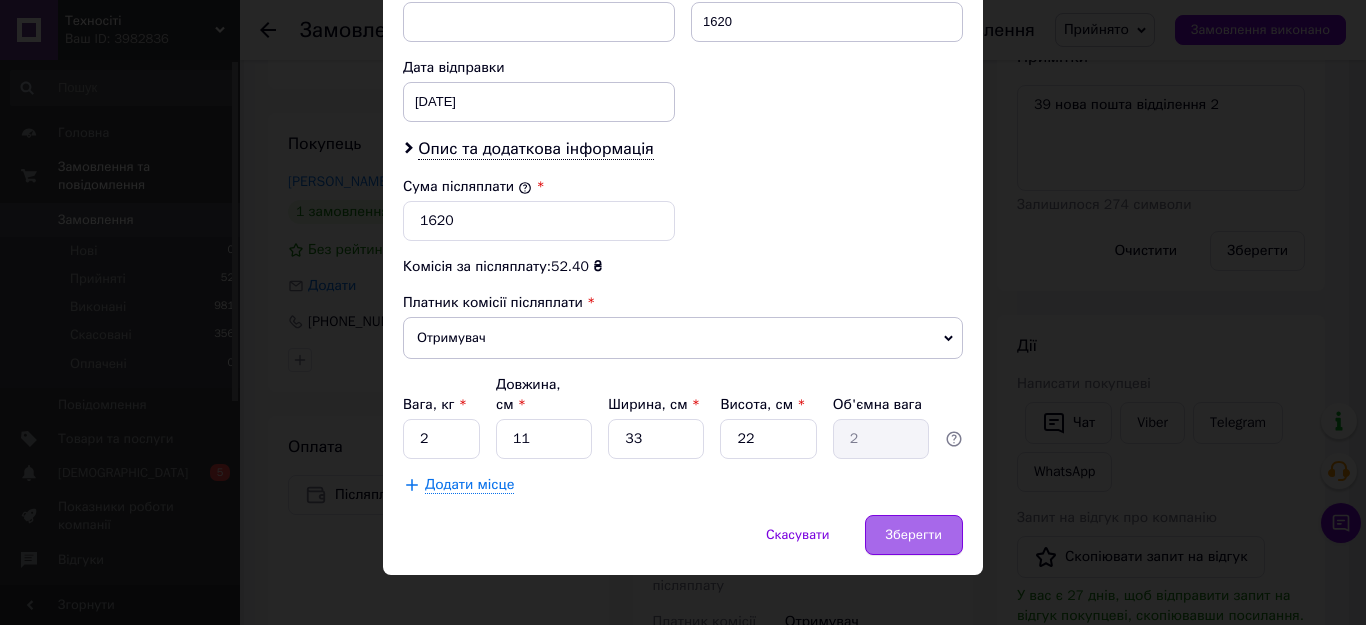 click on "Зберегти" at bounding box center (914, 535) 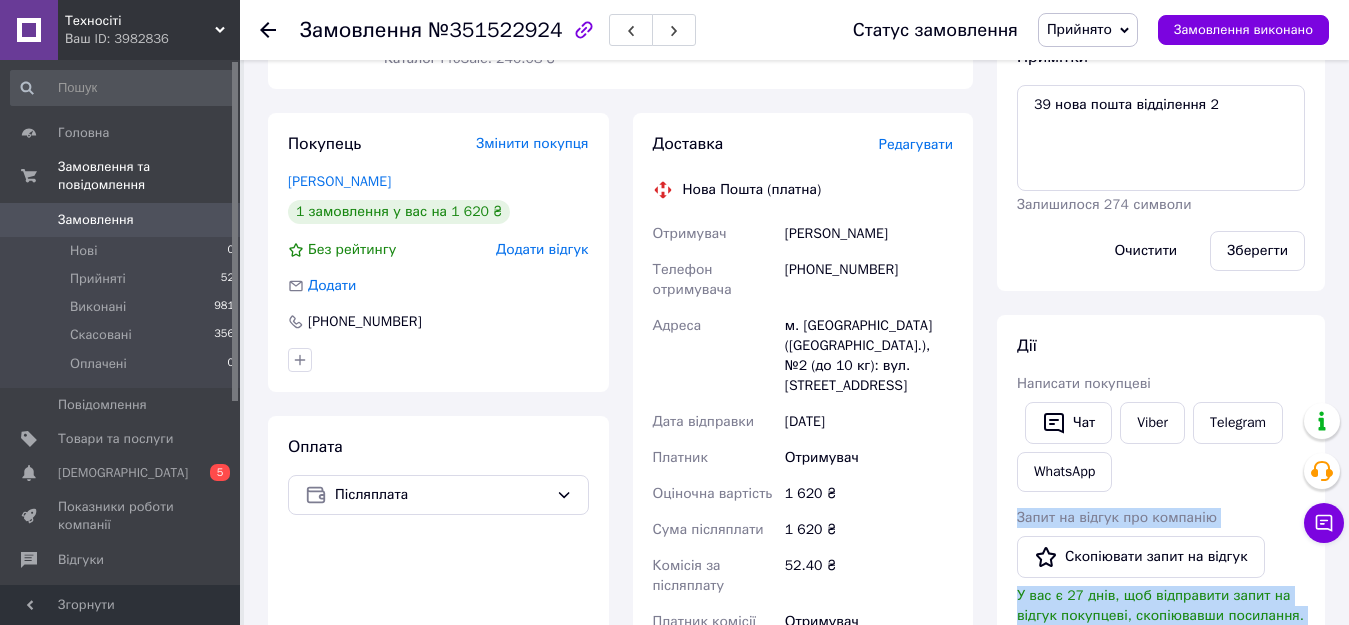 drag, startPoint x: 1338, startPoint y: 472, endPoint x: 1365, endPoint y: 486, distance: 30.413813 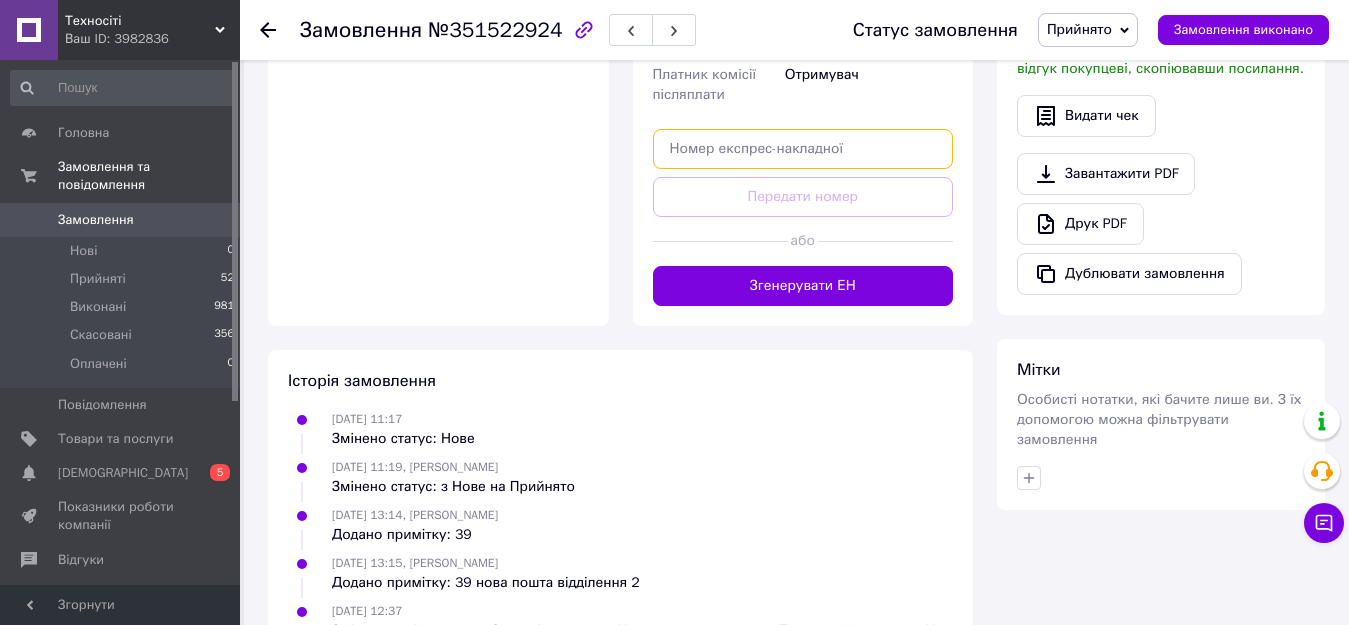 click at bounding box center [803, 149] 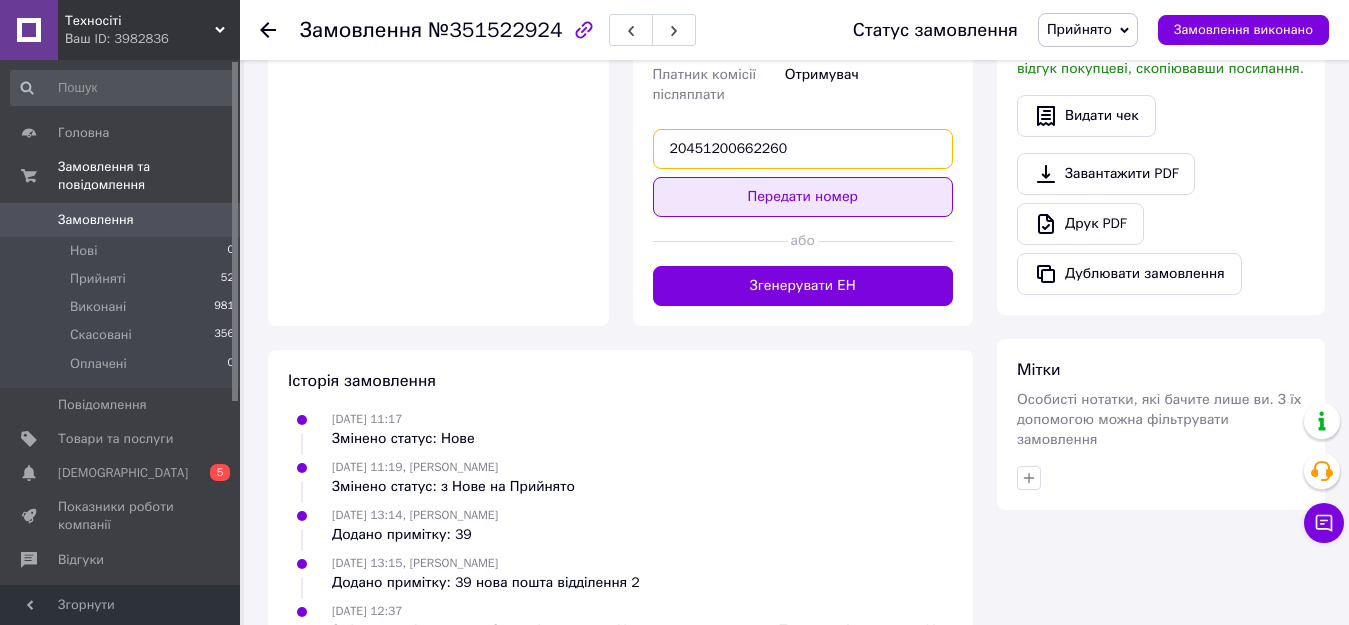 type on "20451200662260" 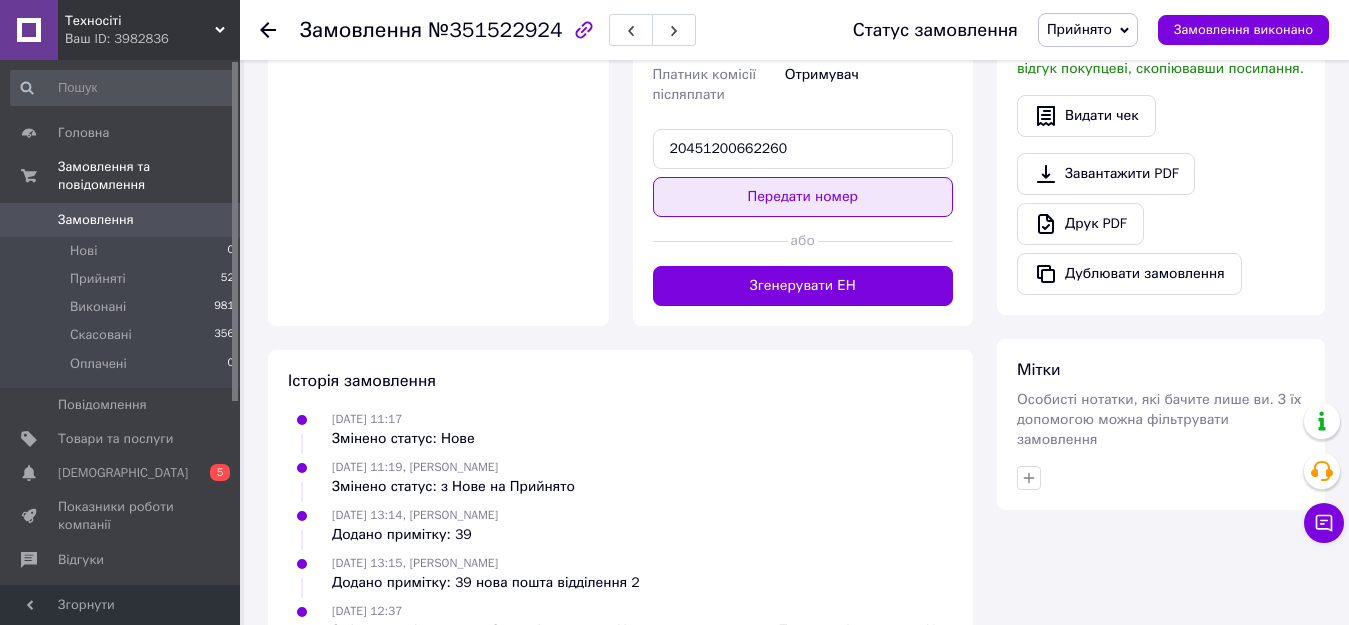 click on "Передати номер" at bounding box center [803, 197] 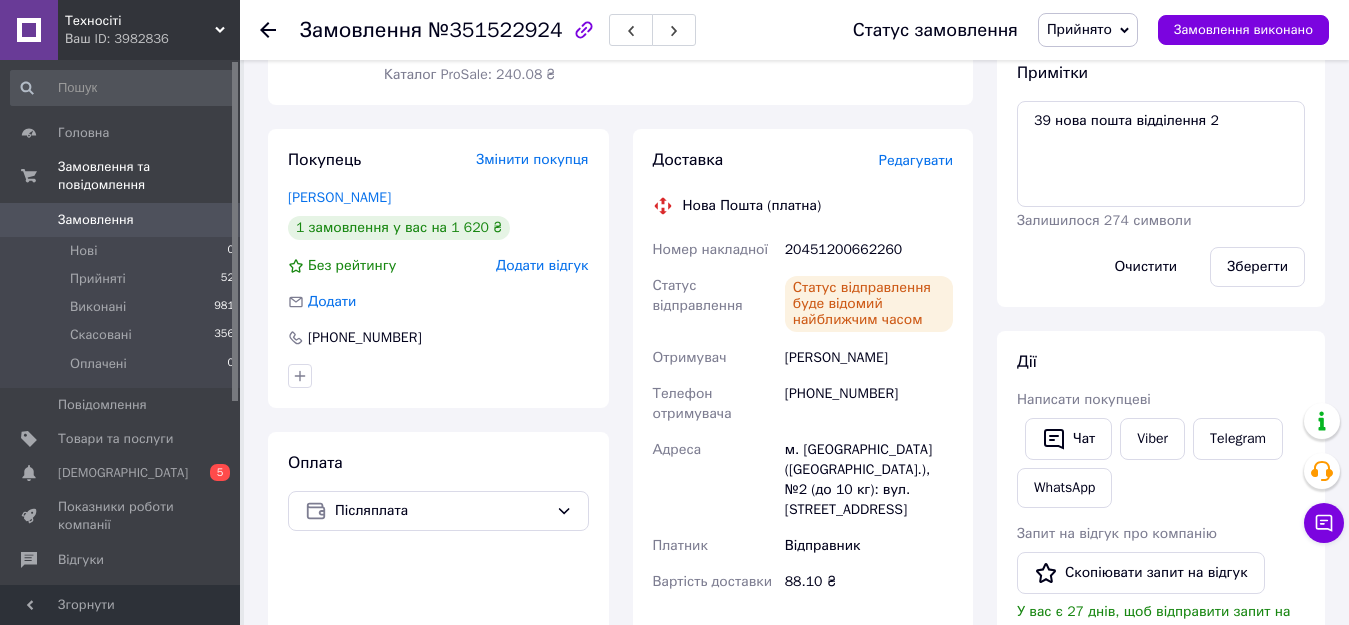 scroll, scrollTop: 0, scrollLeft: 0, axis: both 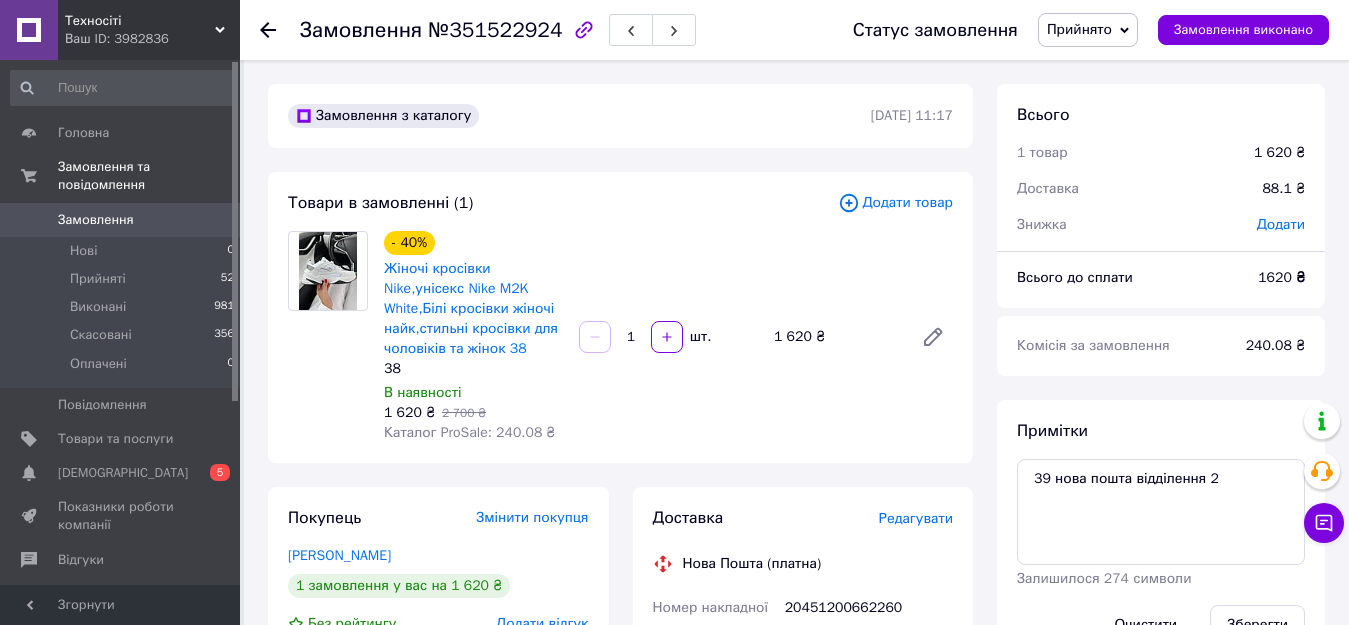 click 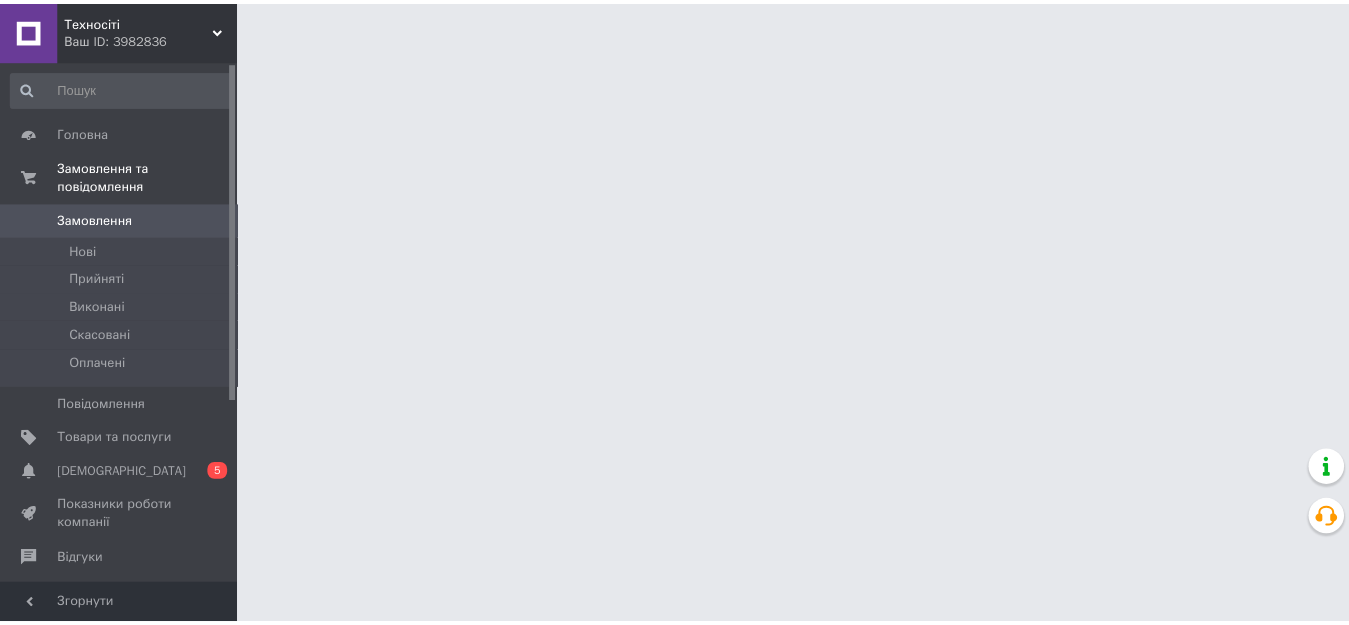 scroll, scrollTop: 0, scrollLeft: 0, axis: both 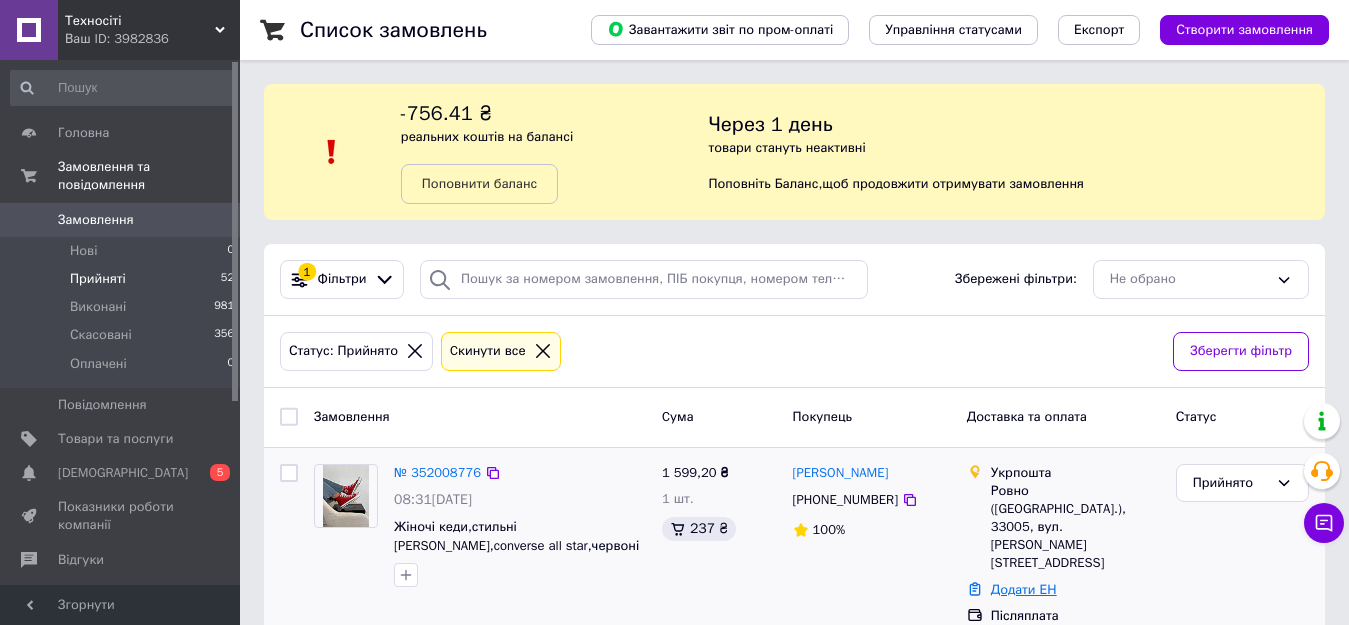 click on "Додати ЕН" at bounding box center (1024, 589) 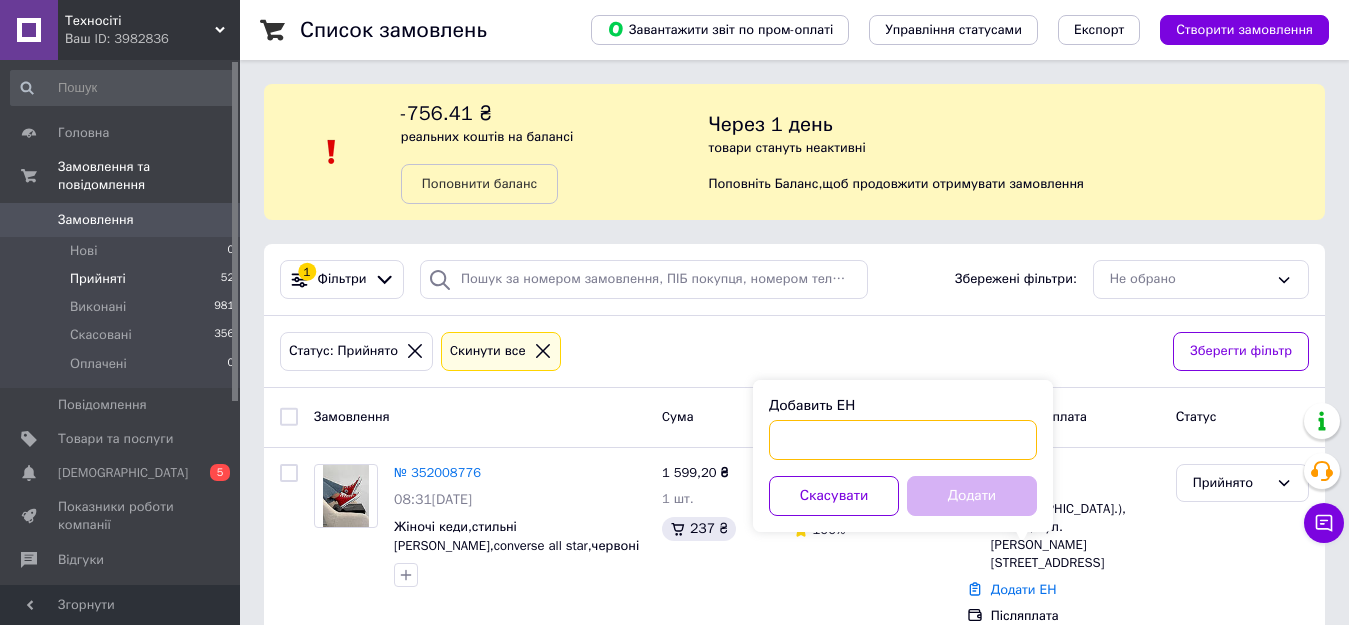 click on "Добавить ЕН" at bounding box center [903, 440] 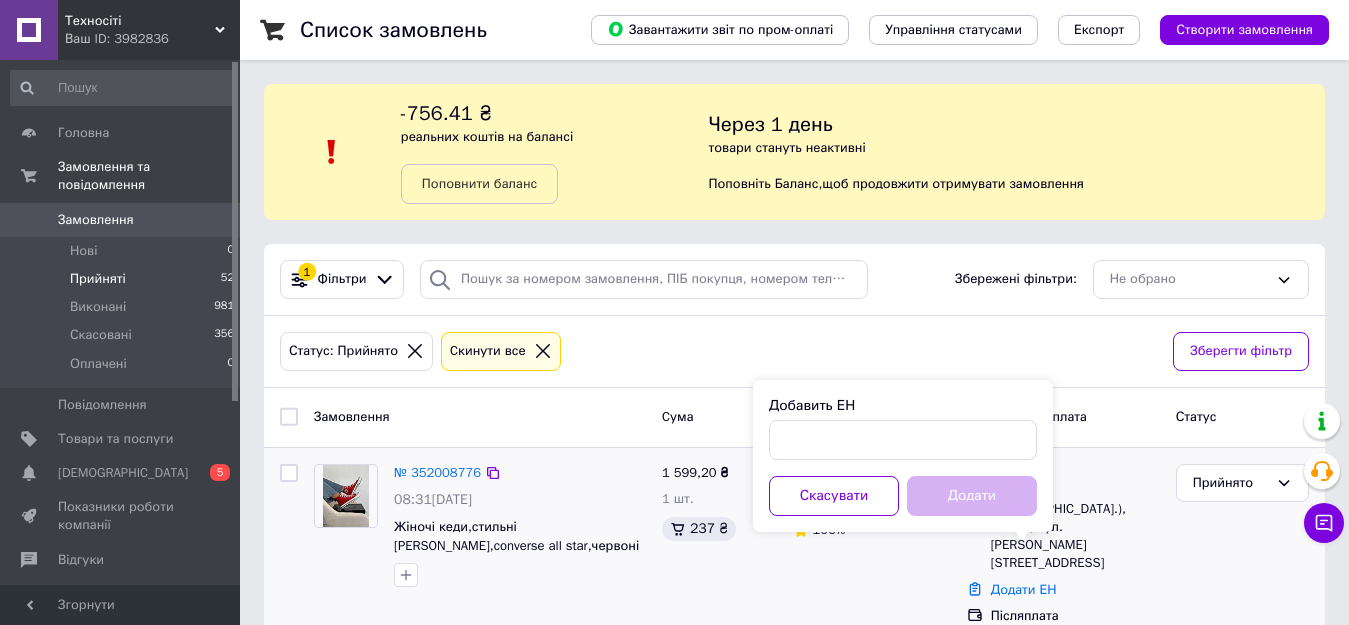 click on "1 599,20 ₴ 1 шт. 237 ₴" at bounding box center (719, 545) 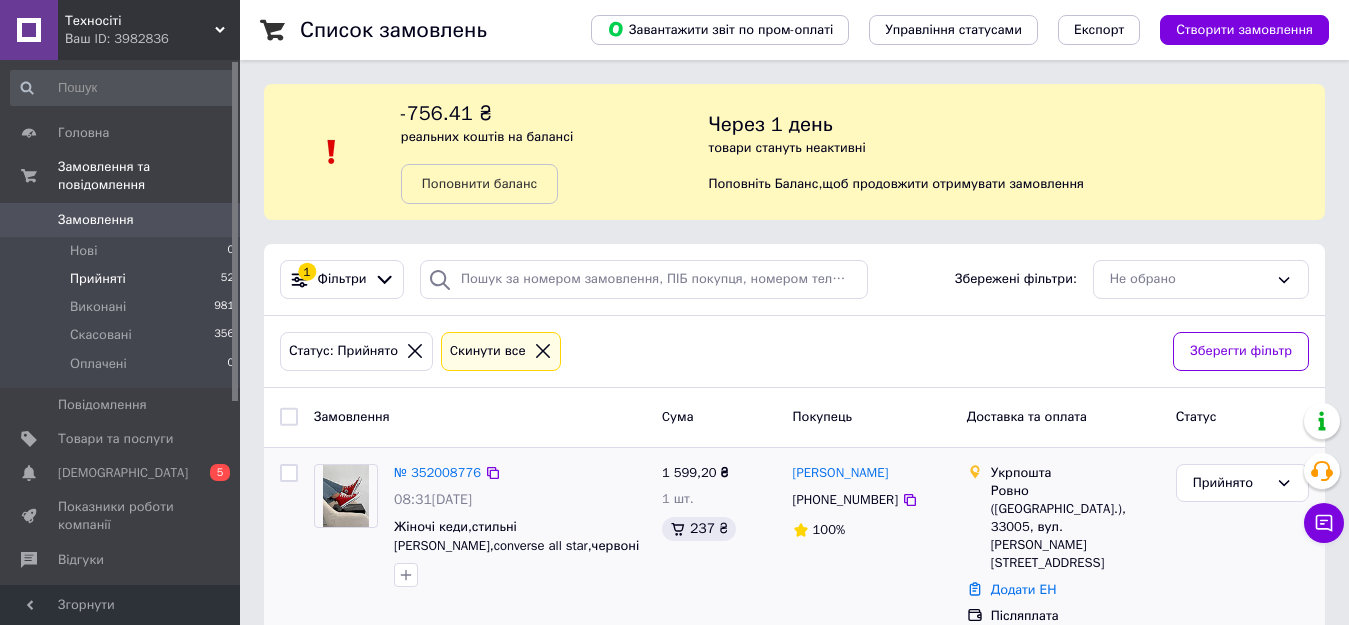 click on "№ 352008776 08:31, 10.07.2025 Жіночі кеди,стильні кеди конверси,converse all star,червоні конверси високі кеди" at bounding box center (520, 526) 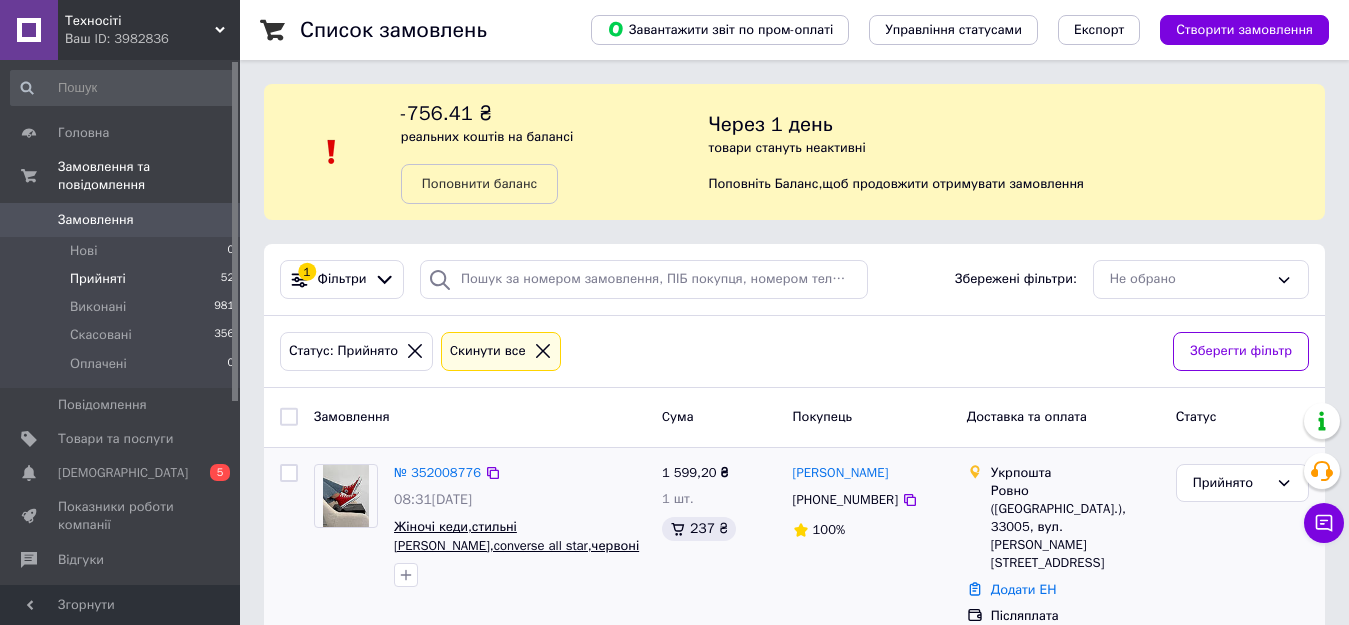 click on "Жіночі кеди,стильні кеди конверси,converse all star,червоні конверси високі кеди" at bounding box center [516, 545] 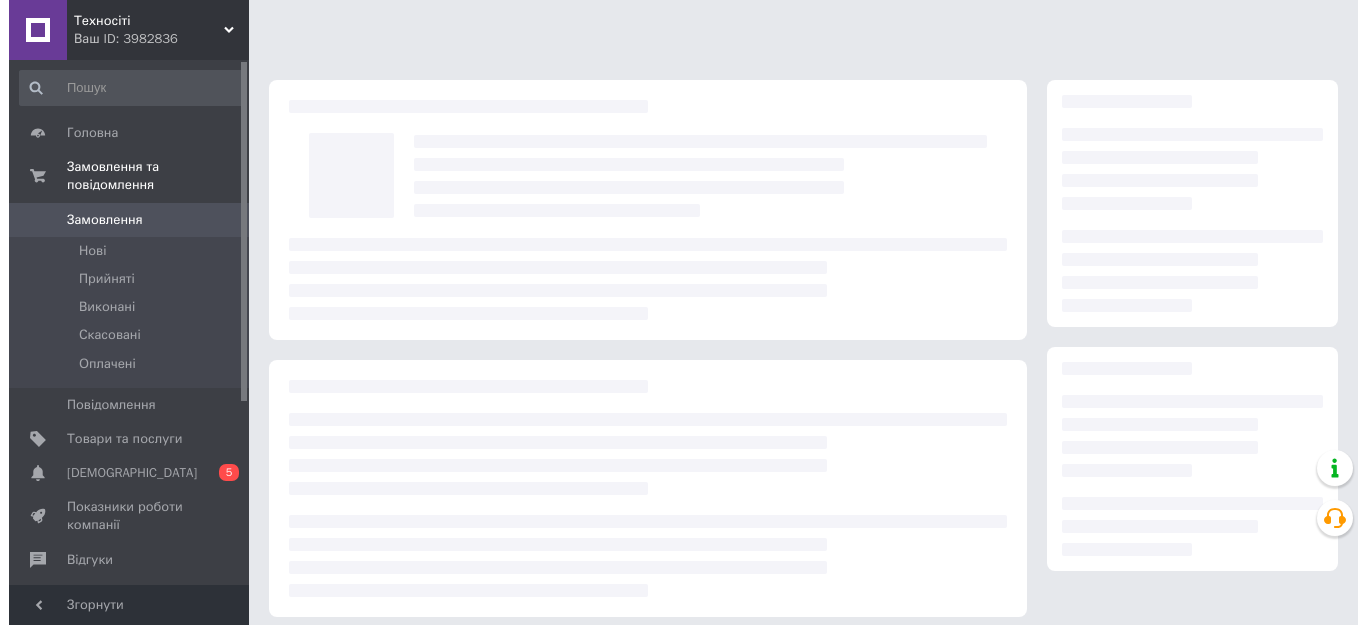 scroll, scrollTop: 0, scrollLeft: 0, axis: both 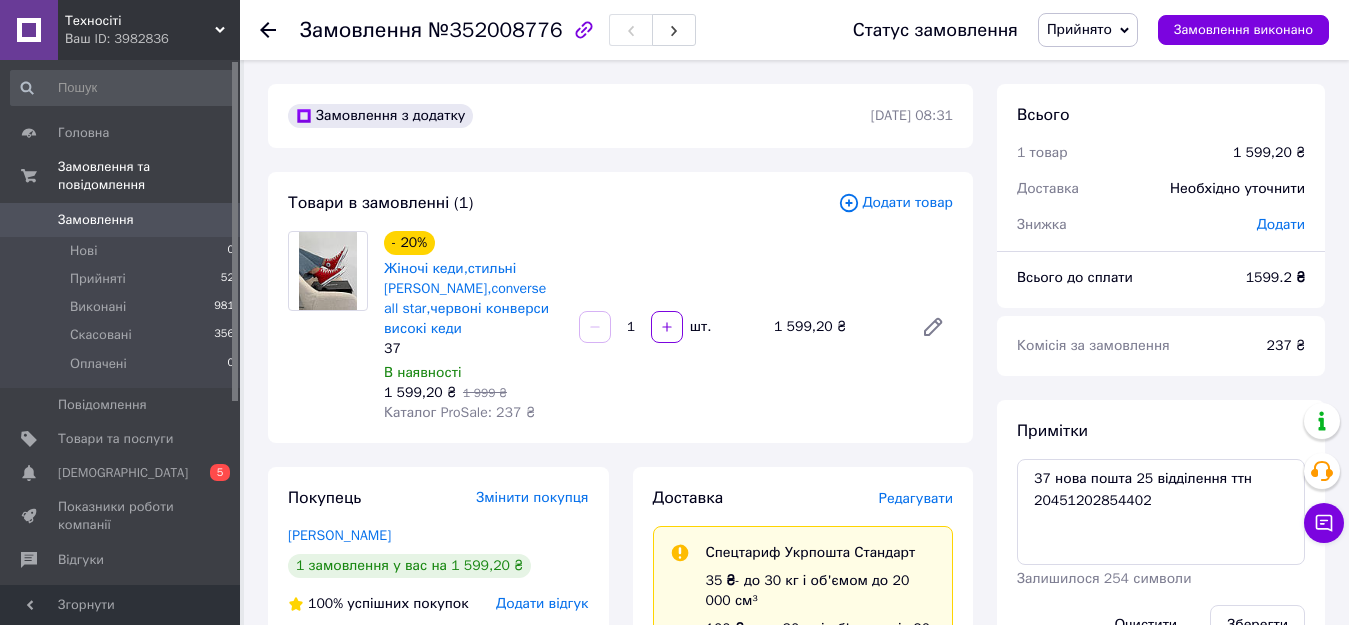click on "Редагувати" at bounding box center [916, 498] 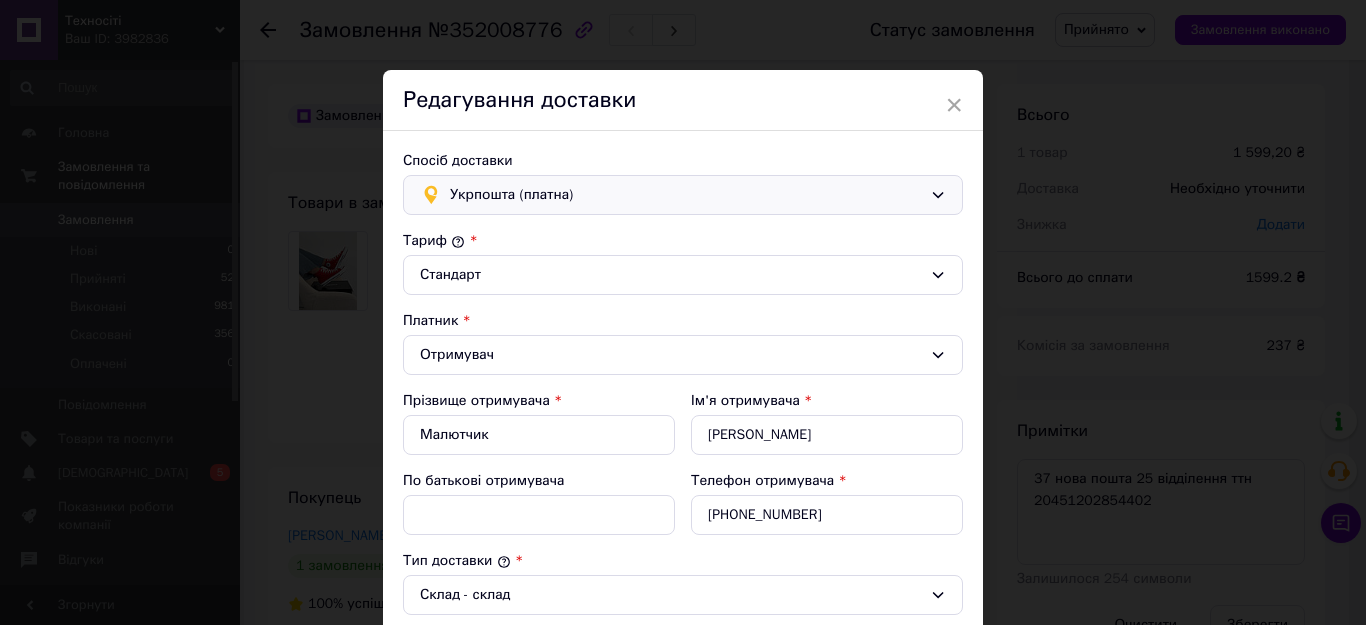 click on "Укрпошта (платна)" at bounding box center [683, 195] 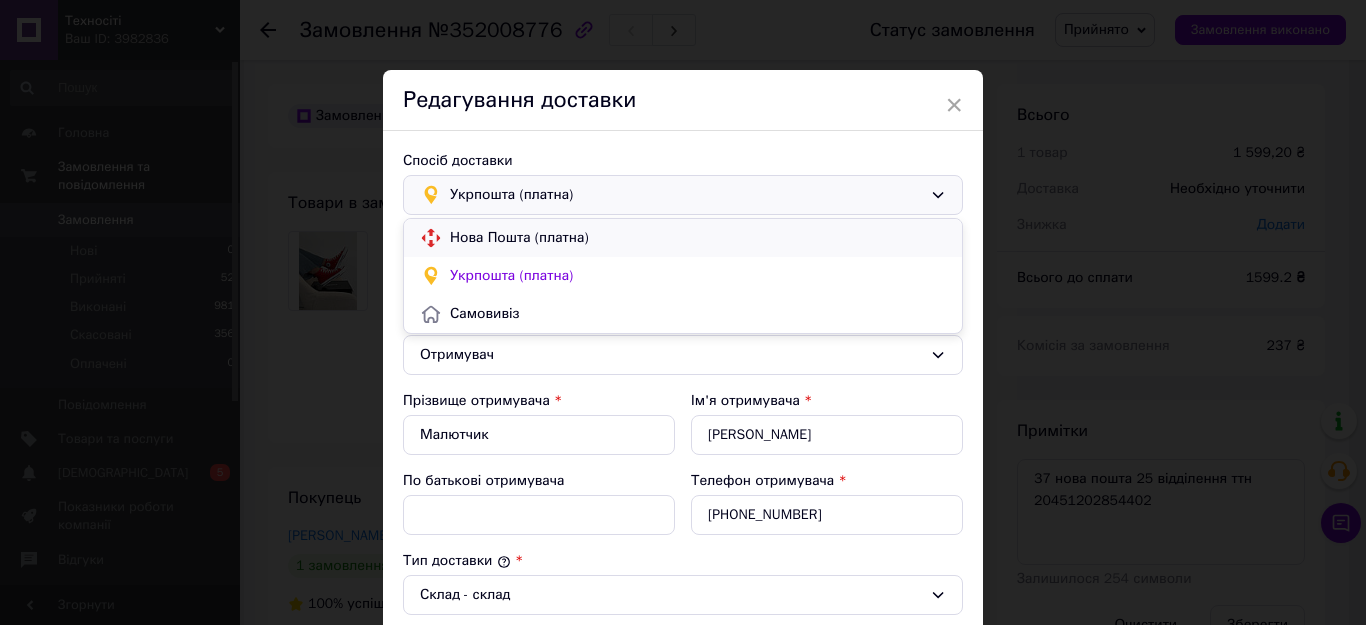 click on "Нова Пошта (платна)" at bounding box center (698, 238) 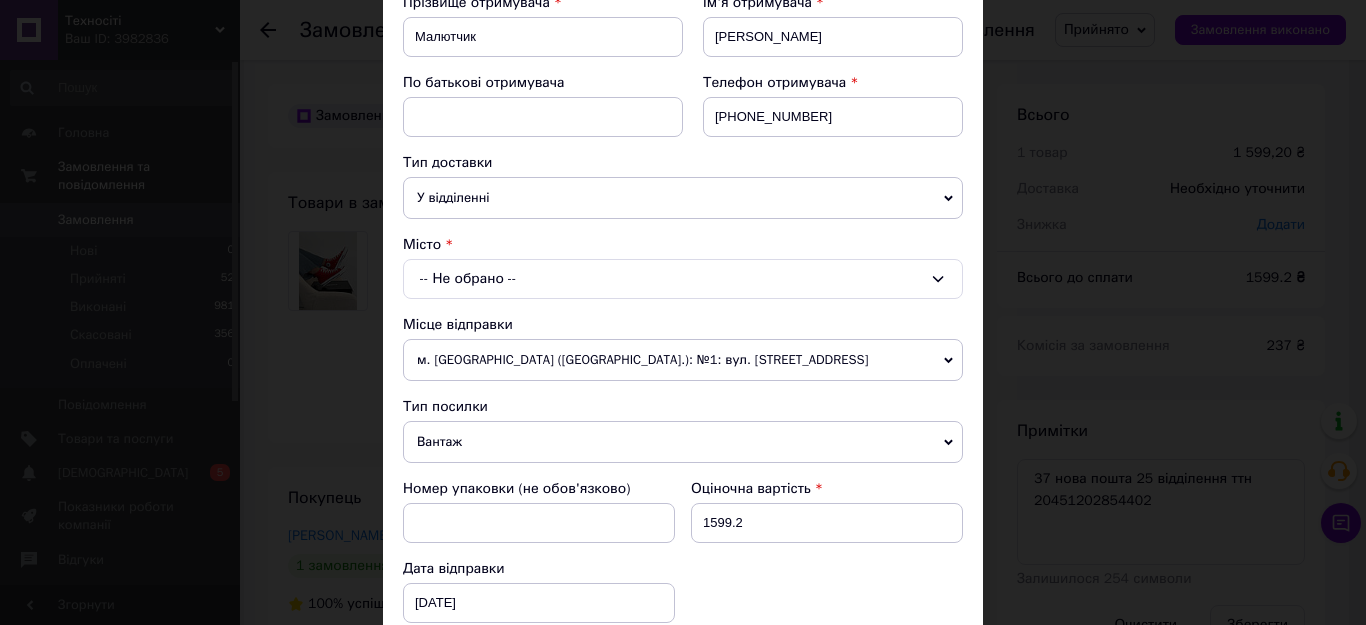 scroll, scrollTop: 360, scrollLeft: 0, axis: vertical 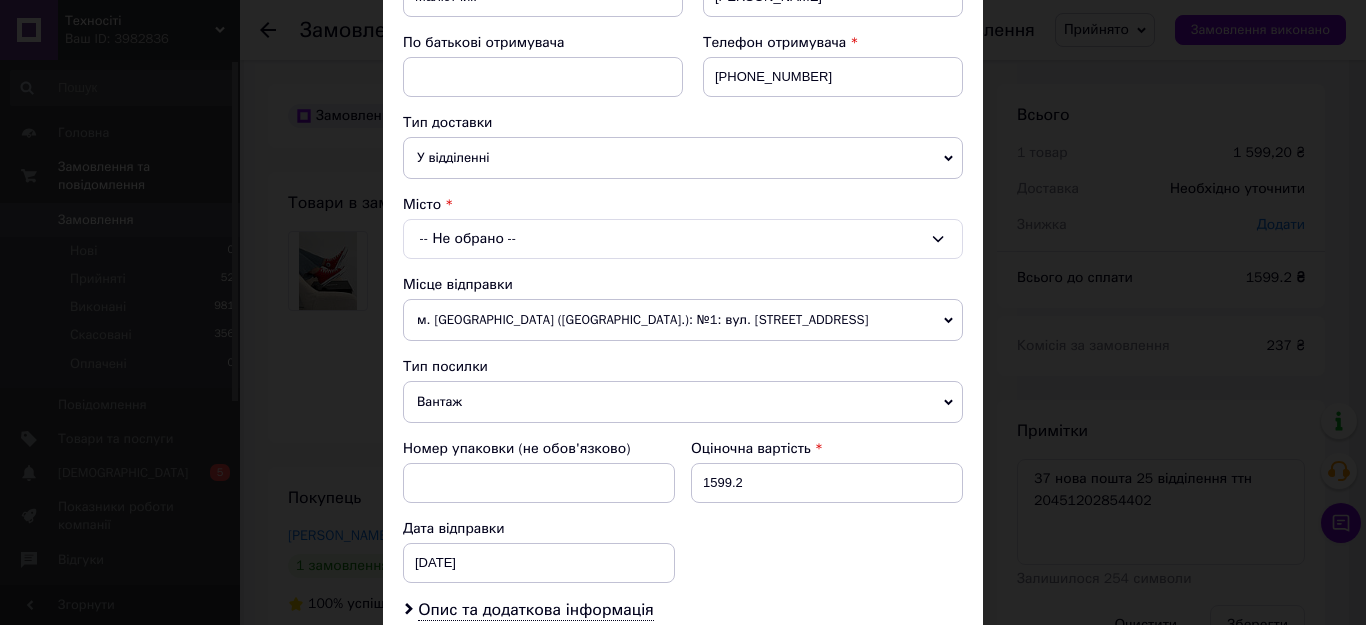click on "У відділенні" at bounding box center (683, 158) 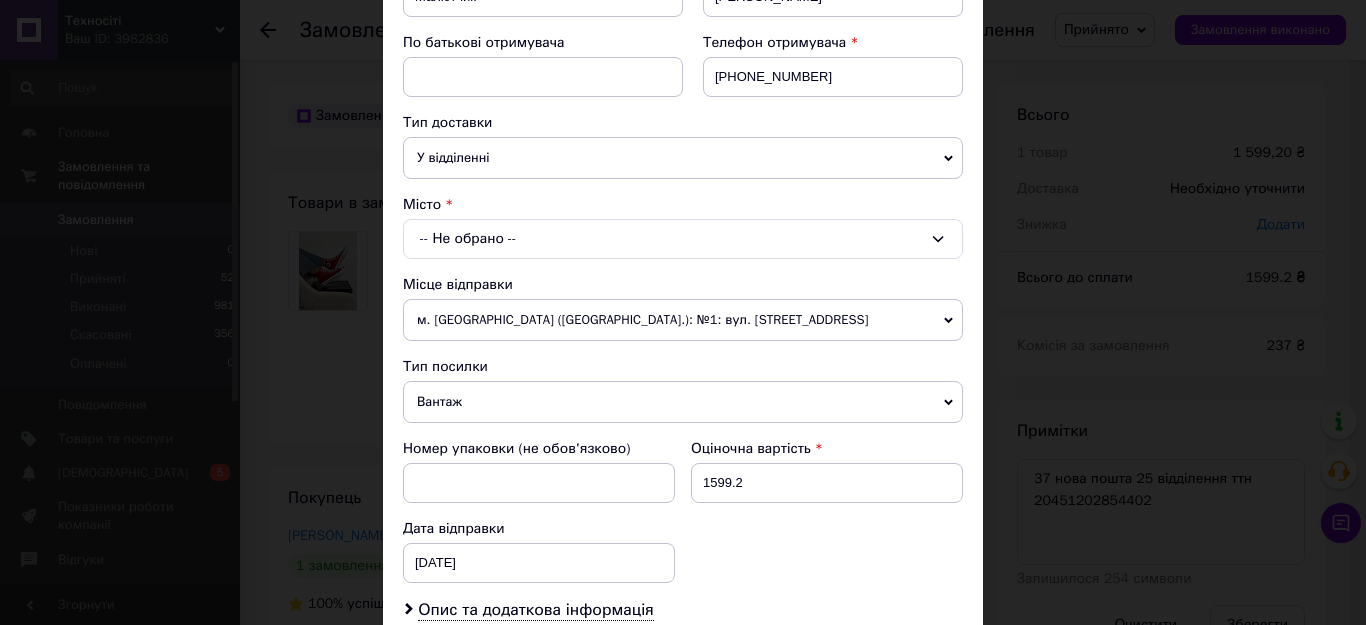 click on "Платник Отримувач Відправник Прізвище отримувача Малютчик Ім'я отримувача Світлана По батькові отримувача Телефон отримувача +380970468523 Тип доставки У відділенні Кур'єром В поштоматі Місто -- Не обрано -- Місце відправки м. Київ (Київська обл.): №1: вул. Пирогівський шлях, 135 Немає збігів. Спробуйте змінити умови пошуку Додати ще місце відправки Тип посилки Вантаж Документи Номер упаковки (не обов'язково) Оціночна вартість 1599.2 Дата відправки 10.07.2025 < 2025 > < Июль > Пн Вт Ср Чт Пт Сб Вс 30 1 2 3 4 5 6 7 8 9 10 11 12 13 14 15 16 17 18 19 20 21 22 23 24 25 26 27 28 29 30 31 1 2 3 4 5 6 7 8 9 10   Сума післяплати     * *" at bounding box center (683, 413) 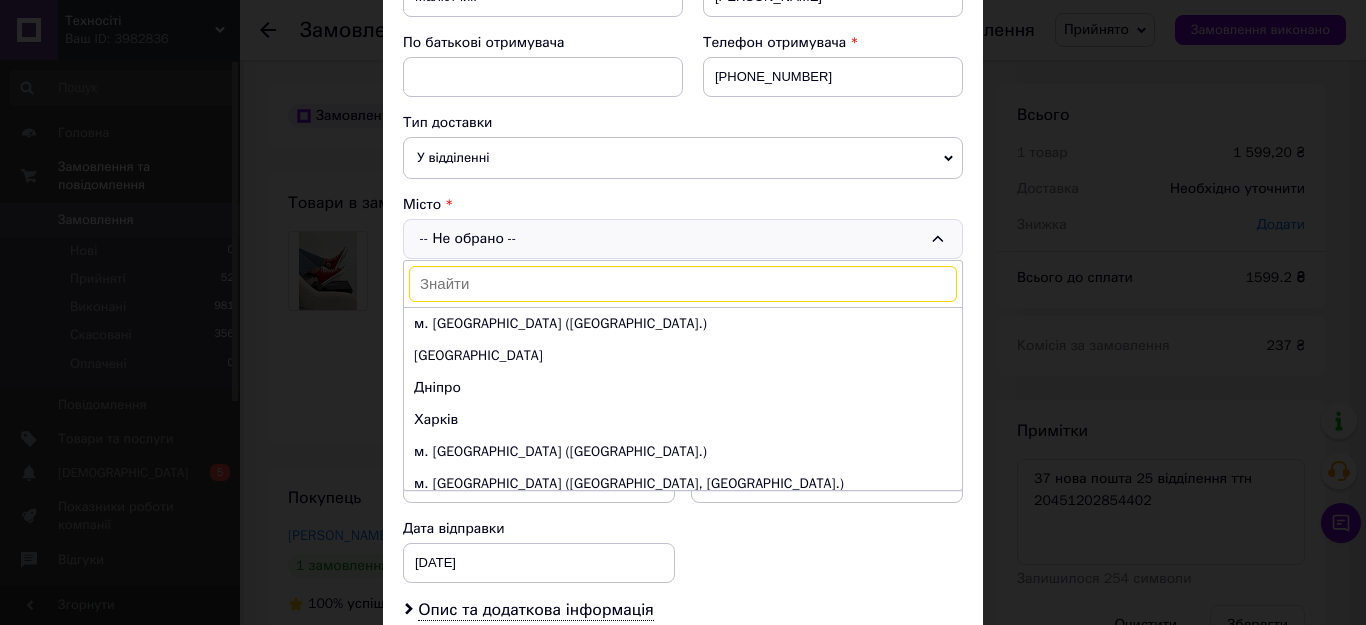 click at bounding box center (683, 284) 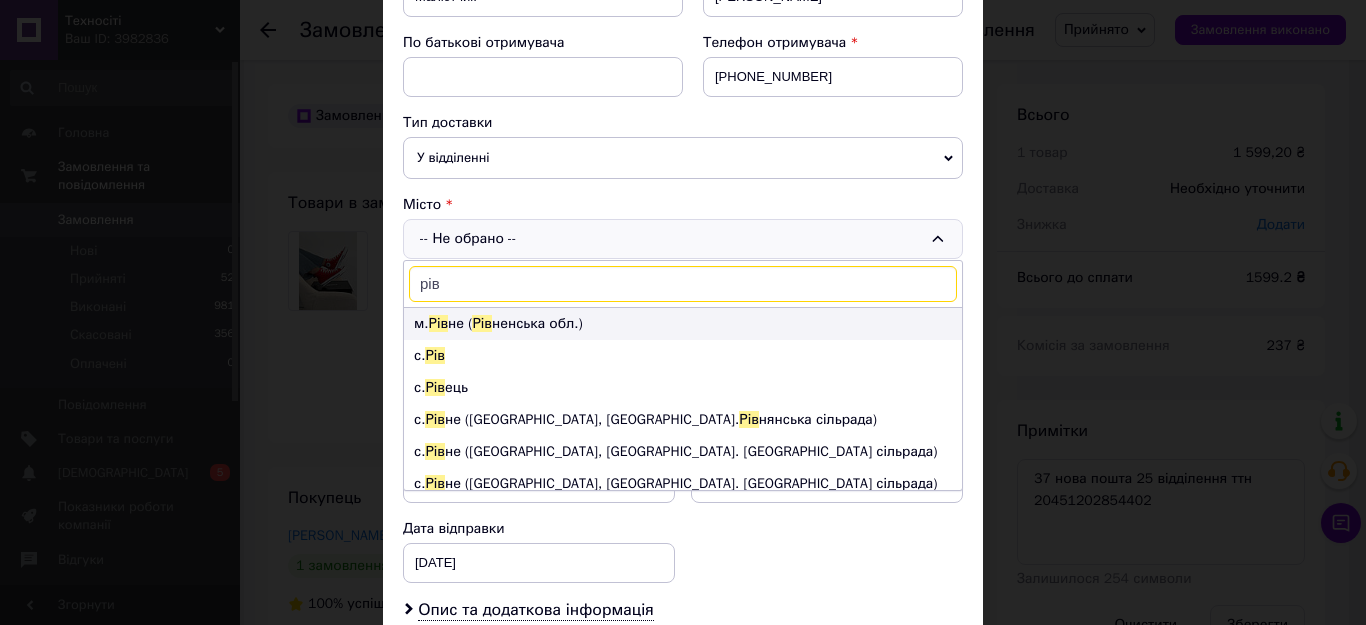 type on "рів" 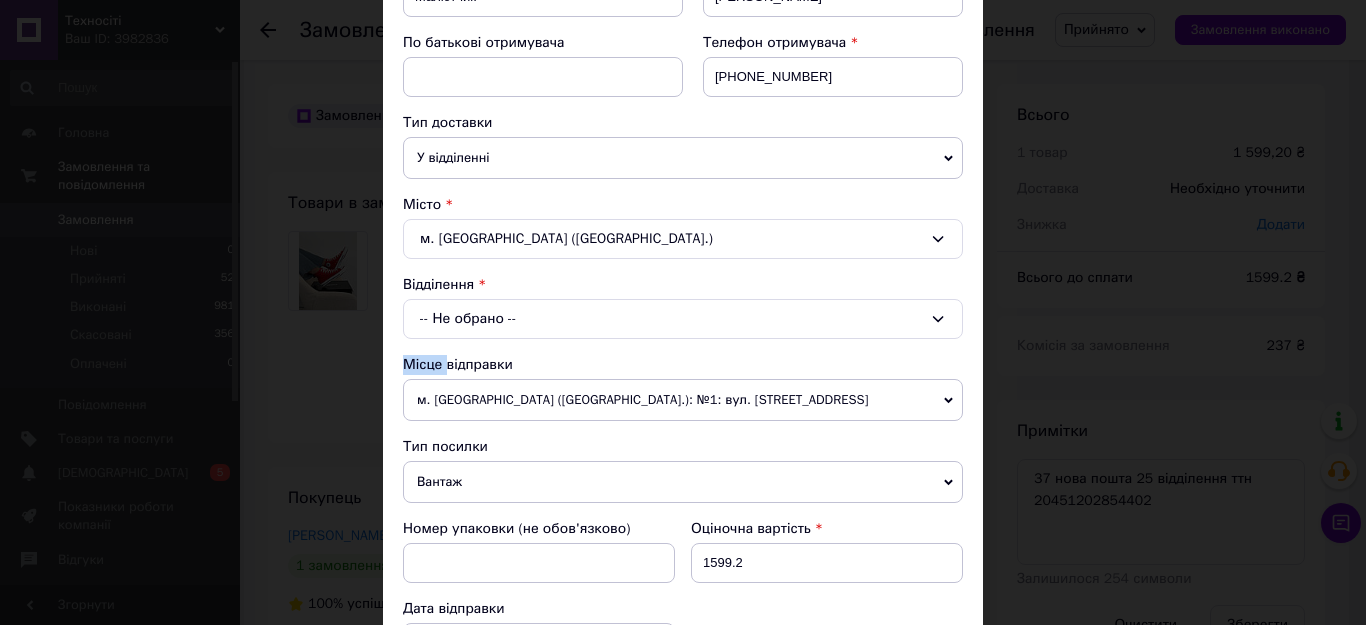 click on "-- Не обрано --" at bounding box center [683, 319] 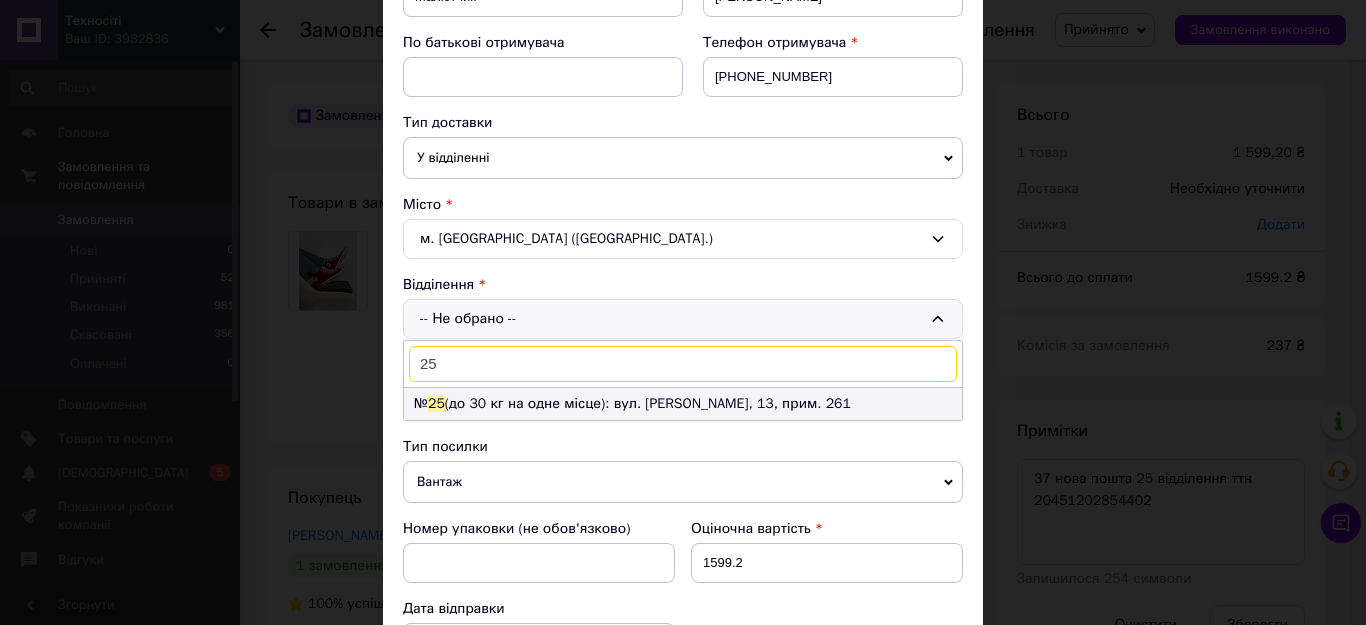 type on "25" 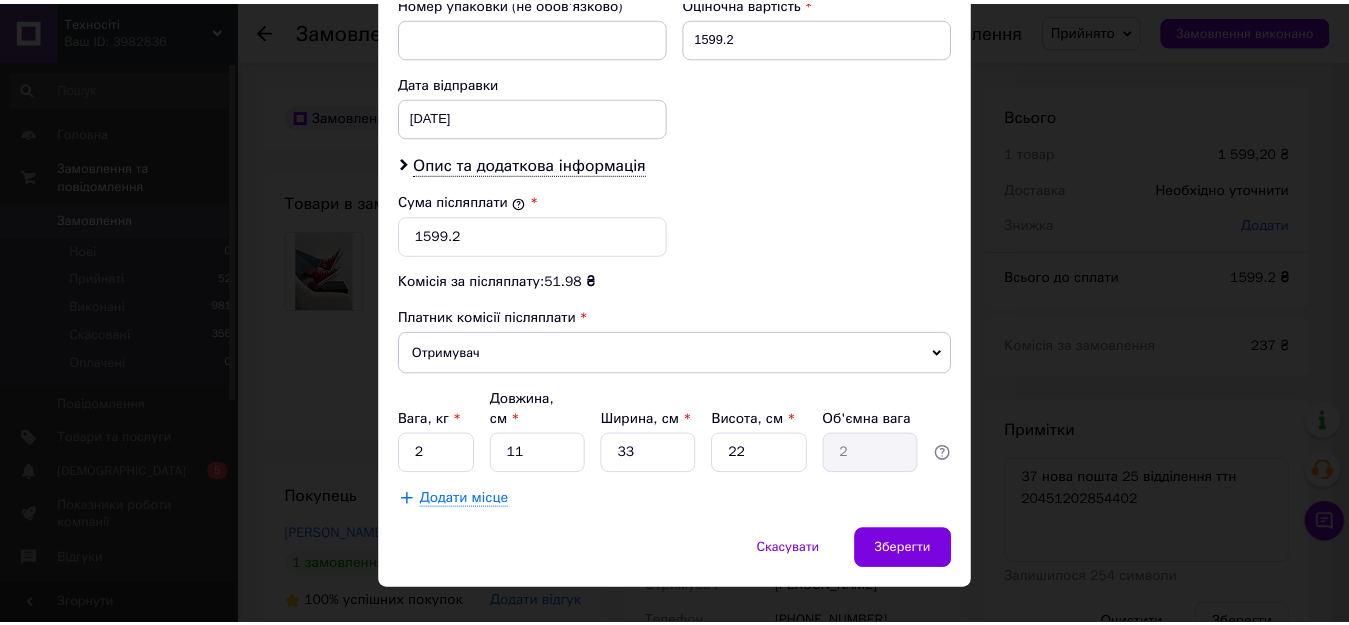 scroll, scrollTop: 901, scrollLeft: 0, axis: vertical 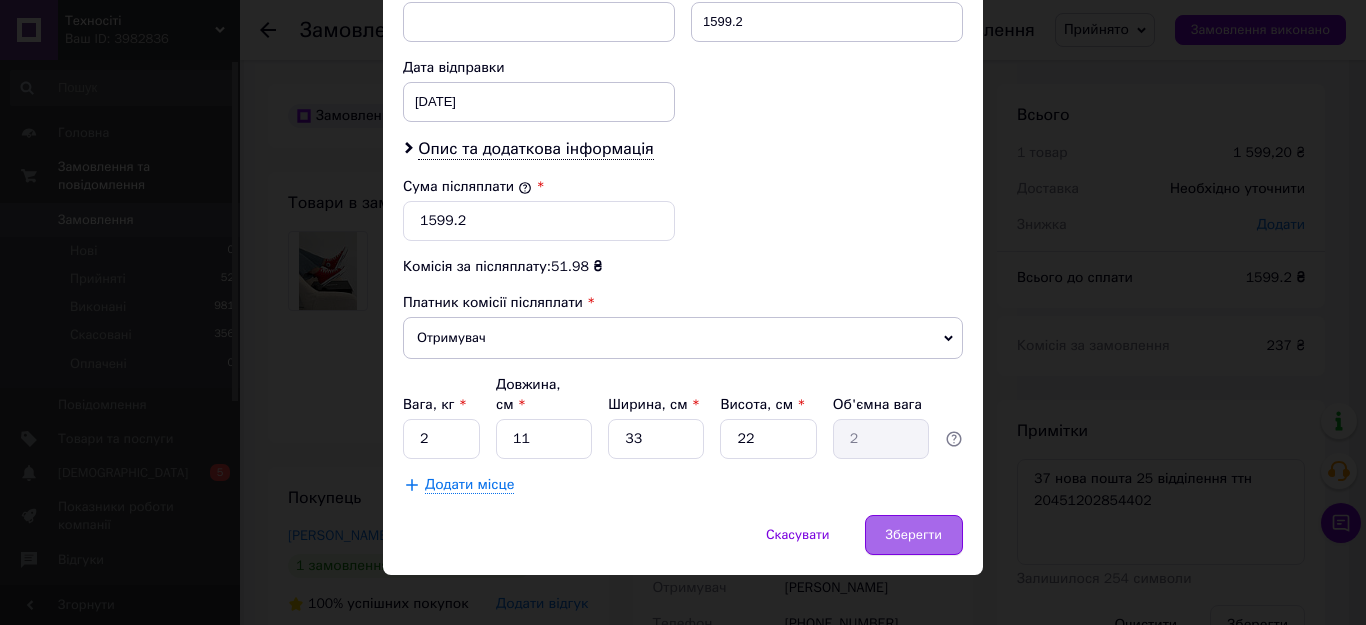 click on "Зберегти" at bounding box center [914, 535] 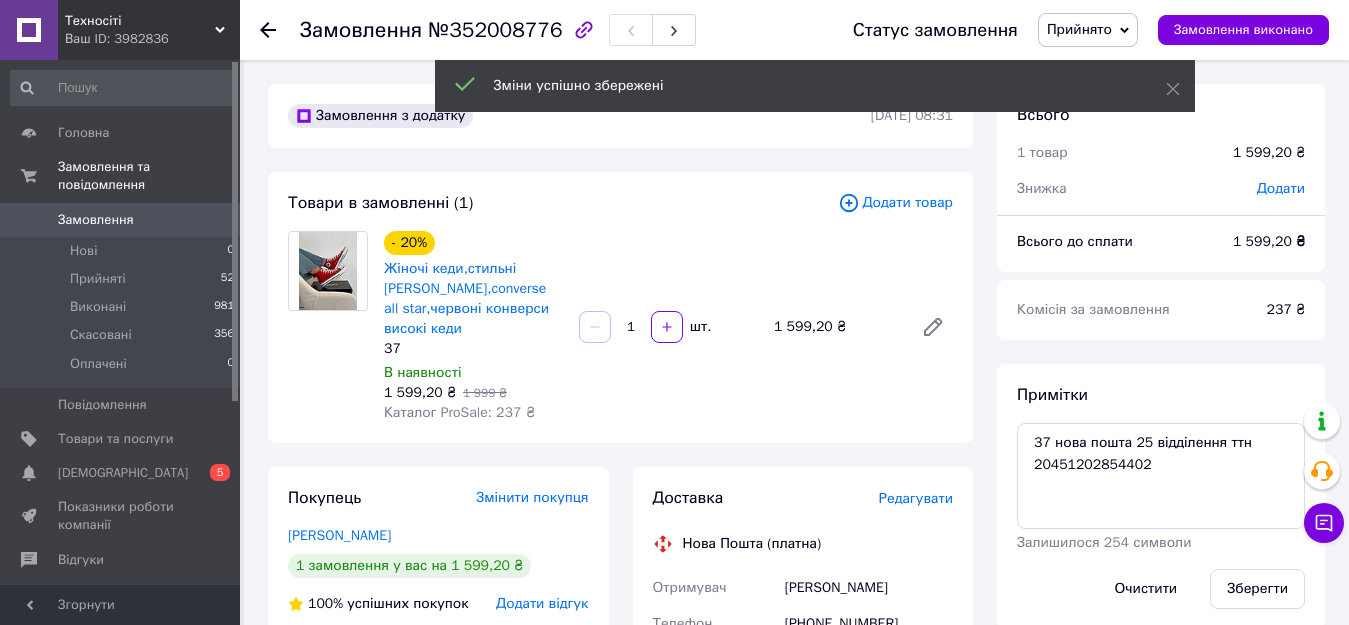 scroll, scrollTop: 24, scrollLeft: 0, axis: vertical 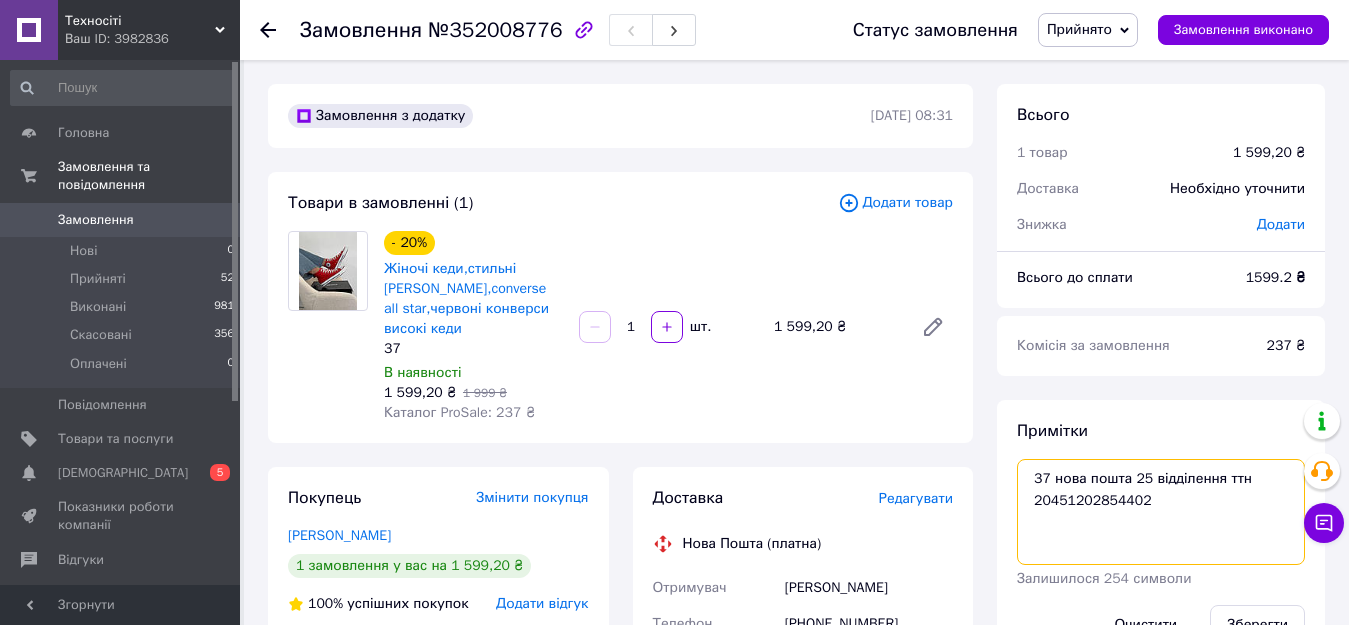 drag, startPoint x: 1029, startPoint y: 502, endPoint x: 1155, endPoint y: 506, distance: 126.06348 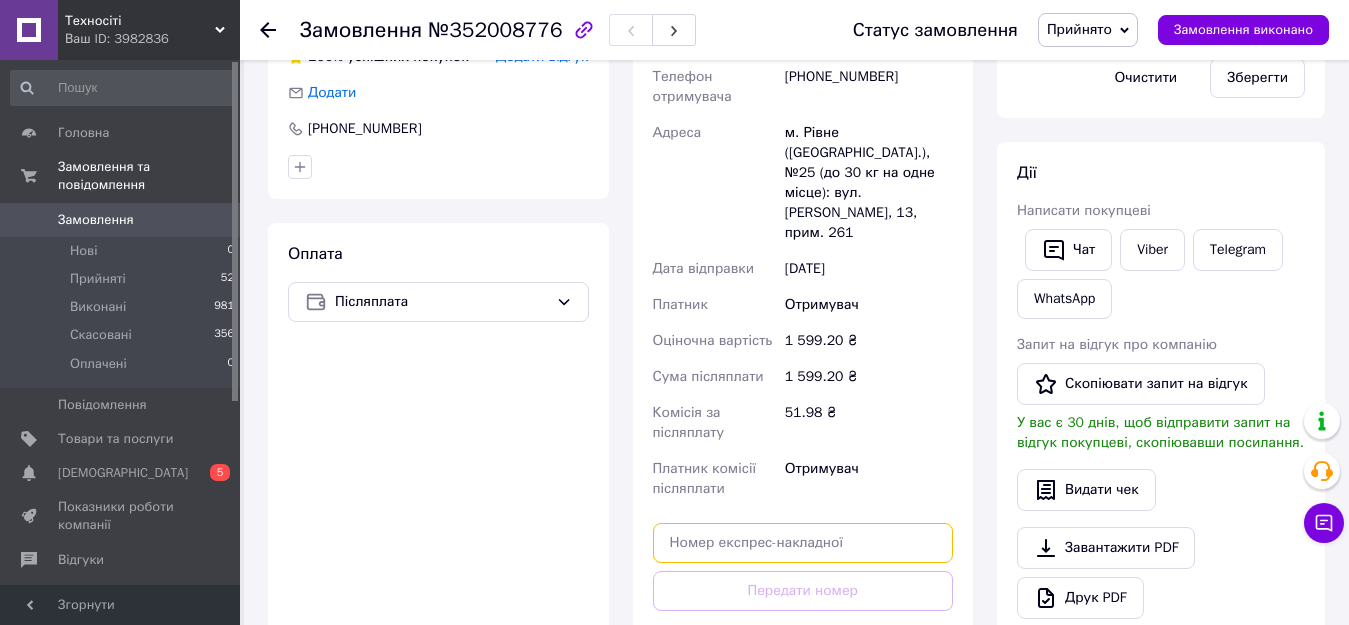 click at bounding box center [803, 543] 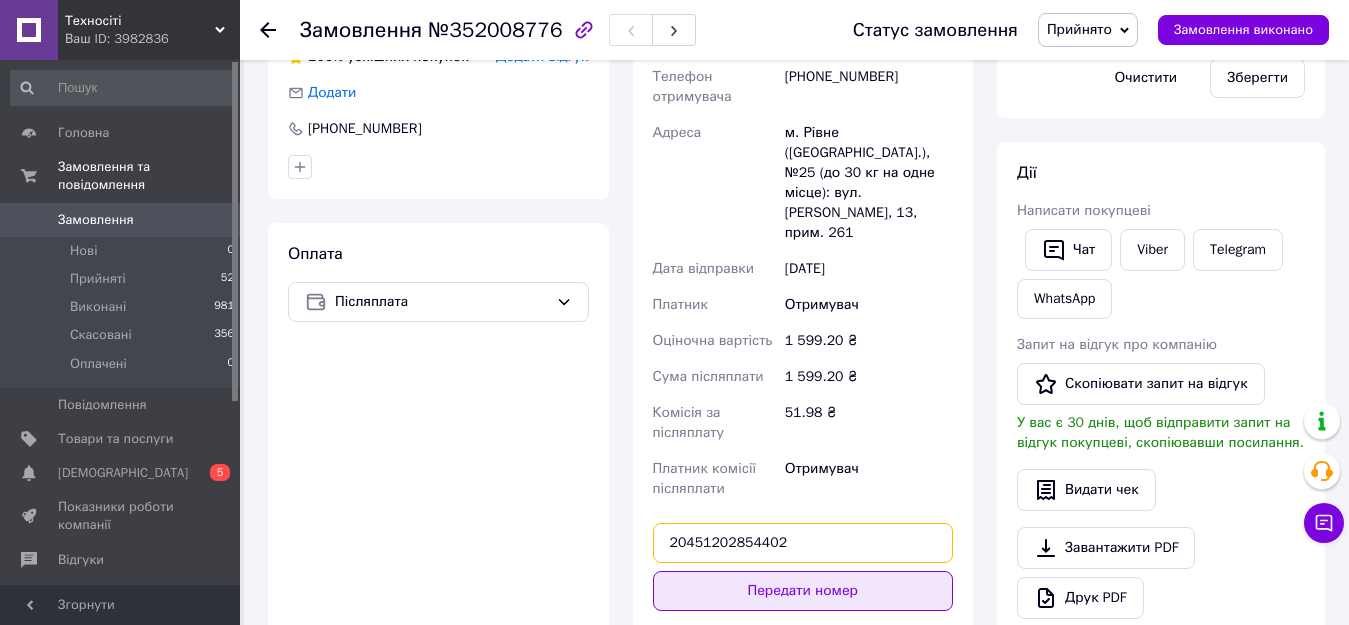 type on "20451202854402" 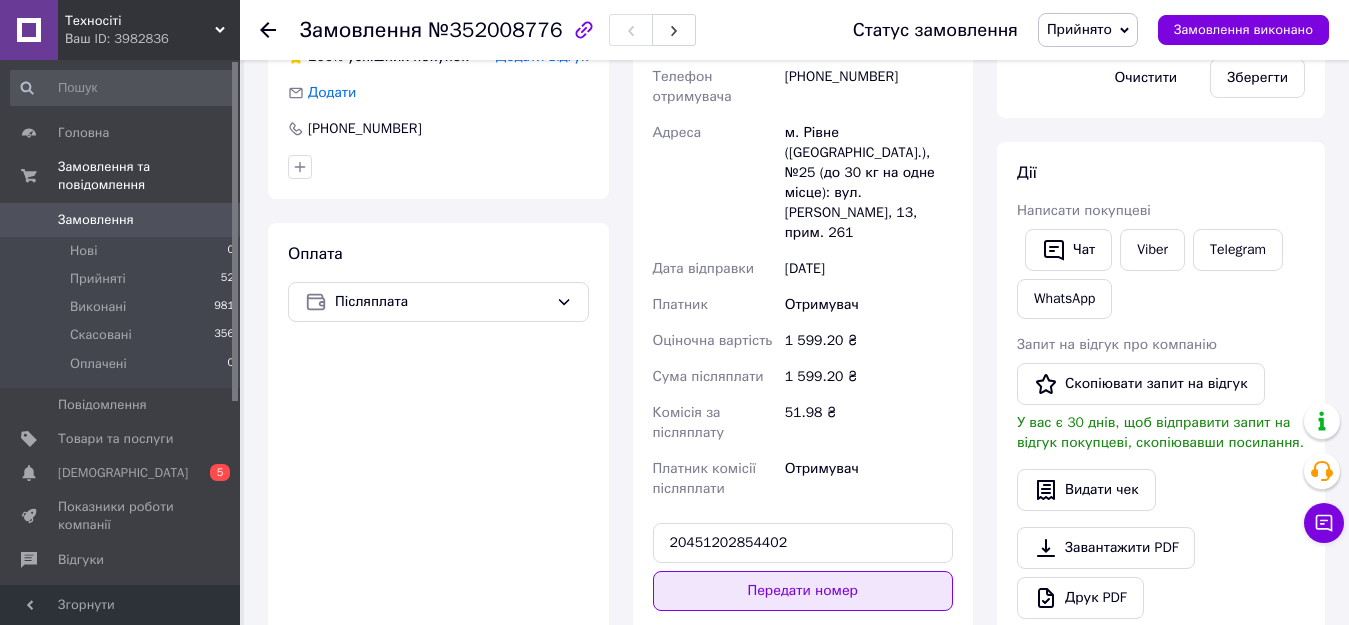 click on "Передати номер" at bounding box center (803, 591) 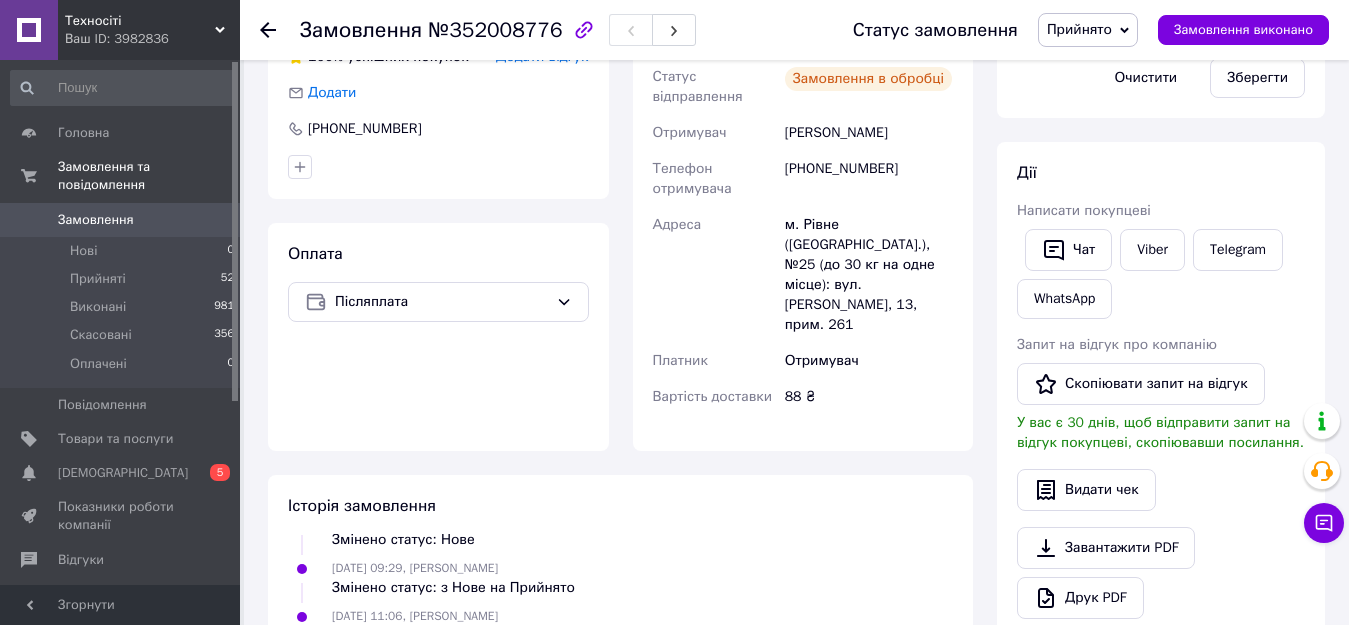 scroll, scrollTop: 72, scrollLeft: 0, axis: vertical 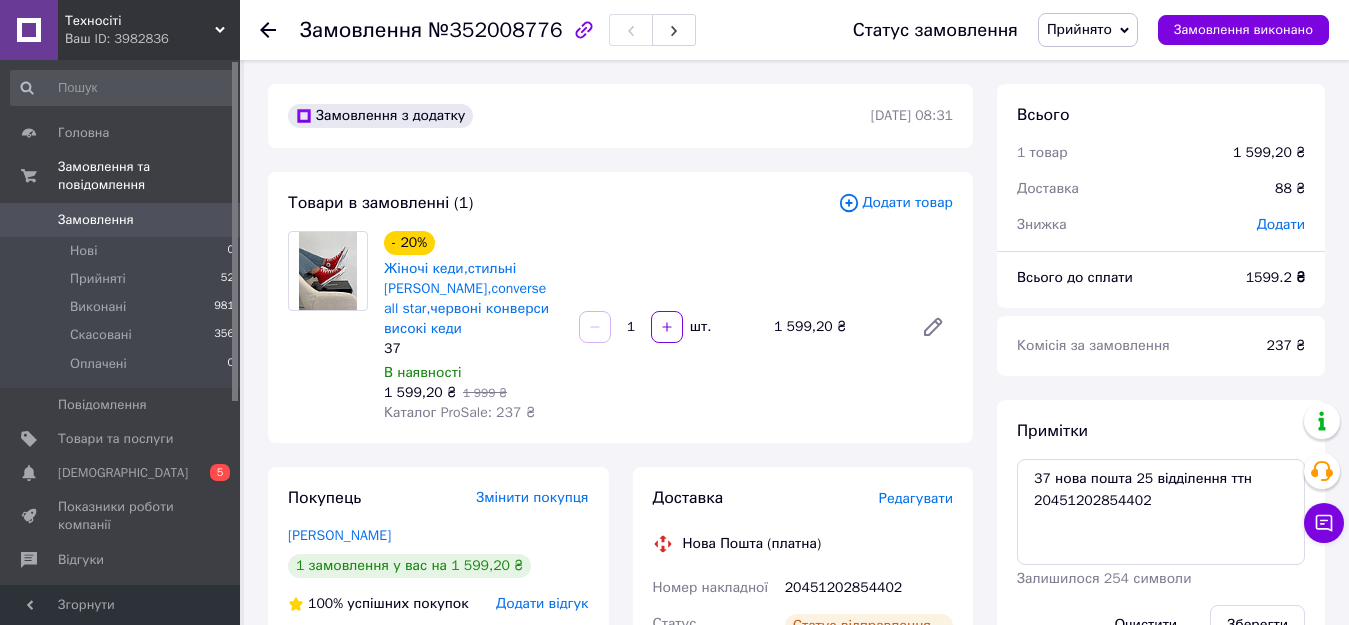 click 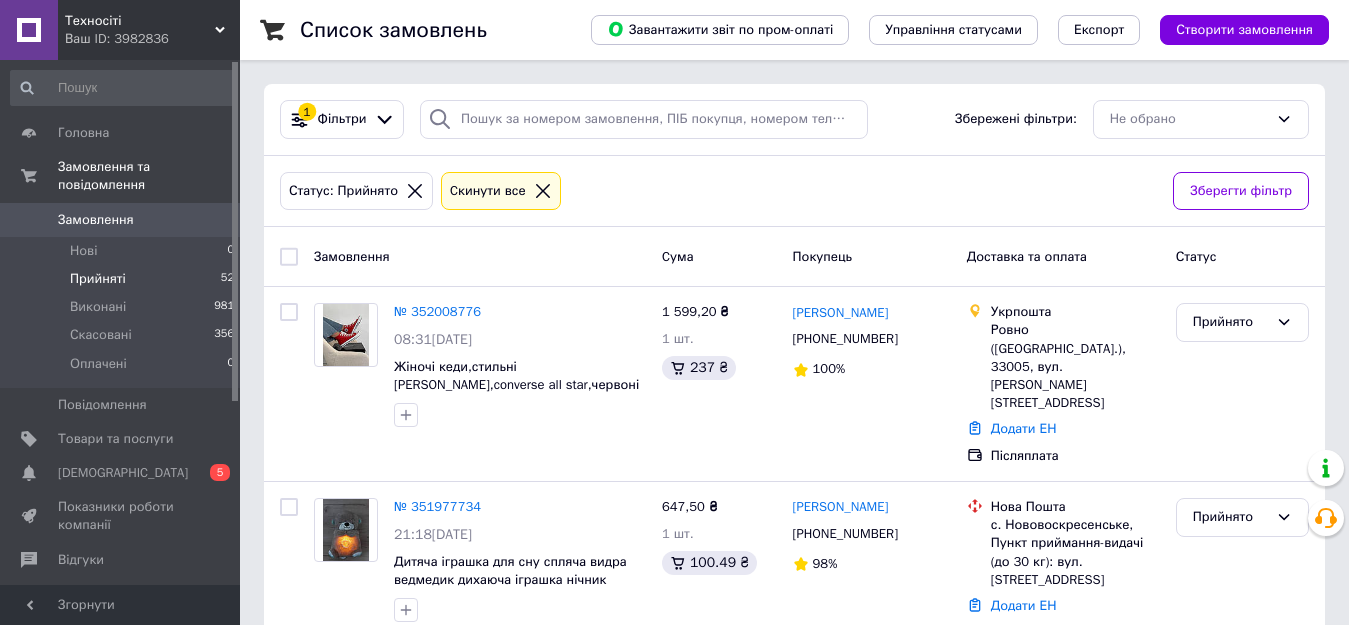 scroll, scrollTop: 0, scrollLeft: 0, axis: both 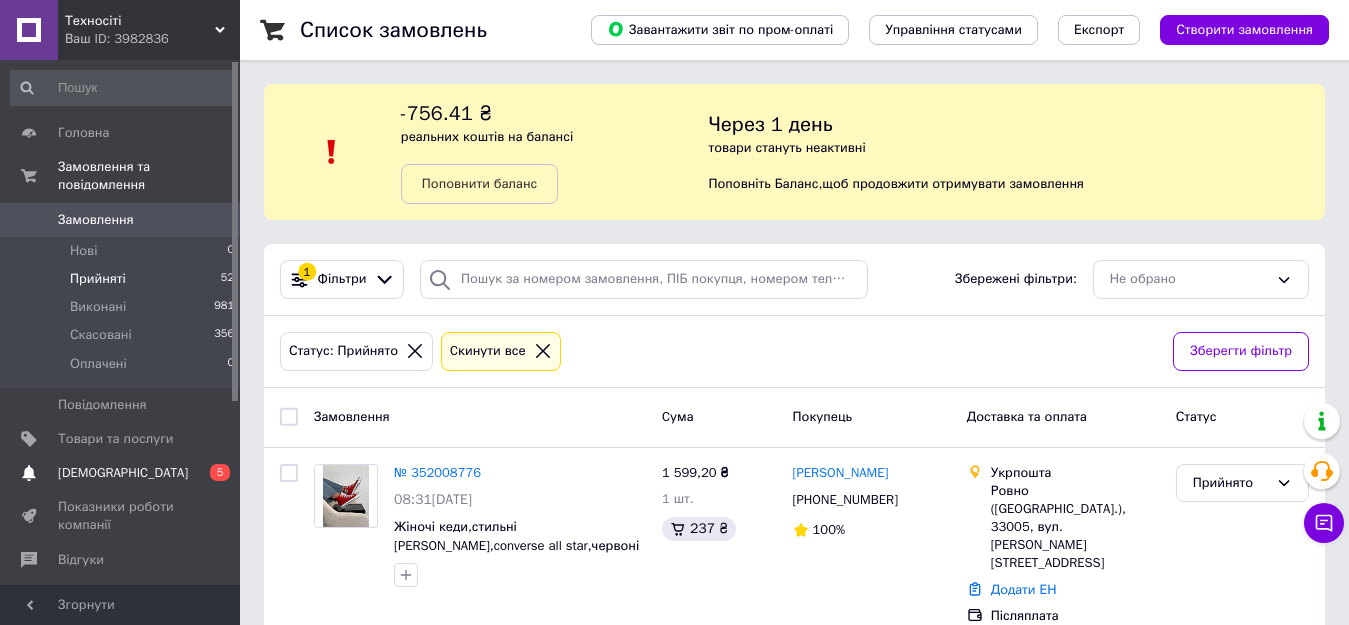 click on "[DEMOGRAPHIC_DATA]" at bounding box center (123, 473) 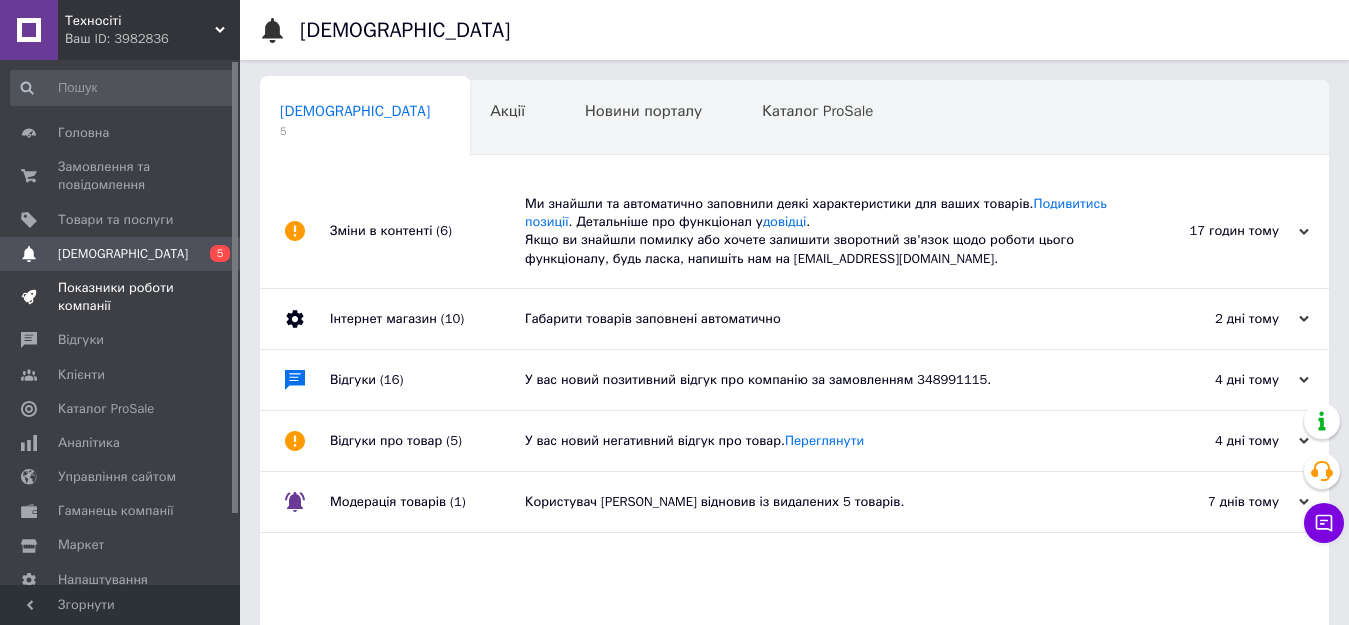 click on "Показники роботи компанії" at bounding box center [121, 297] 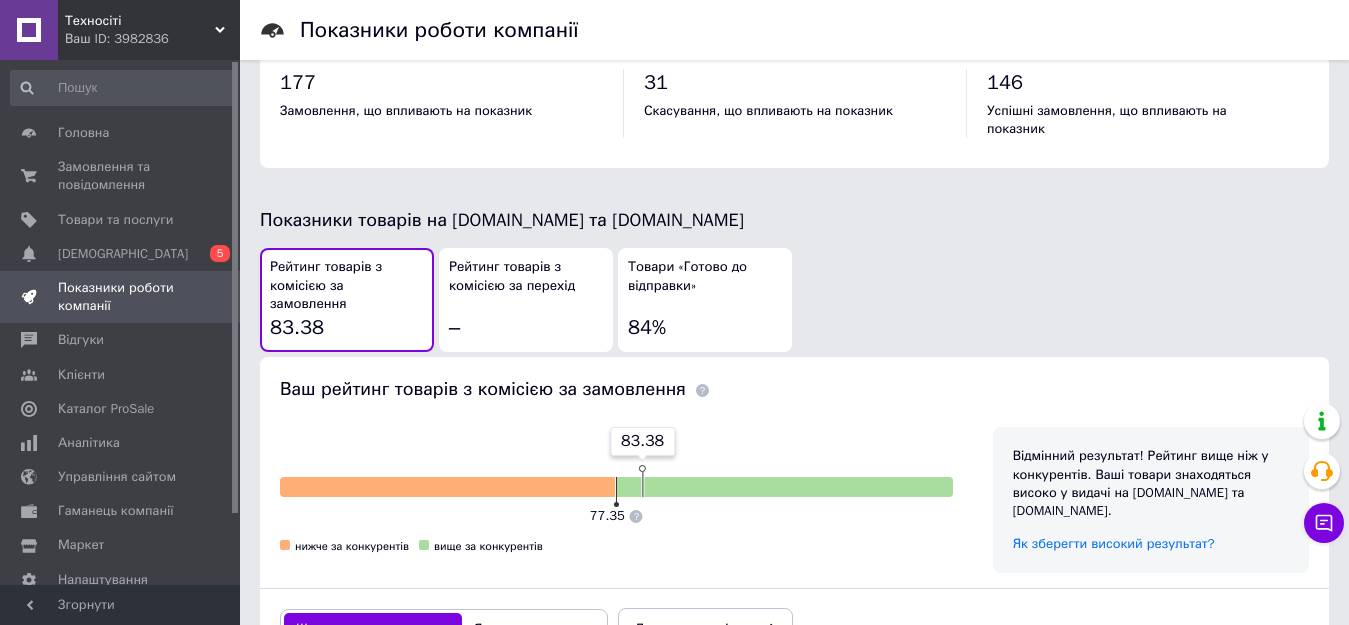 scroll, scrollTop: 971, scrollLeft: 0, axis: vertical 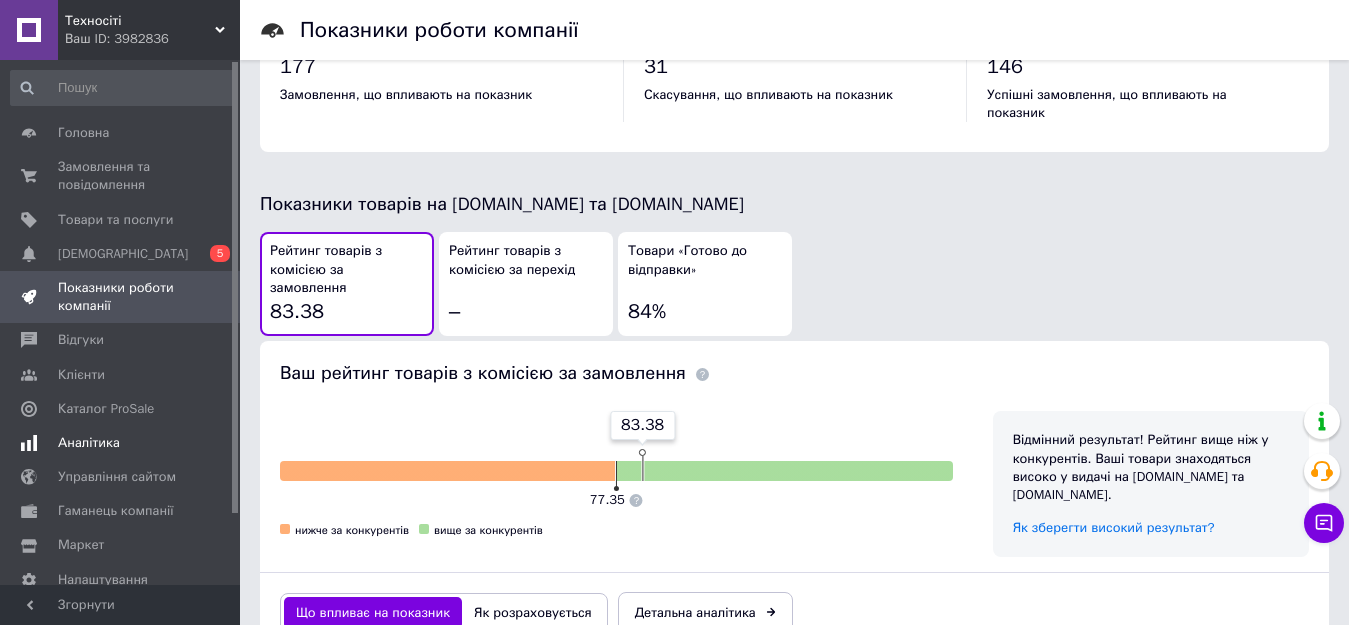 click on "Аналітика" at bounding box center (89, 443) 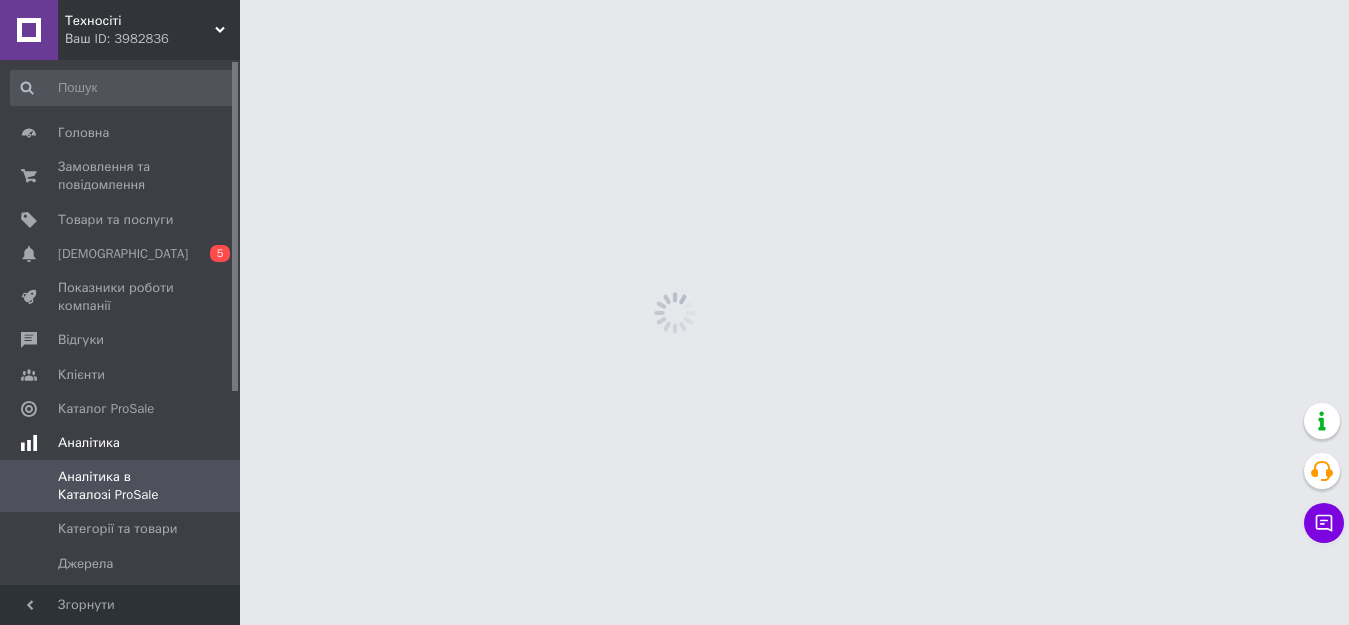 scroll, scrollTop: 0, scrollLeft: 0, axis: both 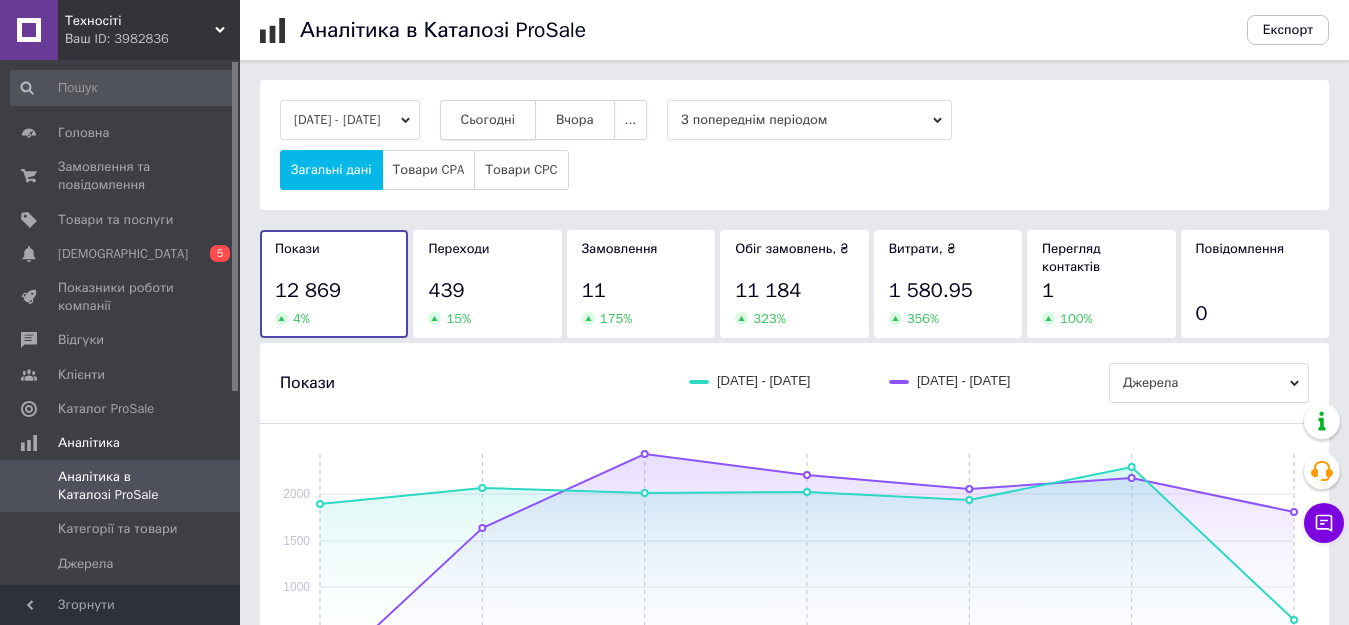 click on "Сьогодні" at bounding box center (488, 120) 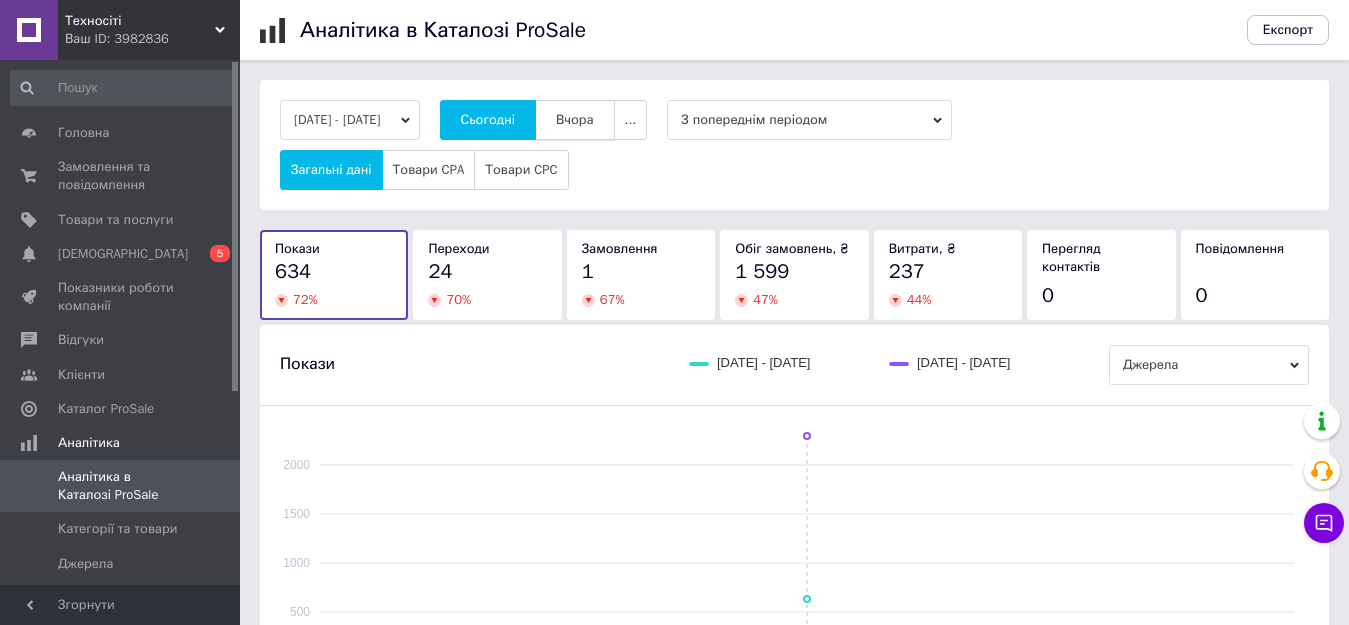 click on "Вчора" at bounding box center (575, 120) 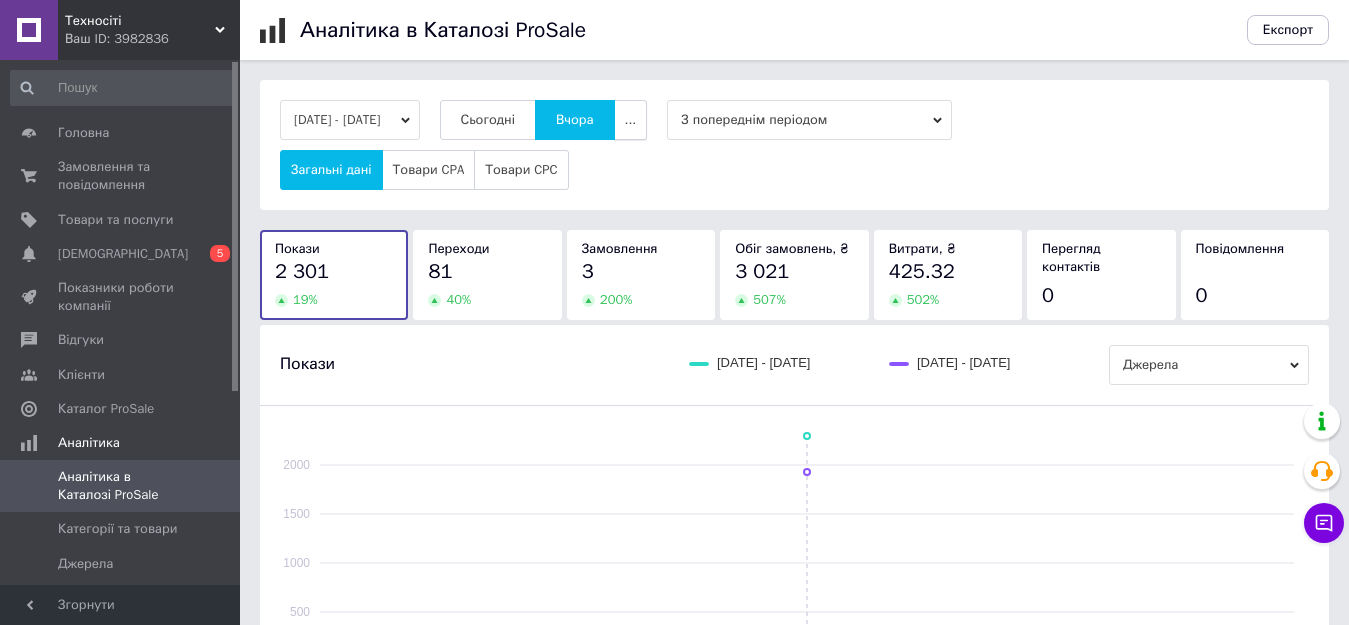 click on "..." at bounding box center (631, 120) 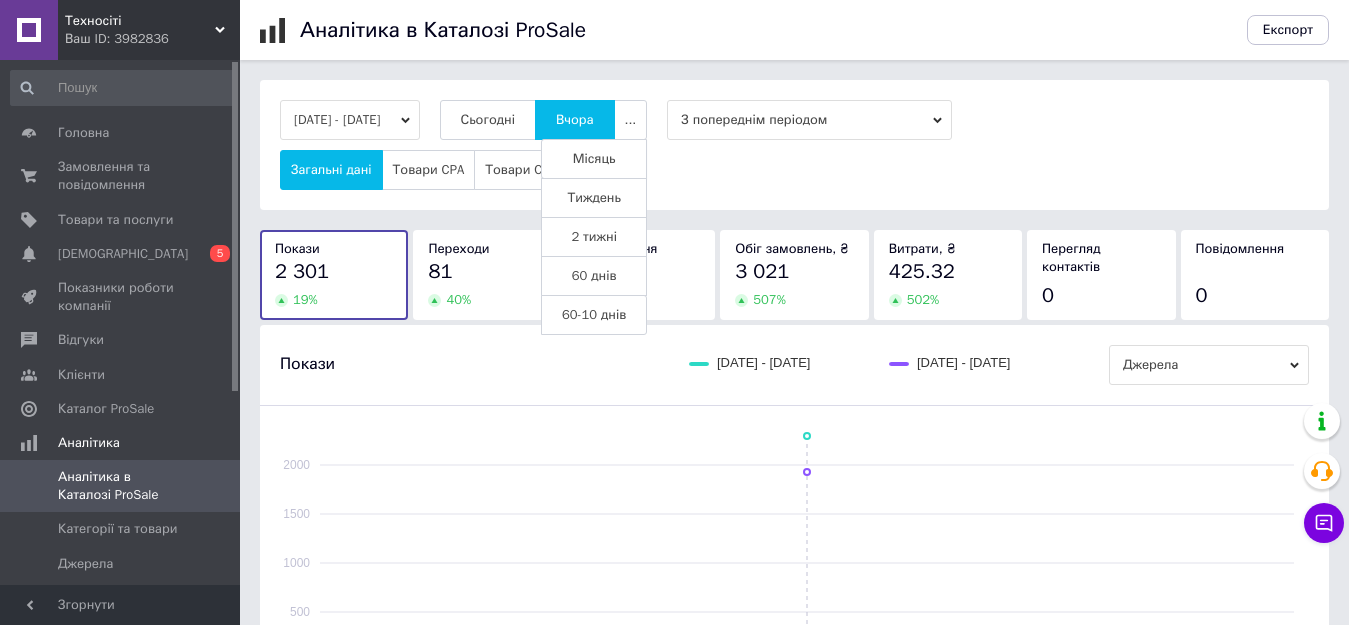 click on "Місяць" at bounding box center [594, 159] 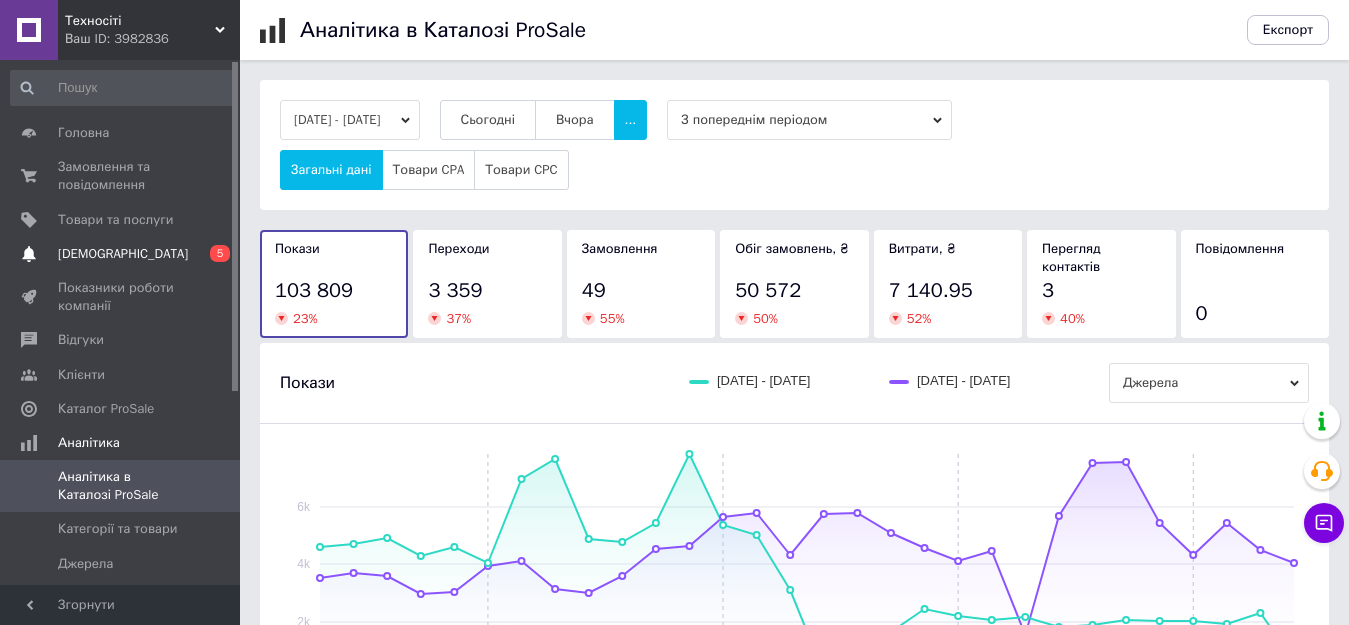 click on "[DEMOGRAPHIC_DATA]" at bounding box center (121, 254) 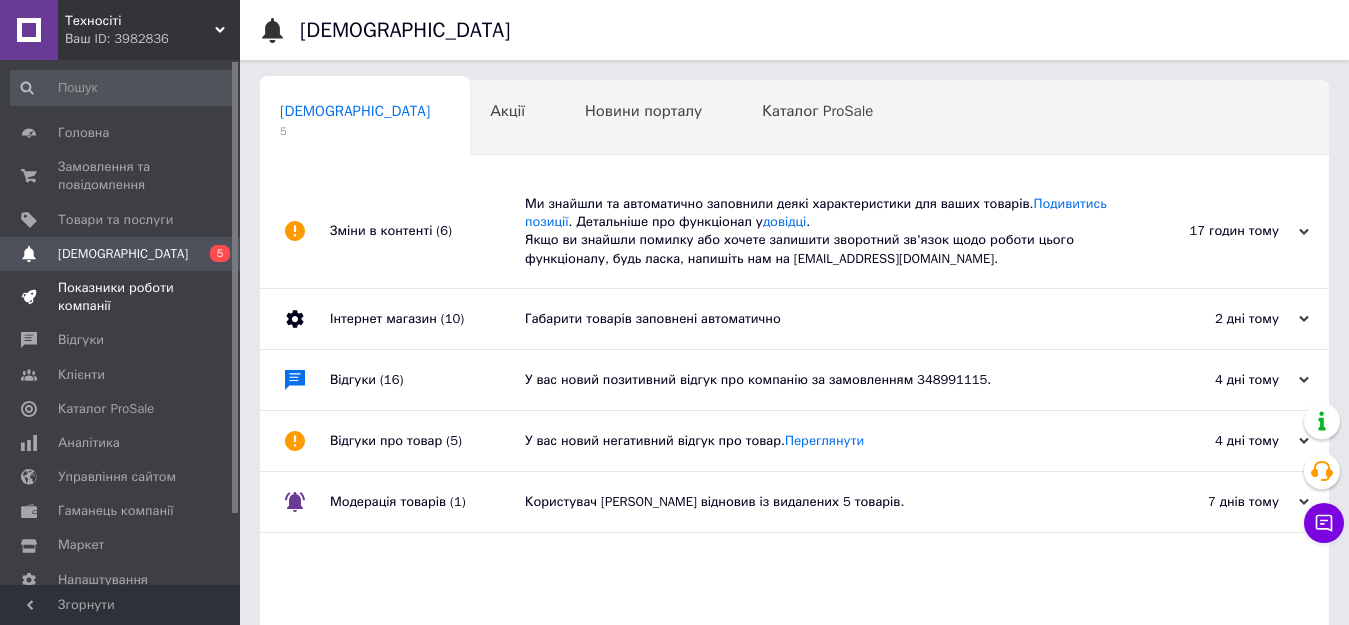 click on "Показники роботи компанії" at bounding box center (121, 297) 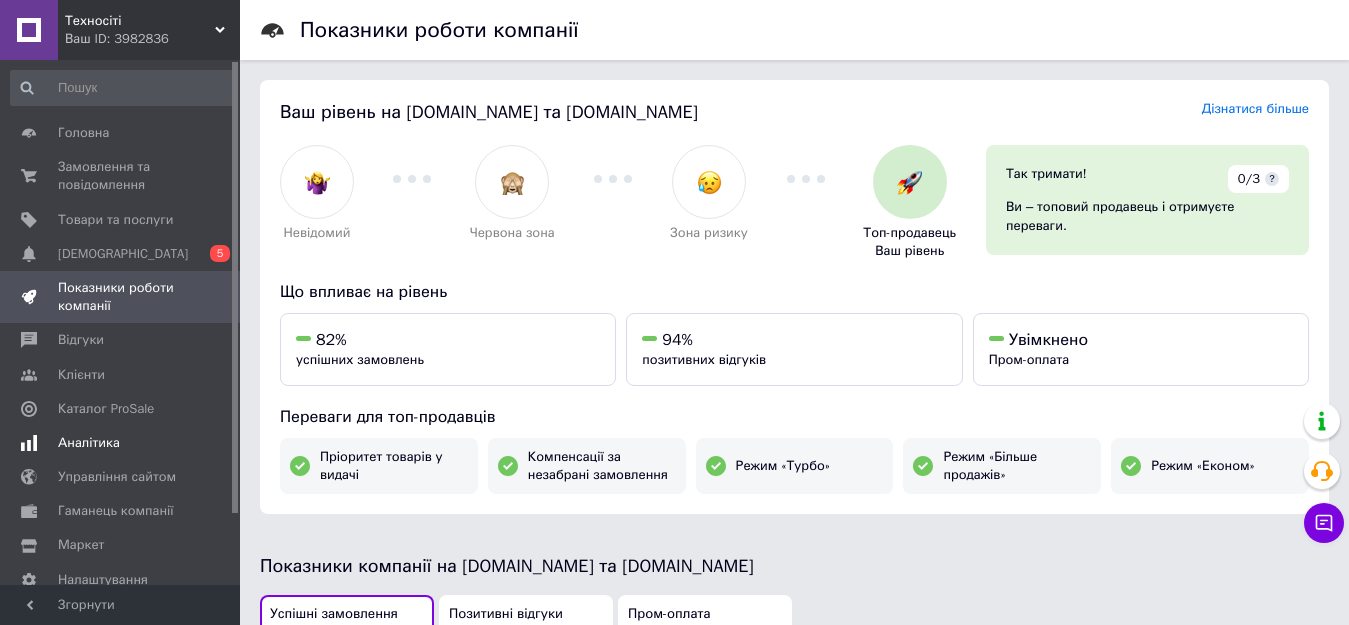 click on "Аналітика" at bounding box center [89, 443] 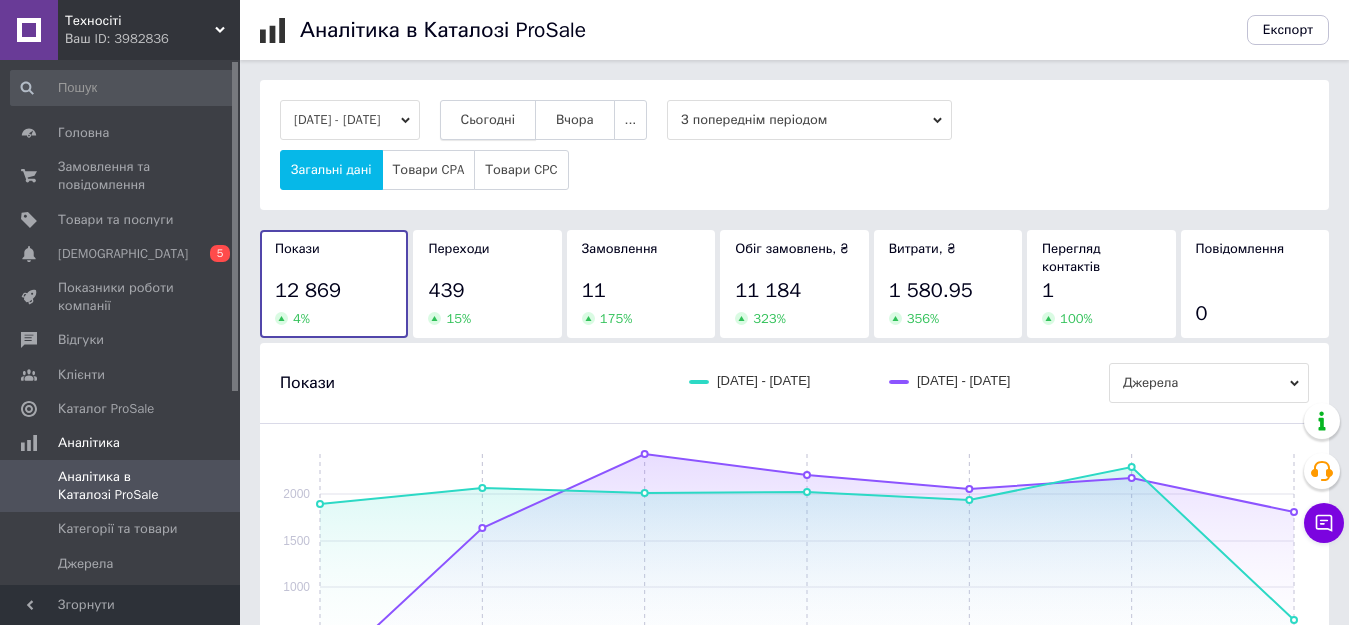 click on "Сьогодні" at bounding box center (488, 120) 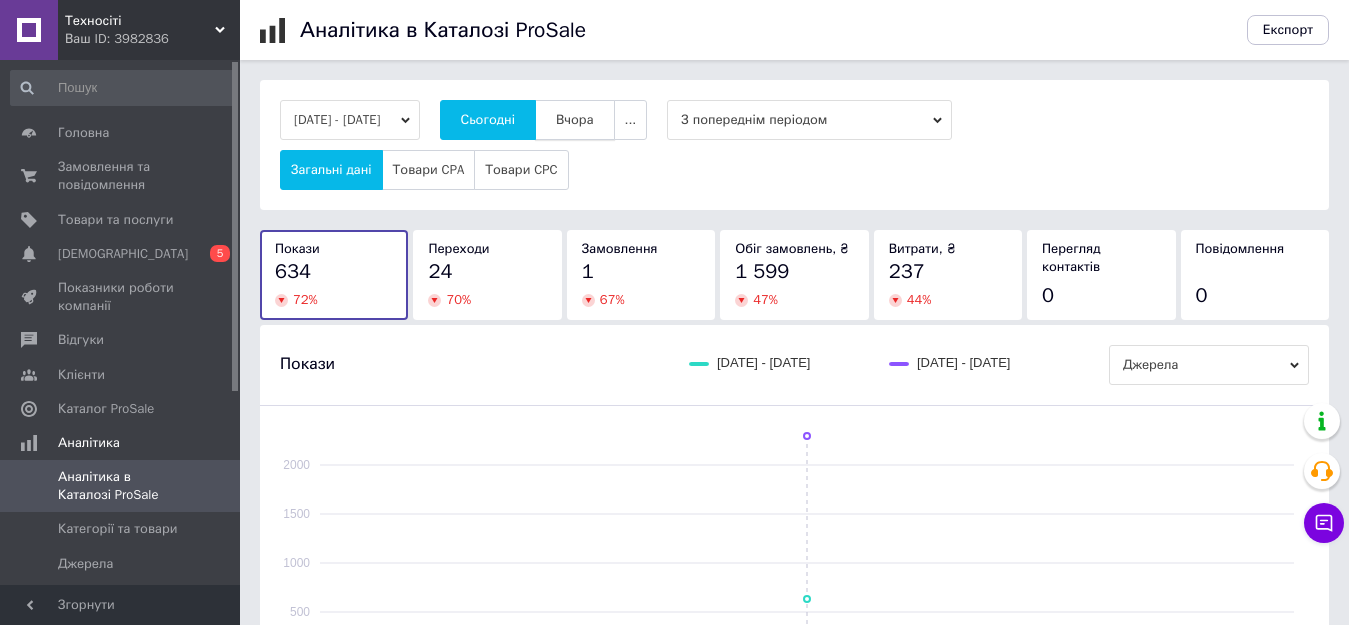 click on "Вчора" at bounding box center (575, 120) 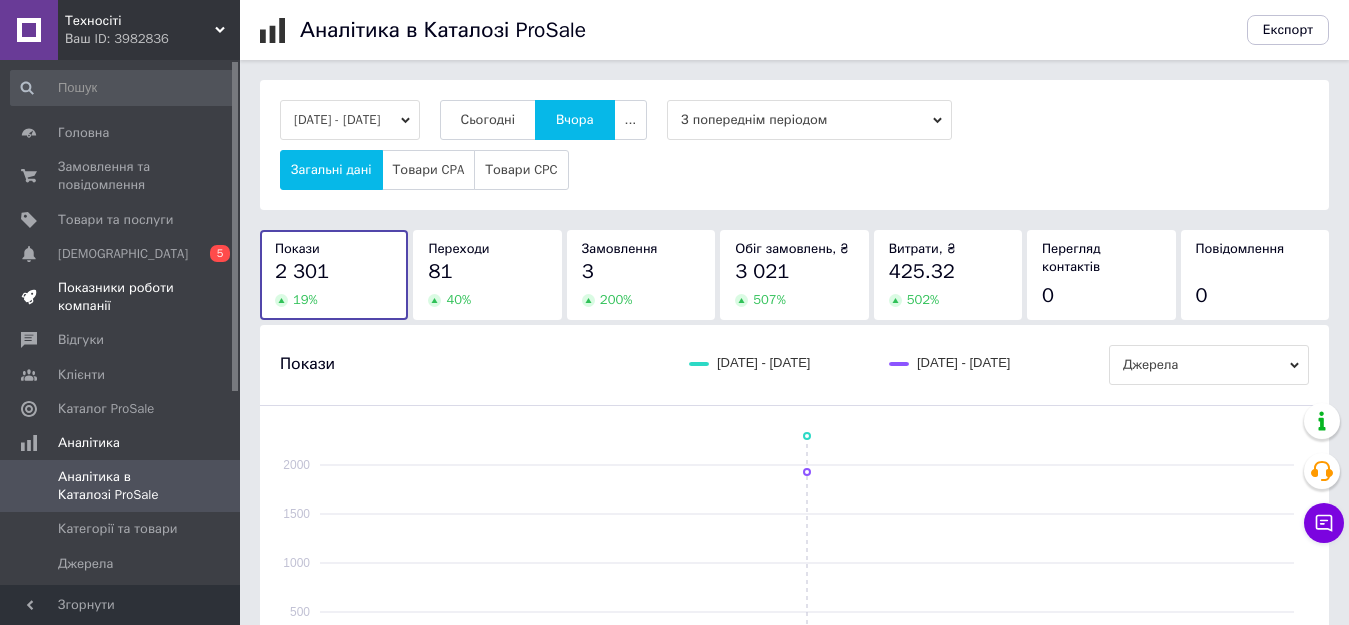 click at bounding box center [212, 297] 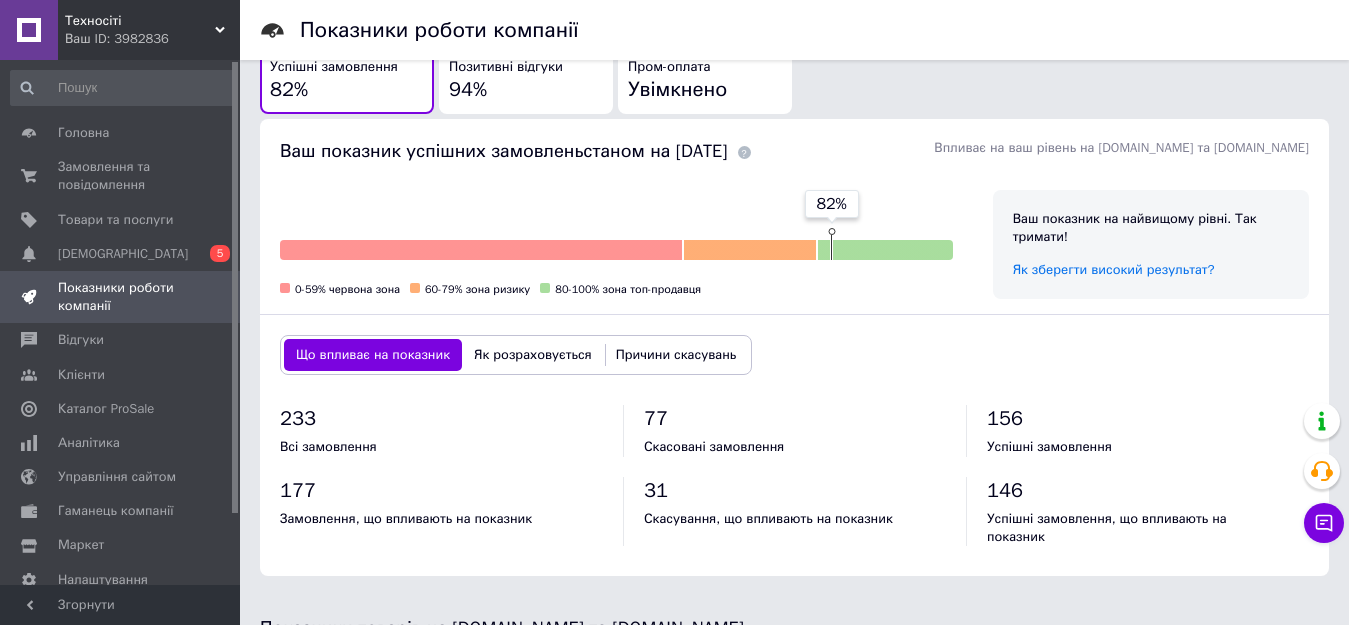 scroll, scrollTop: 1094, scrollLeft: 0, axis: vertical 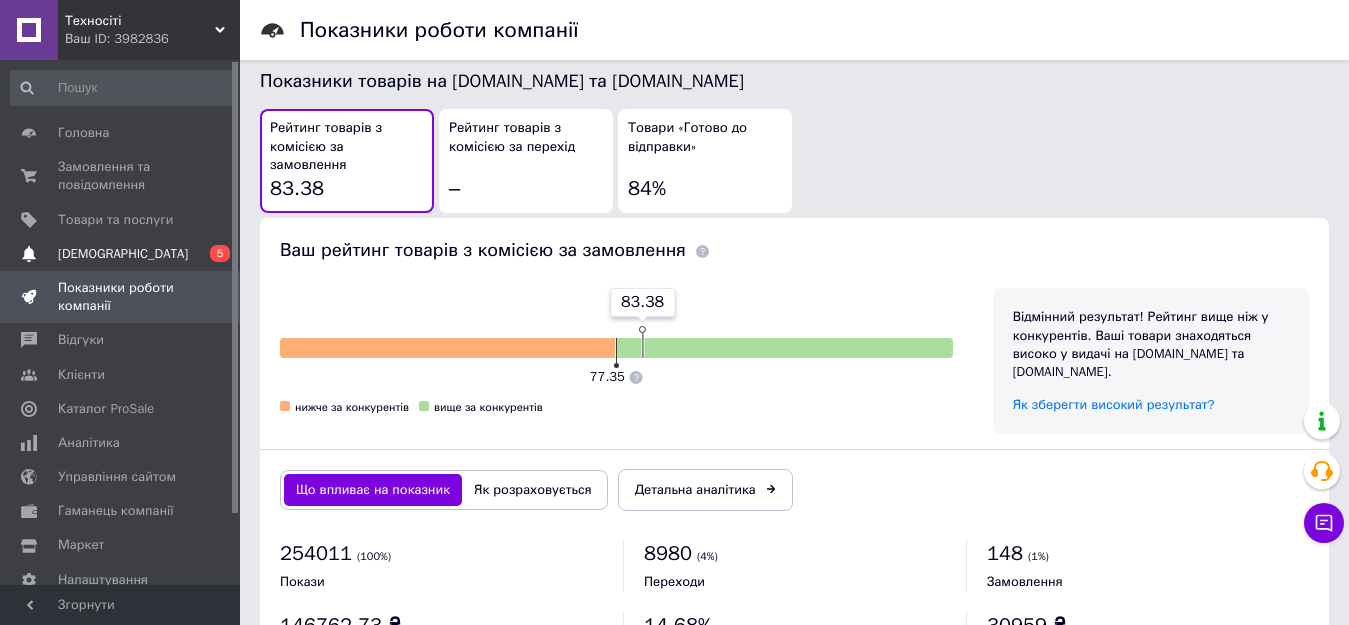 click on "[DEMOGRAPHIC_DATA]" at bounding box center [121, 254] 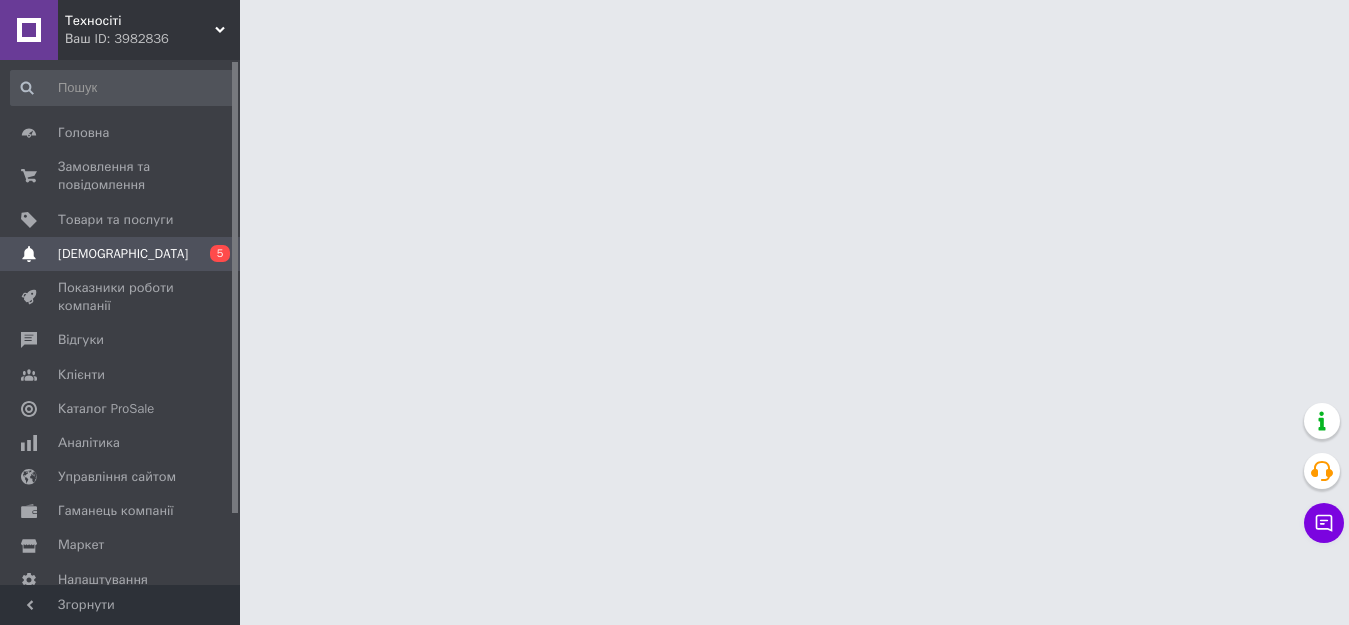 scroll, scrollTop: 0, scrollLeft: 0, axis: both 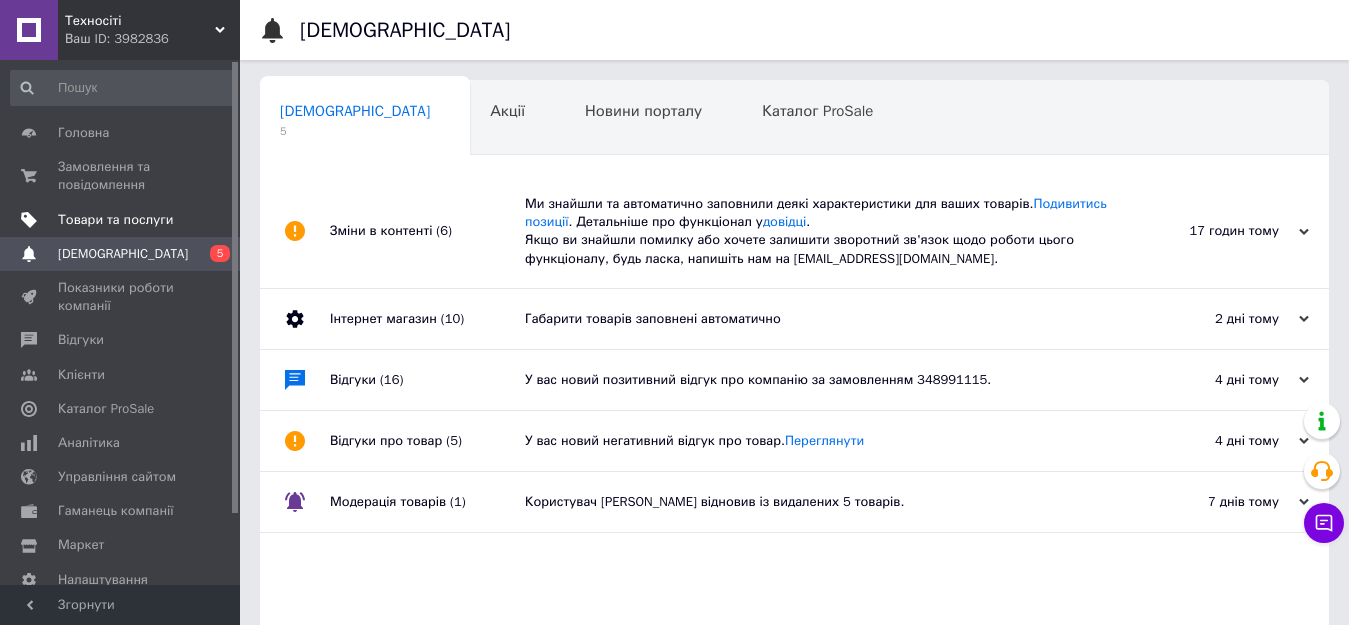 click on "Товари та послуги" at bounding box center [115, 220] 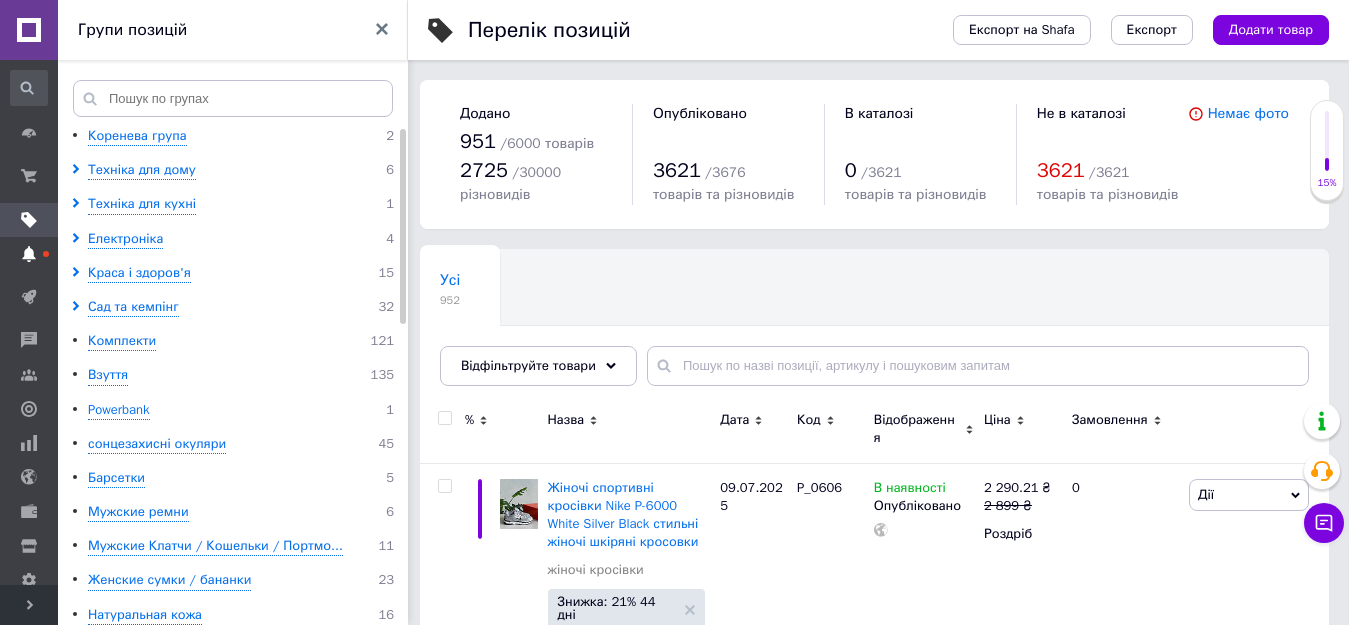 click at bounding box center (29, 254) 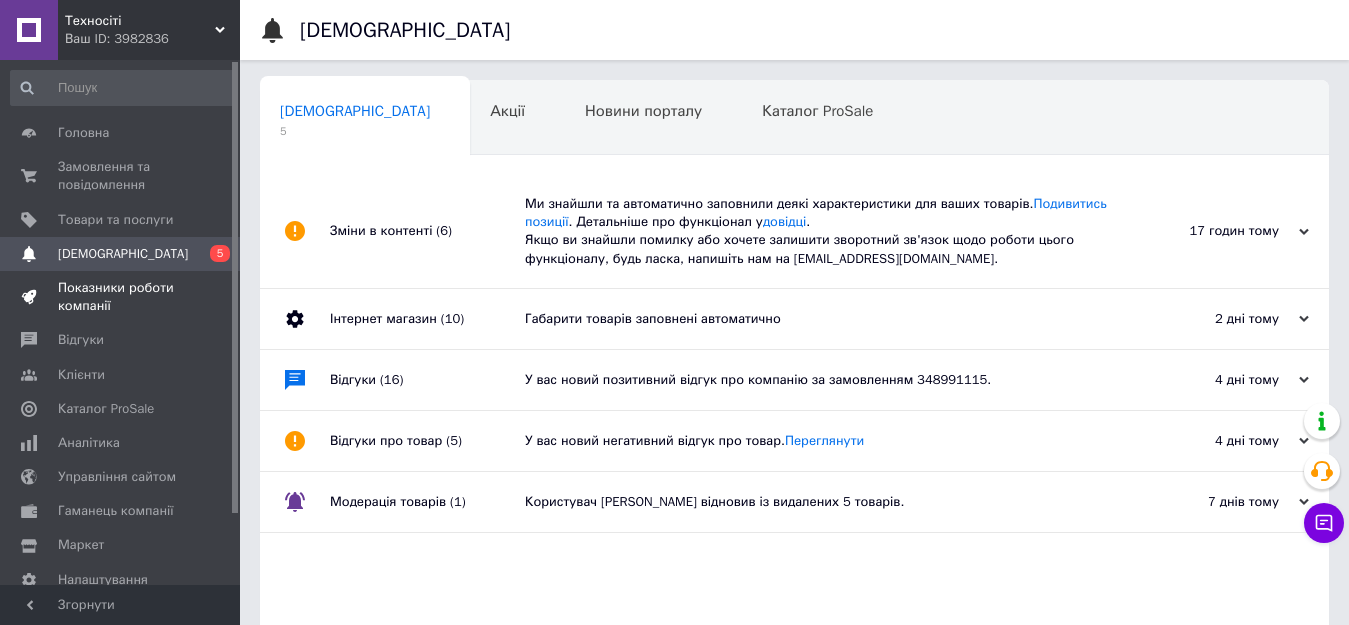 click on "Показники роботи компанії" at bounding box center (123, 297) 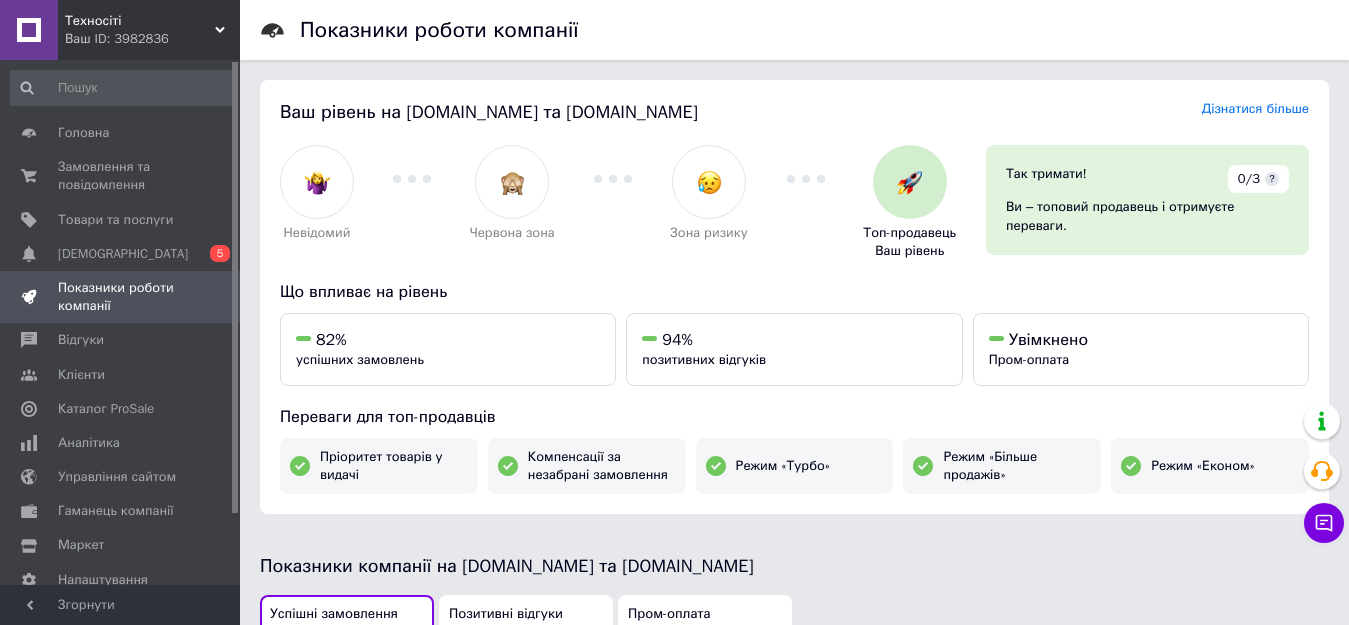 scroll, scrollTop: 547, scrollLeft: 0, axis: vertical 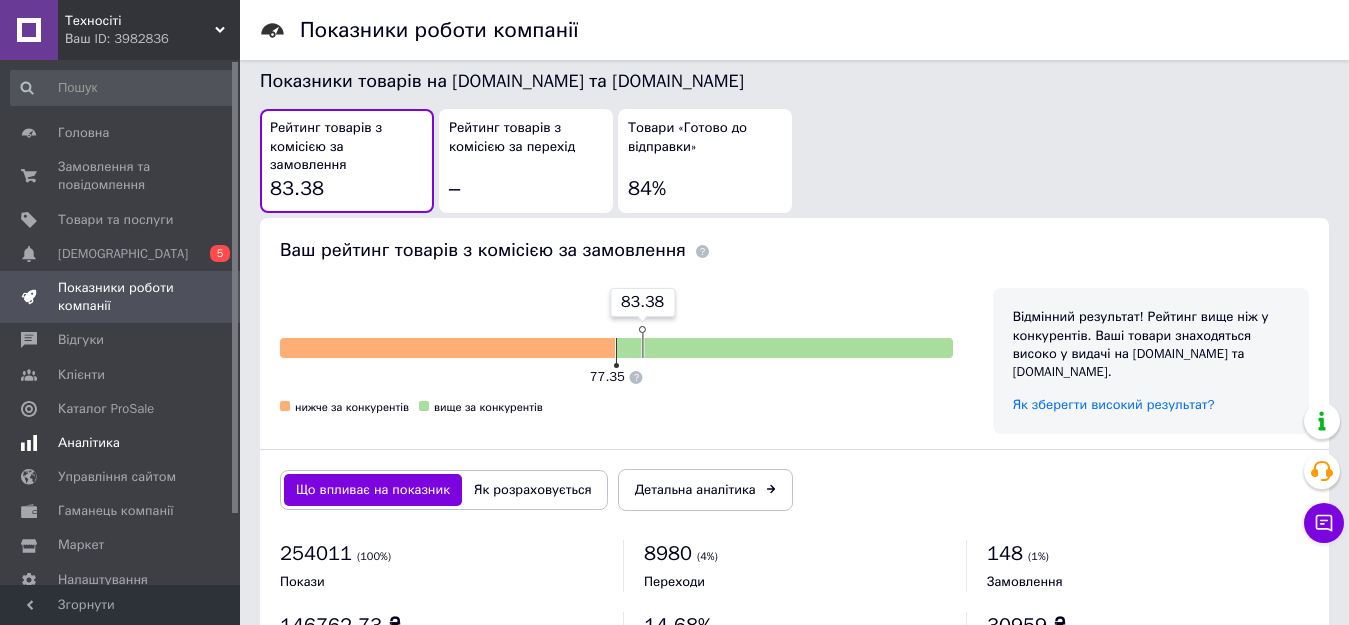 click on "Аналітика" at bounding box center (89, 443) 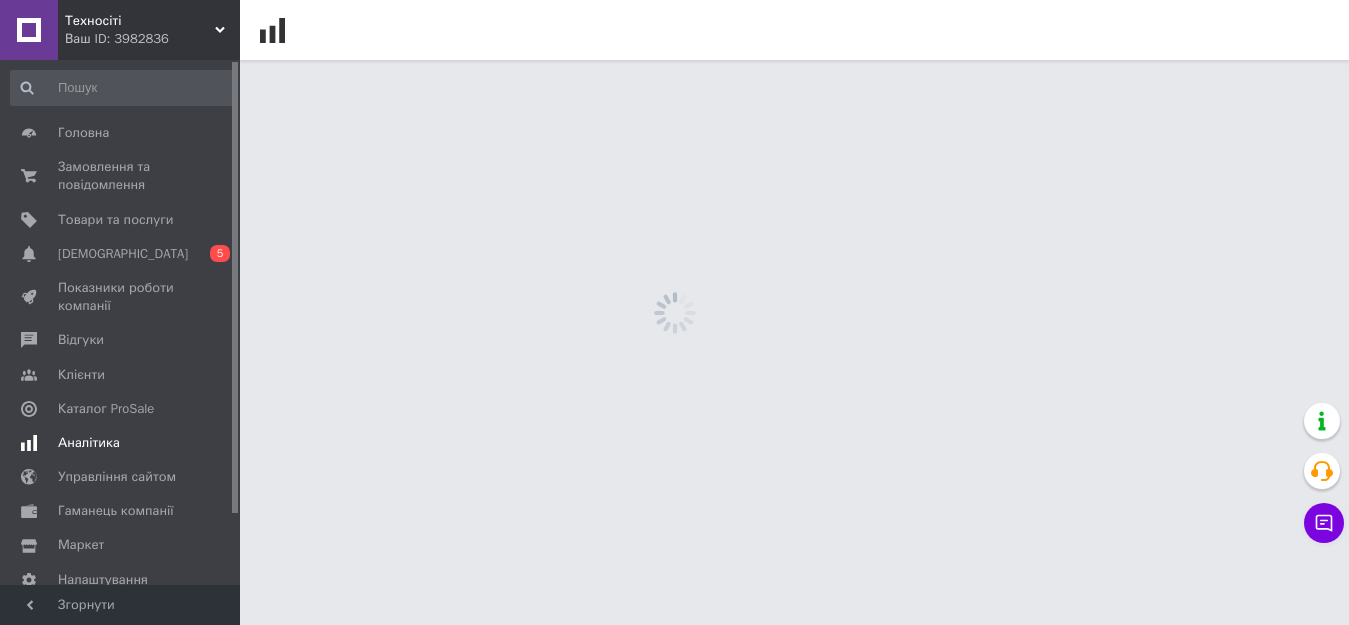scroll, scrollTop: 0, scrollLeft: 0, axis: both 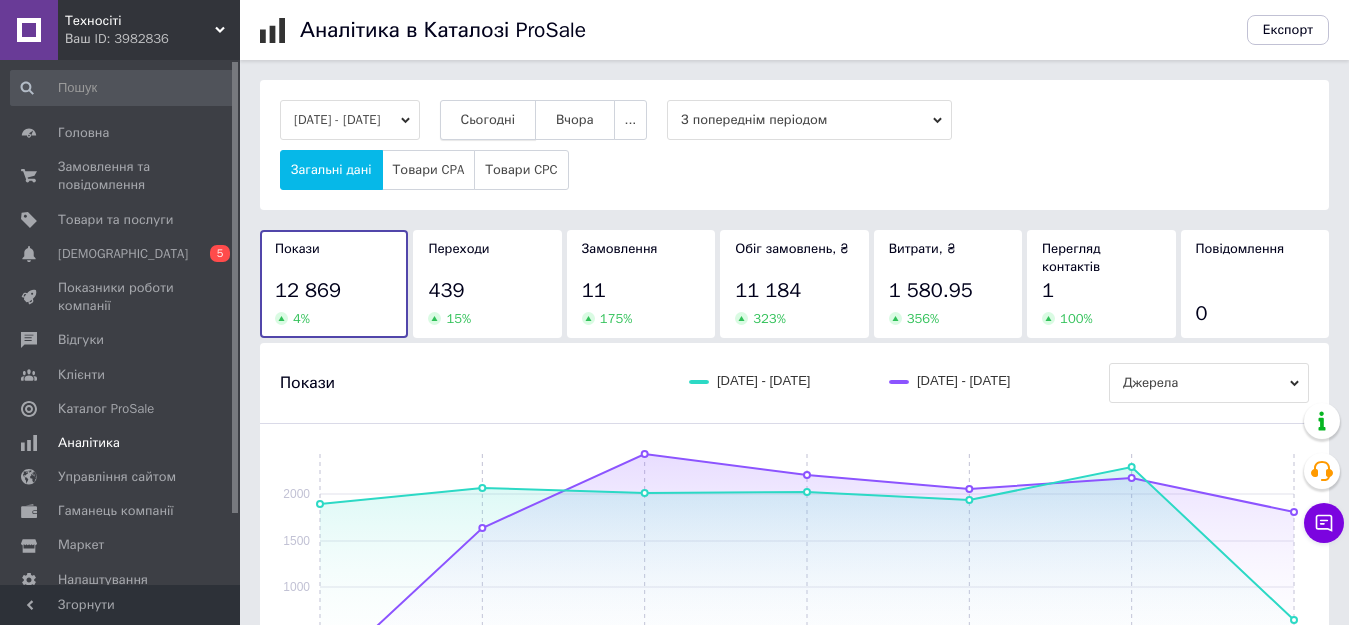 click on "Сьогодні" at bounding box center [488, 120] 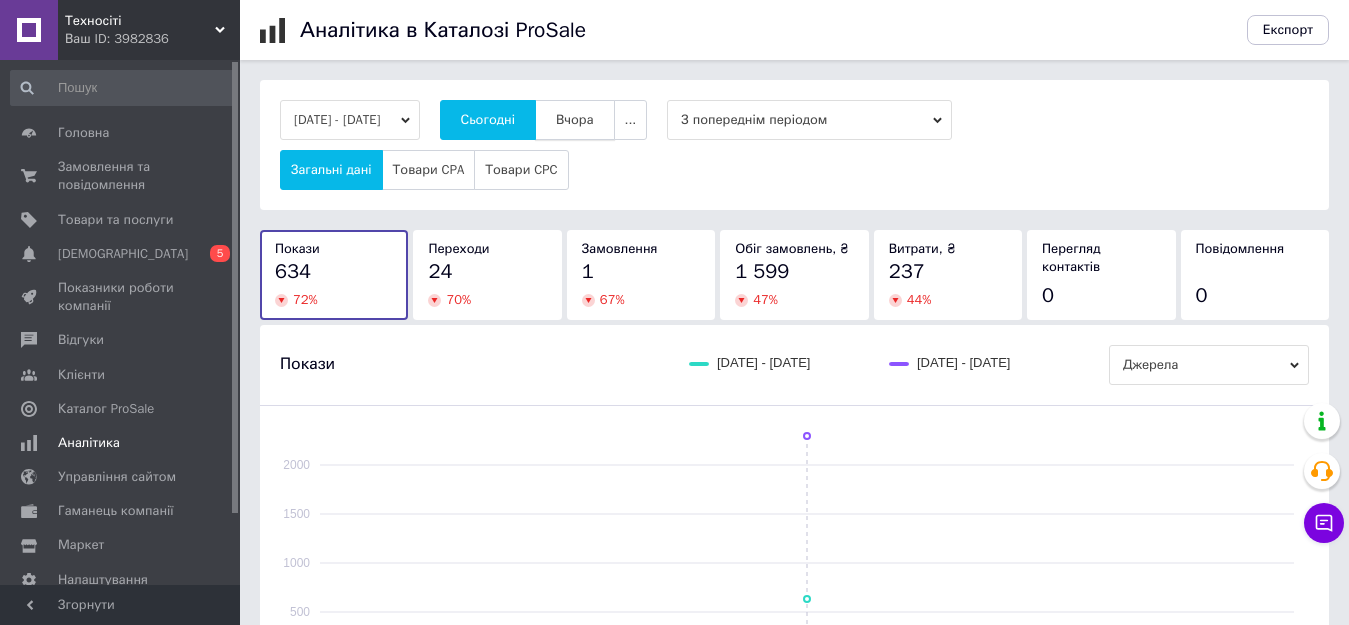 click on "Вчора" at bounding box center [575, 120] 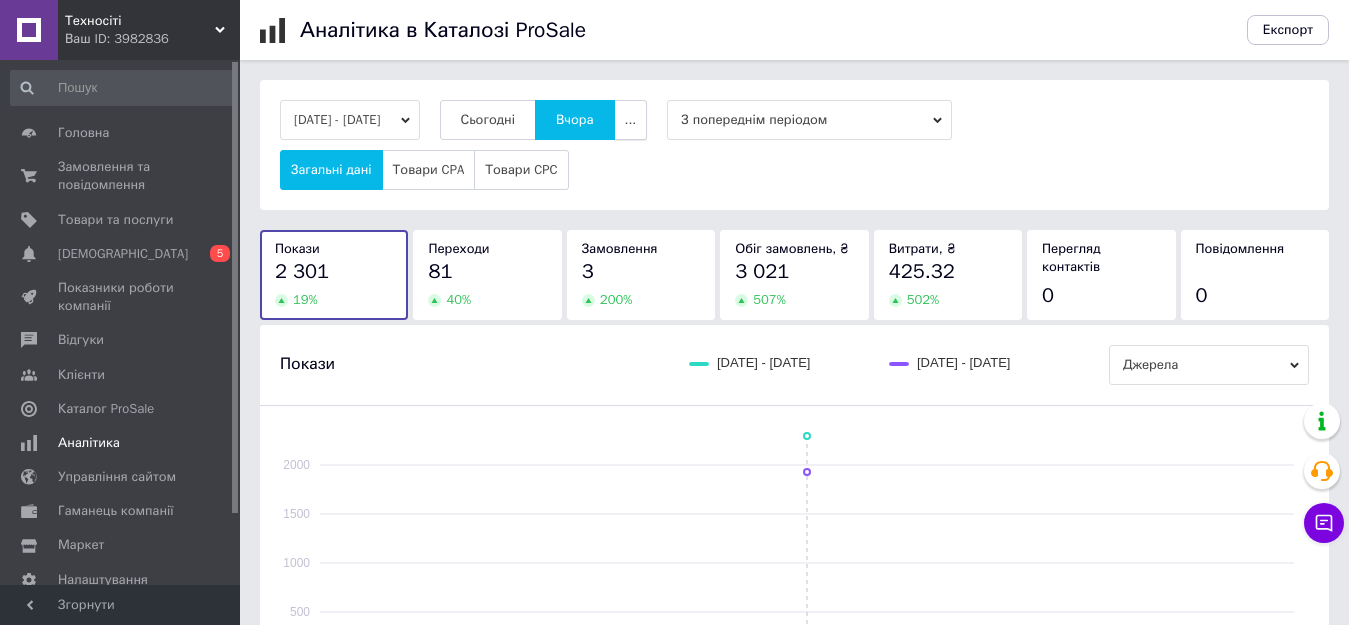click on "..." at bounding box center (631, 120) 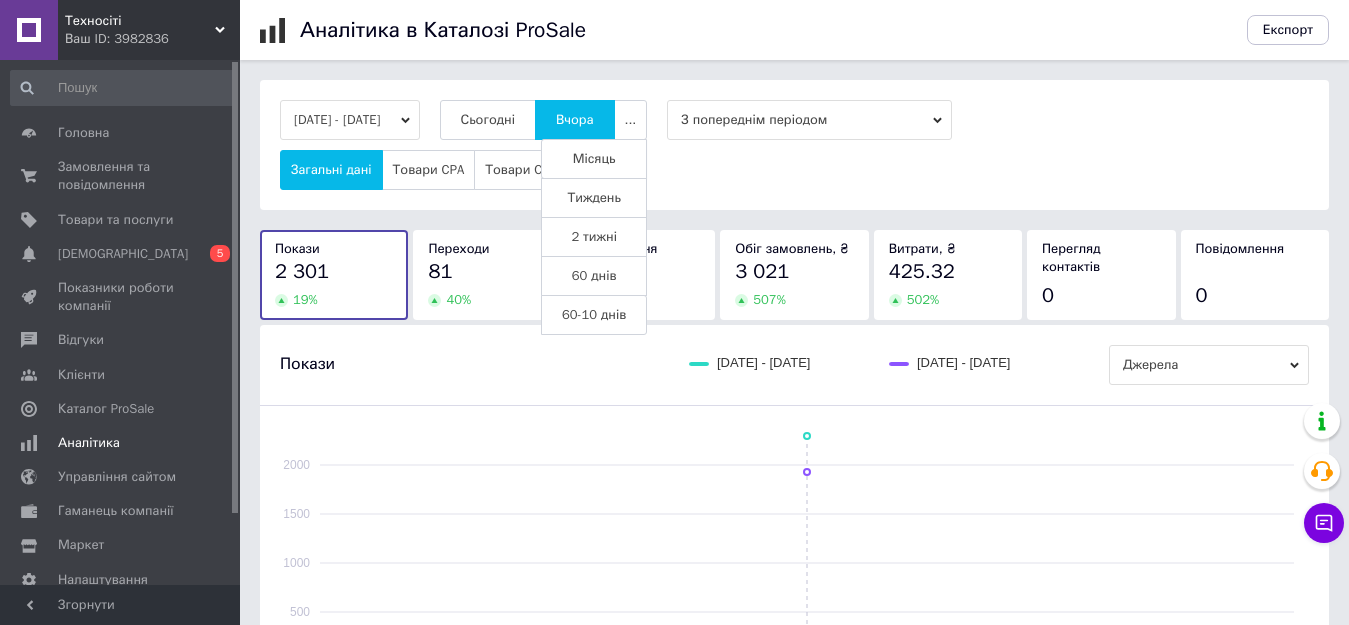 click on "Місяць" at bounding box center (594, 159) 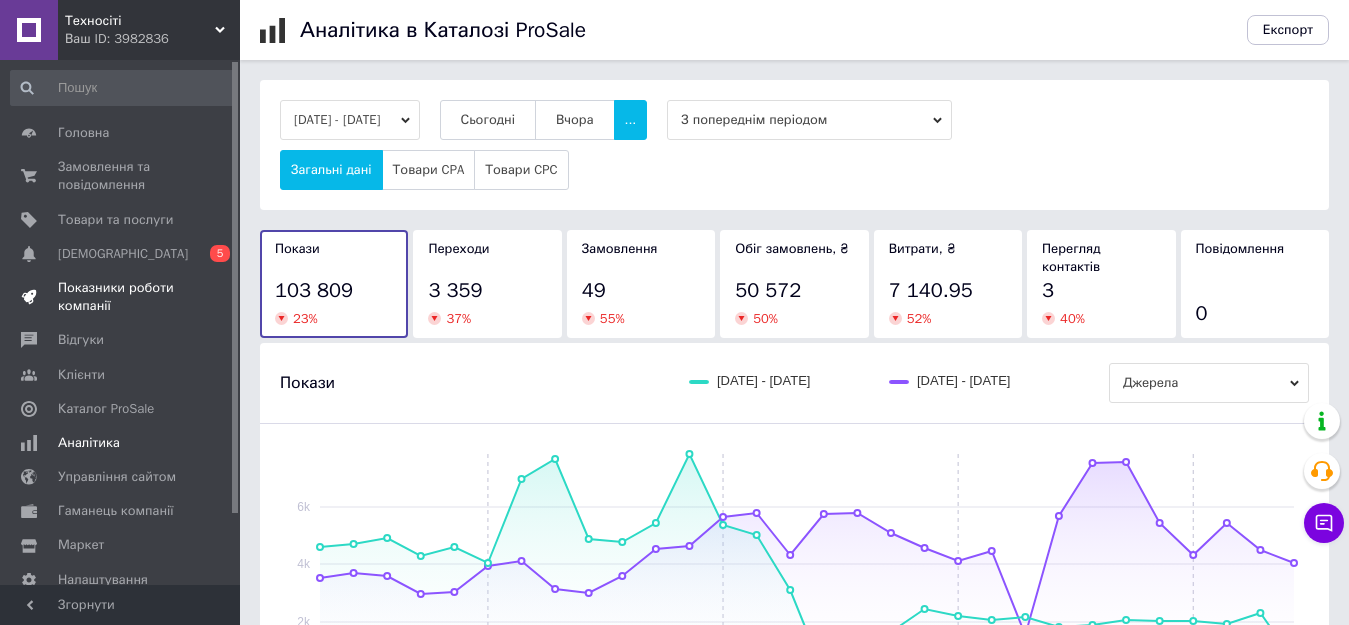 click on "Показники роботи компанії" at bounding box center (121, 297) 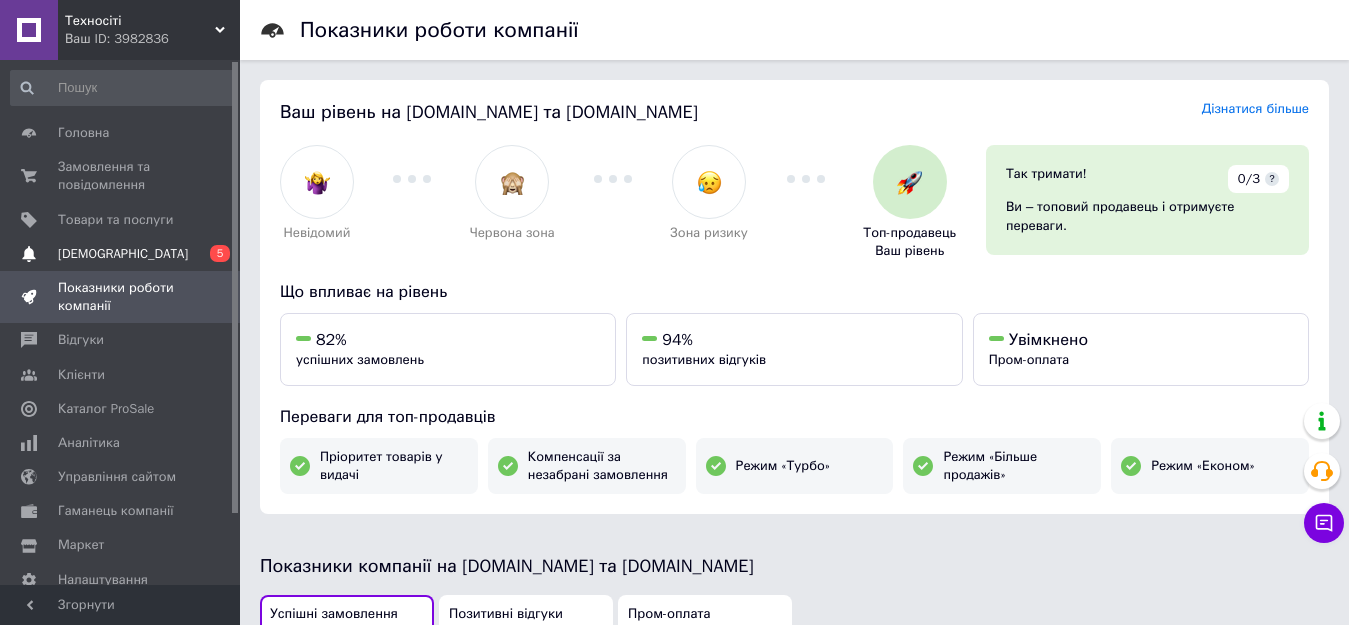 click on "[DEMOGRAPHIC_DATA]" at bounding box center (123, 254) 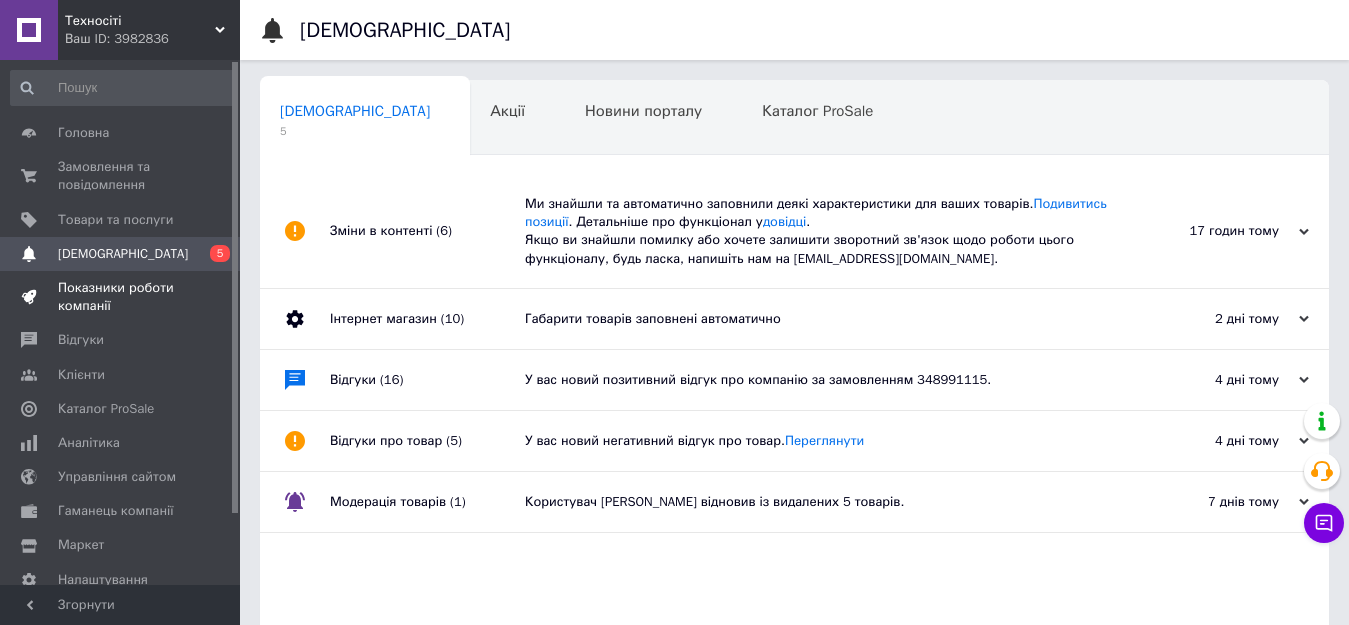 click on "Показники роботи компанії" at bounding box center (121, 297) 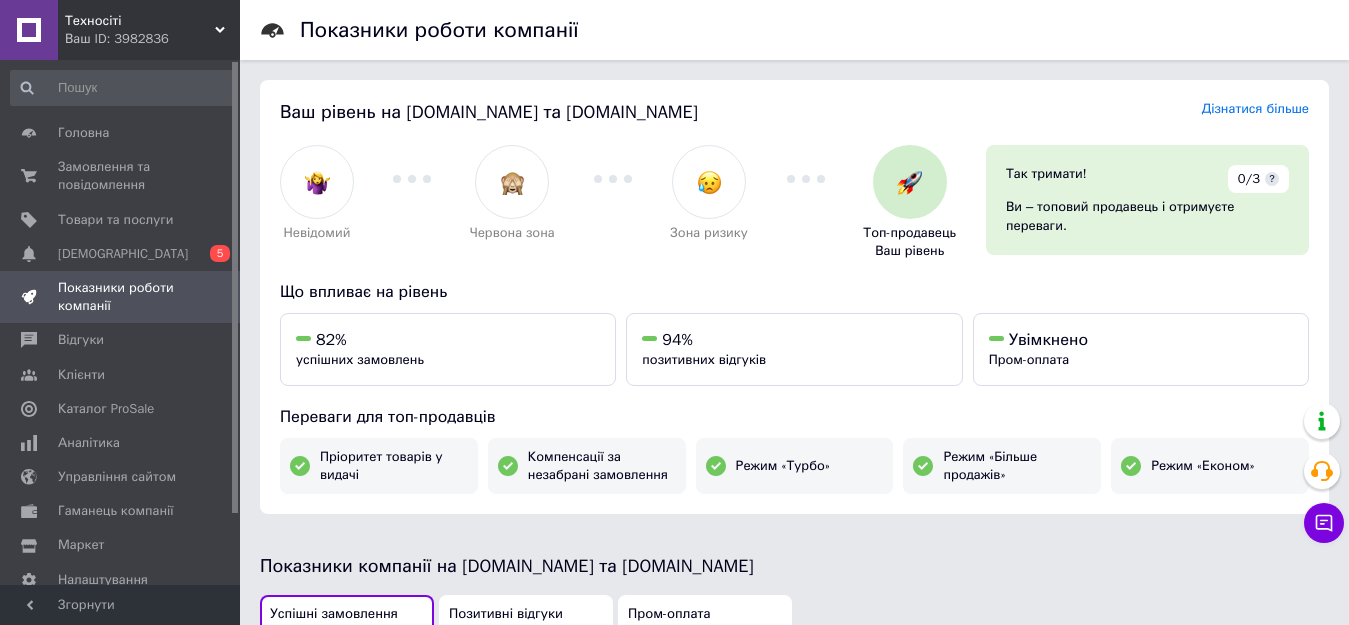 scroll, scrollTop: 547, scrollLeft: 0, axis: vertical 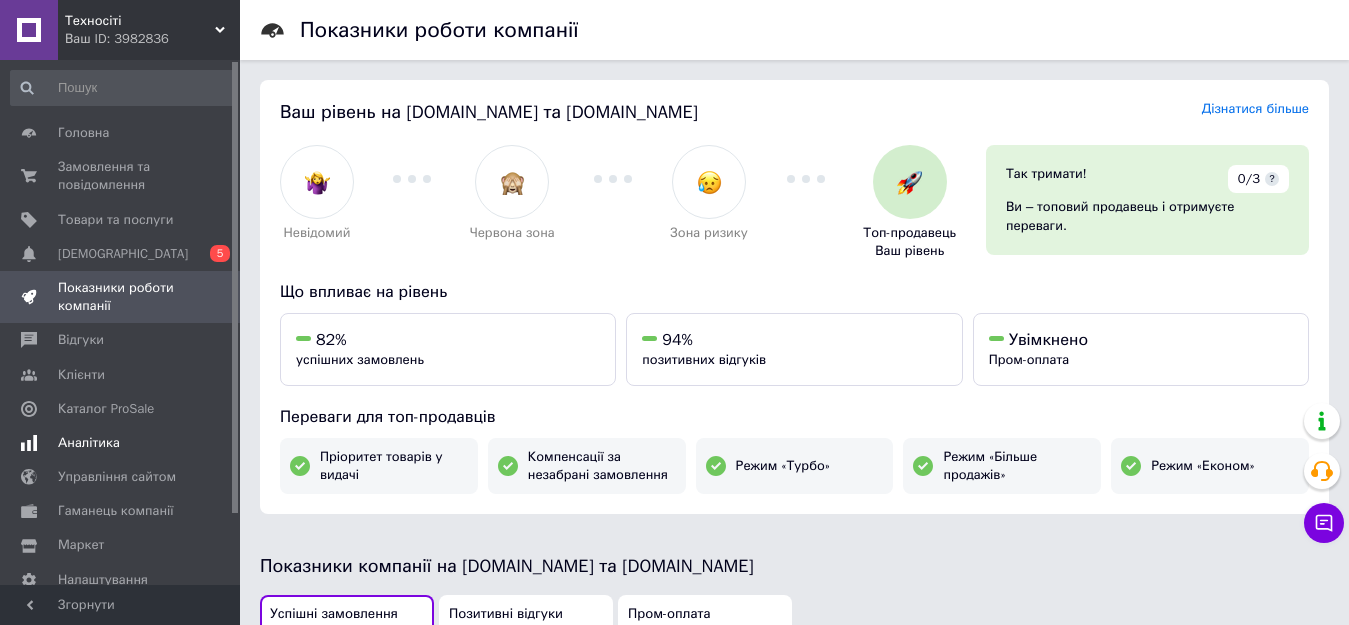 click on "Аналітика" at bounding box center [89, 443] 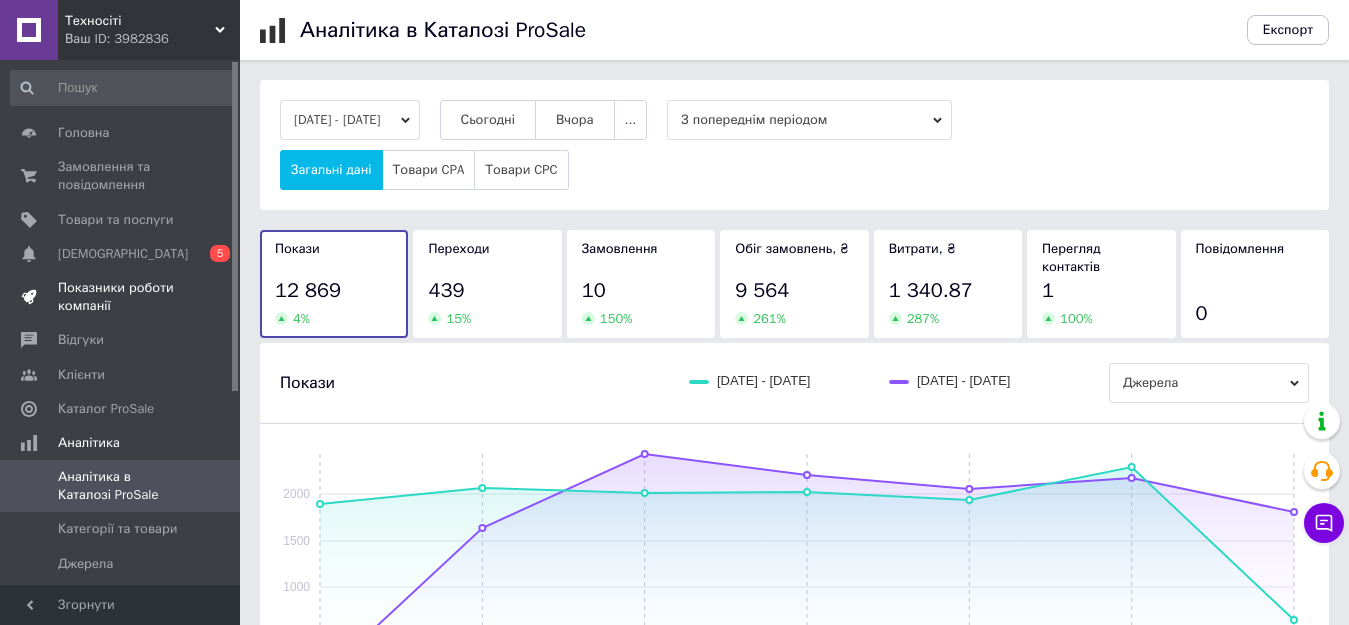 click on "Показники роботи компанії" at bounding box center (121, 297) 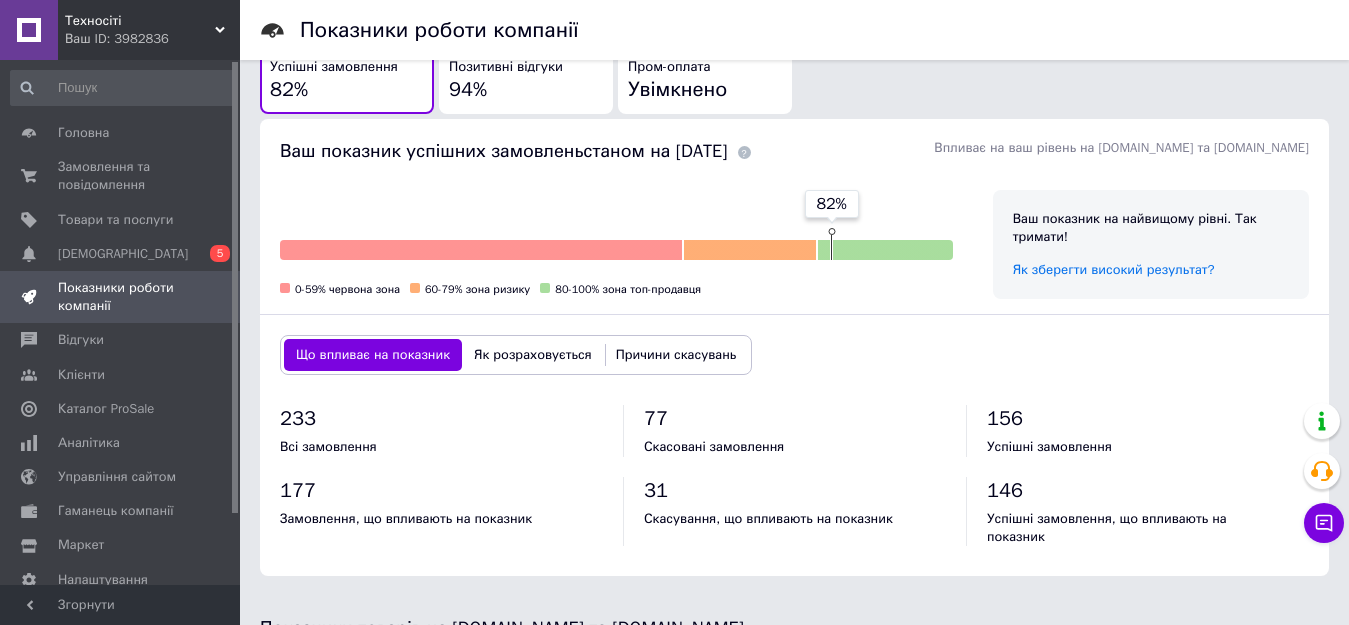 scroll, scrollTop: 1094, scrollLeft: 0, axis: vertical 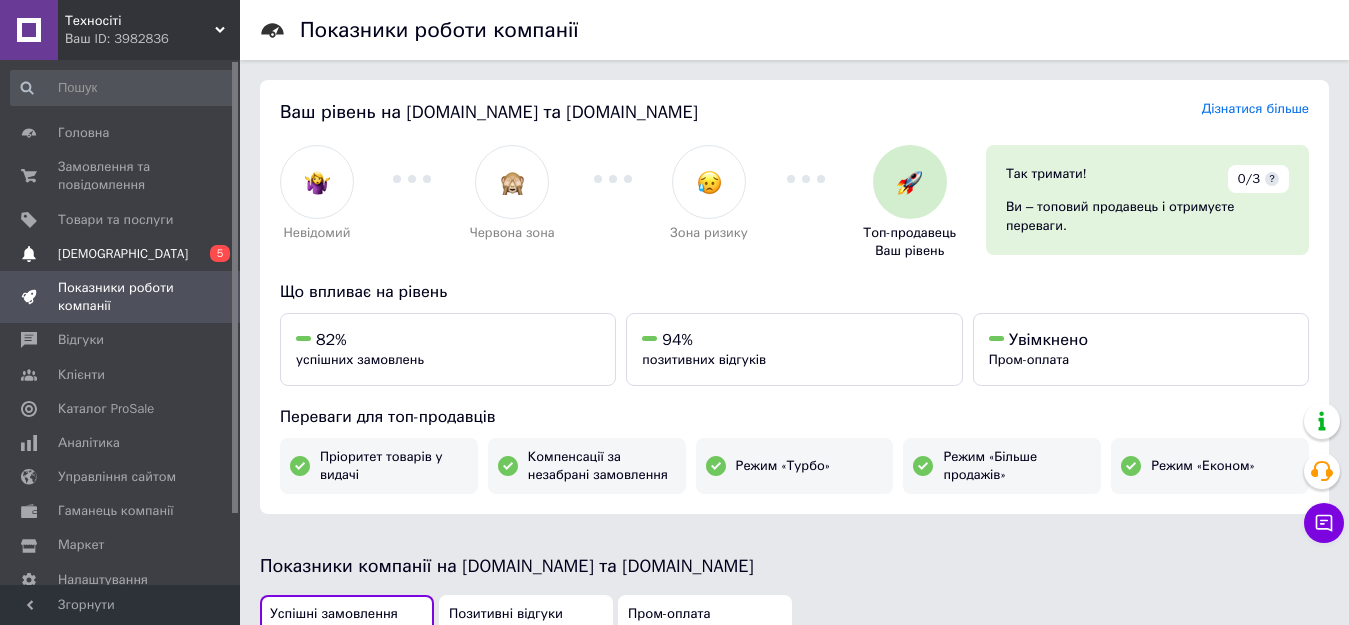 click on "Сповіщення 0 5" at bounding box center (123, 254) 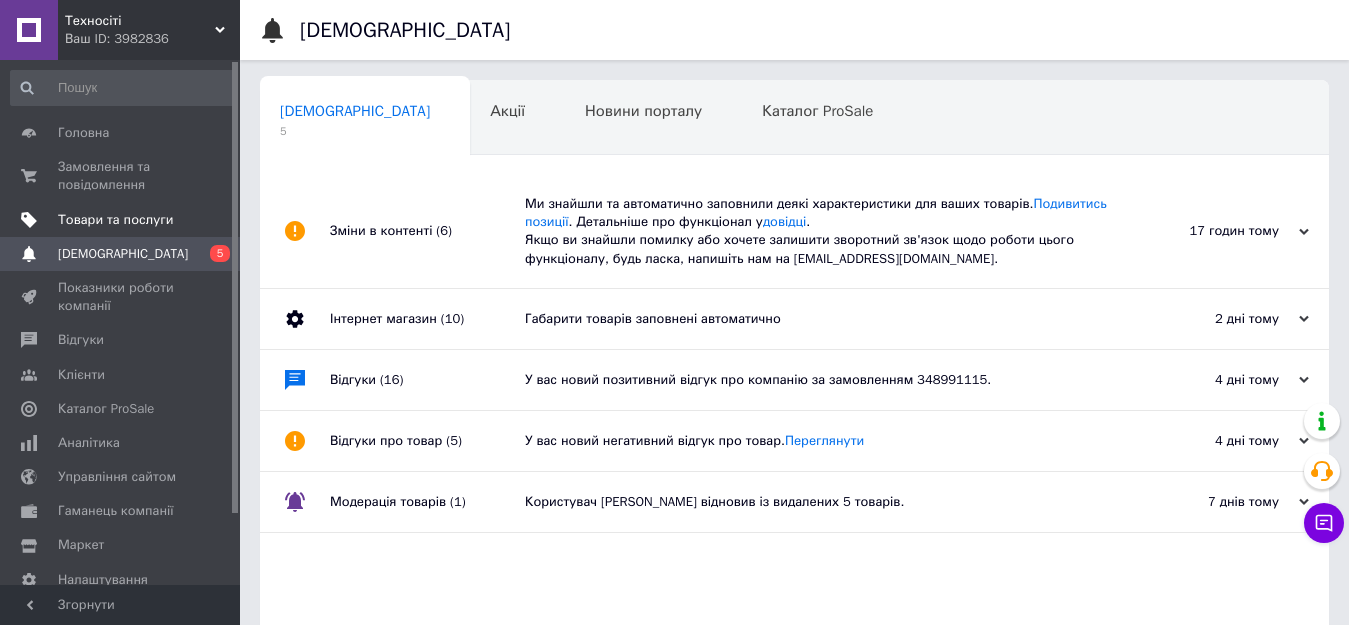 click on "Товари та послуги" at bounding box center [123, 220] 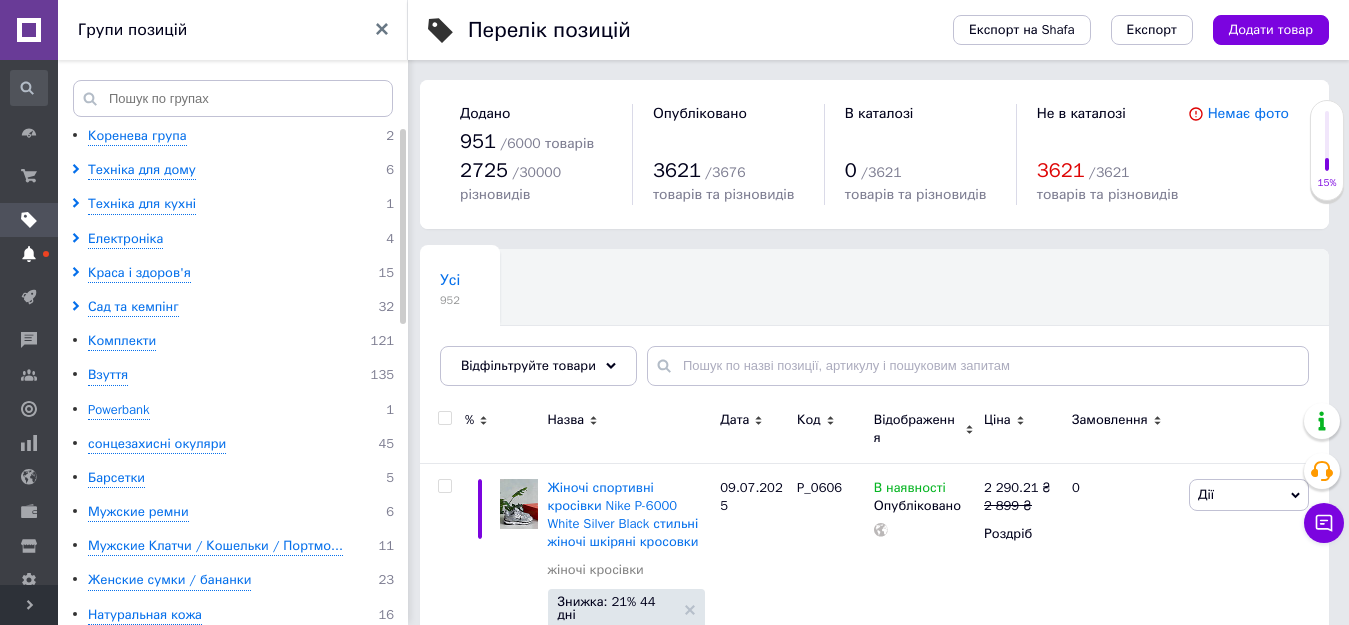 click 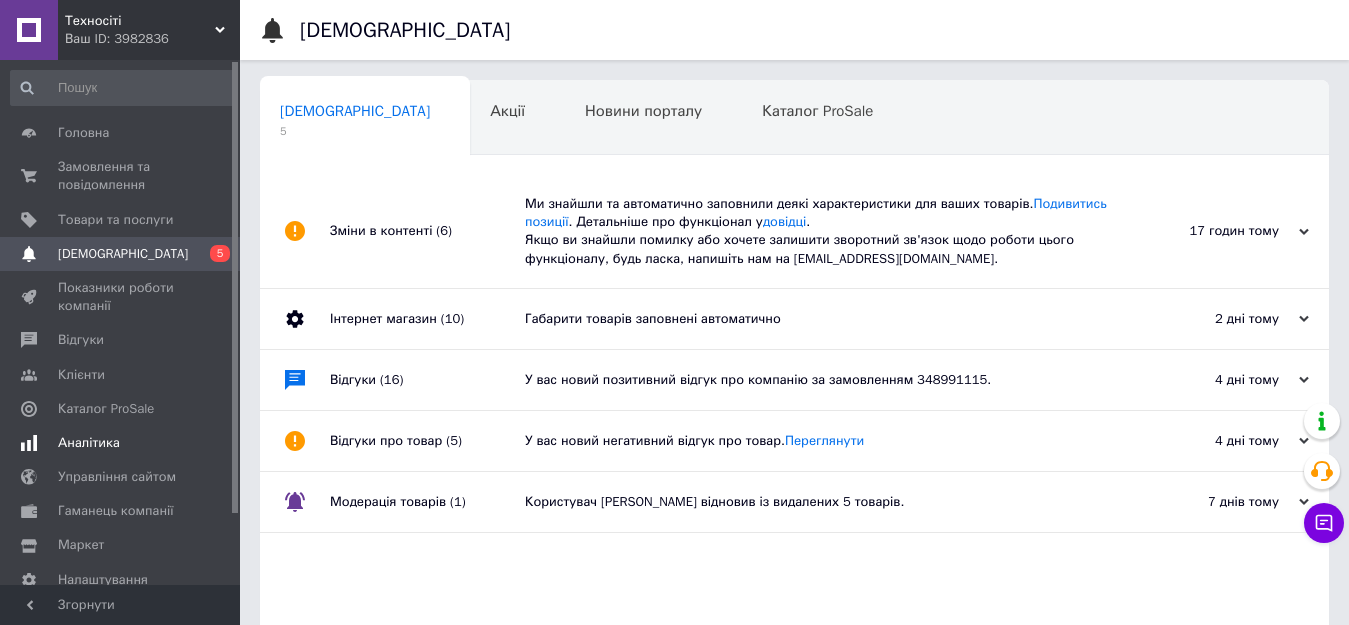 click on "Аналітика" at bounding box center [89, 443] 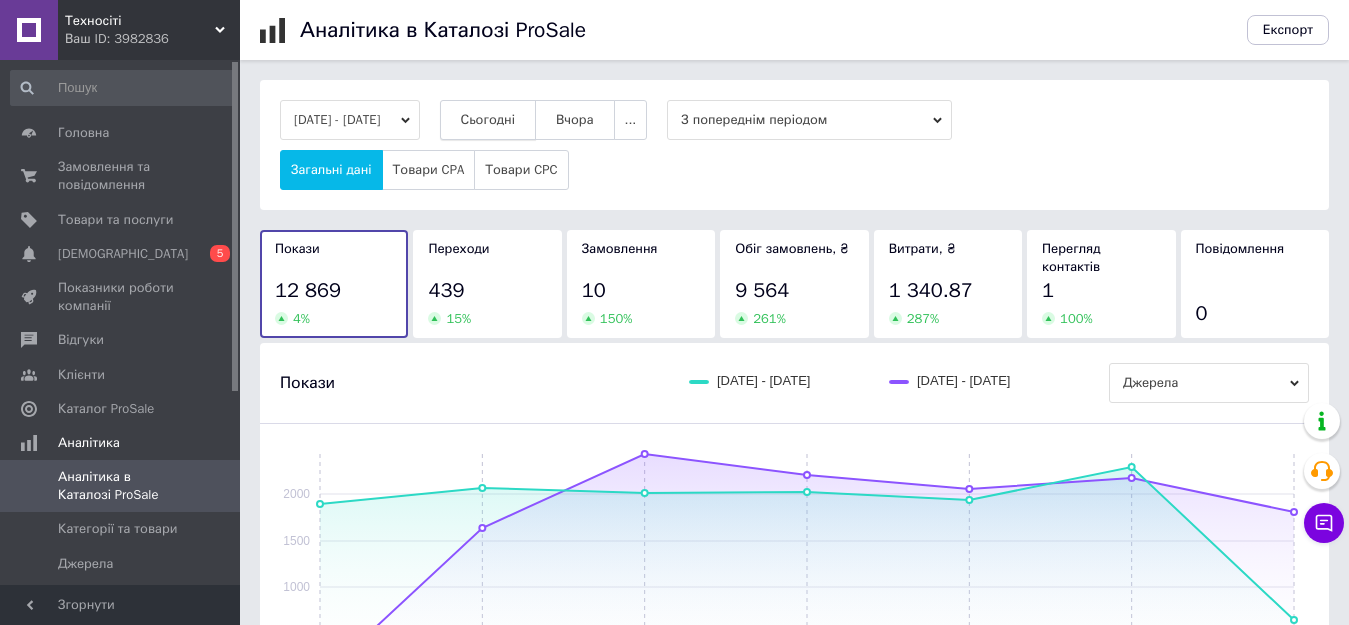 click on "Сьогодні" at bounding box center (488, 120) 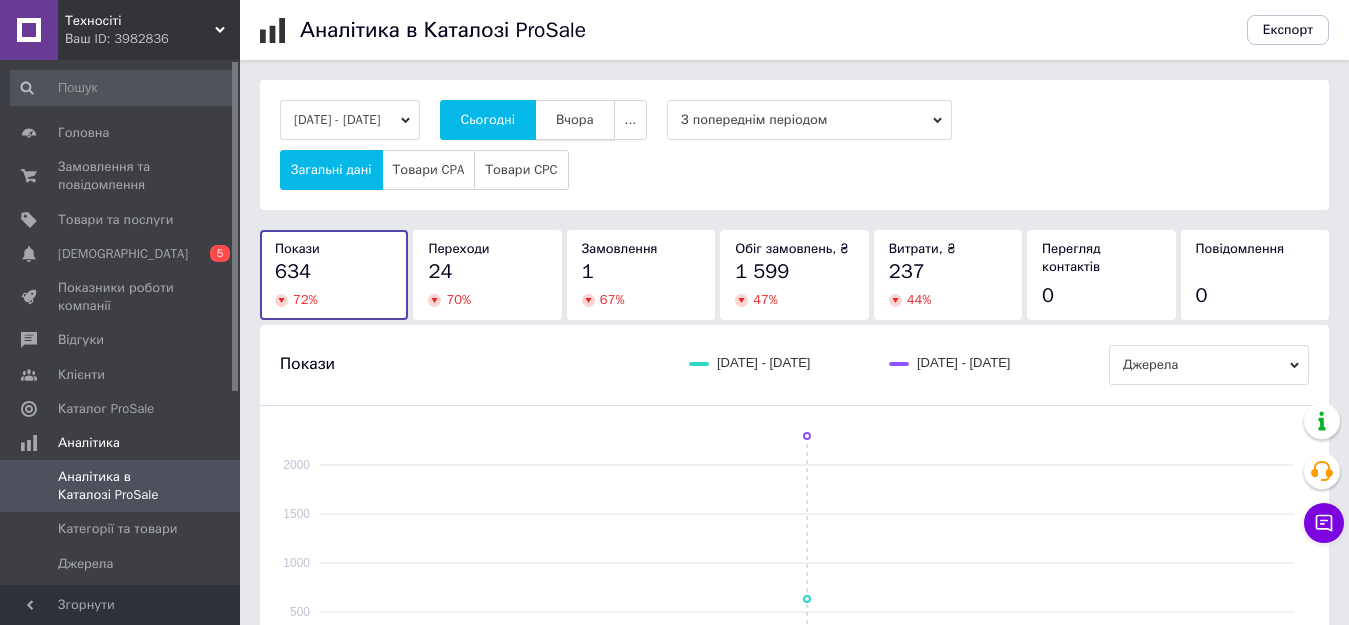 click on "Вчора" at bounding box center [575, 120] 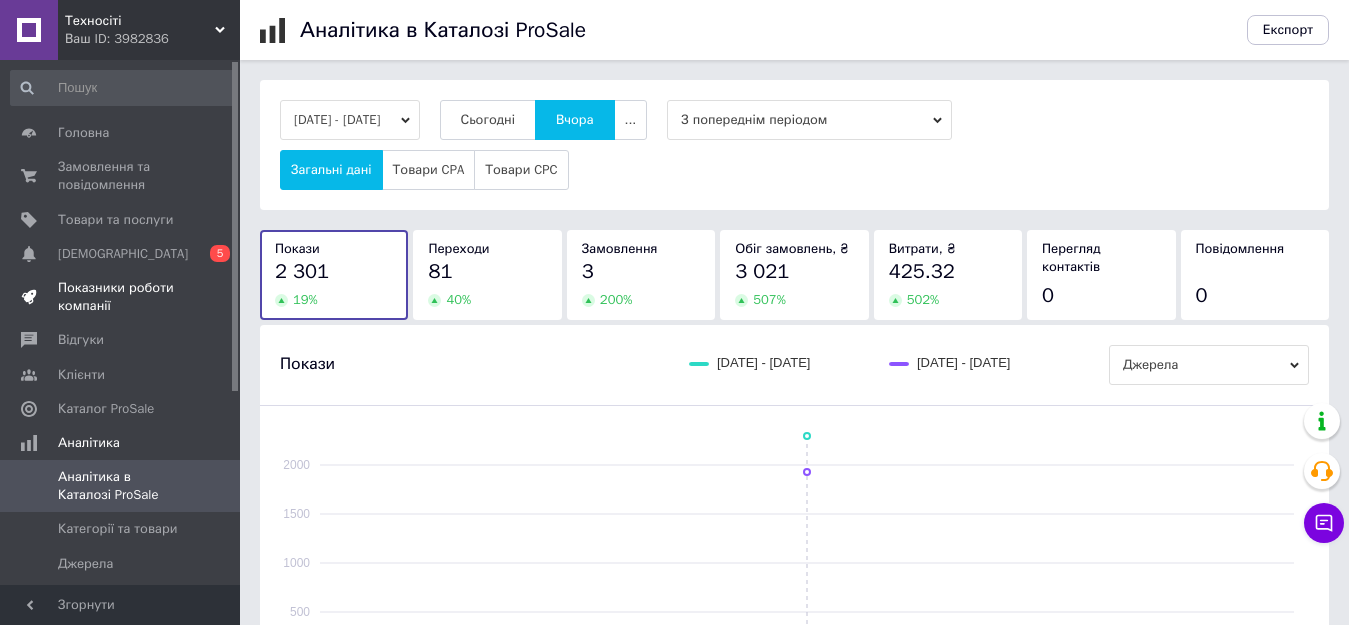 click on "Показники роботи компанії" at bounding box center (121, 297) 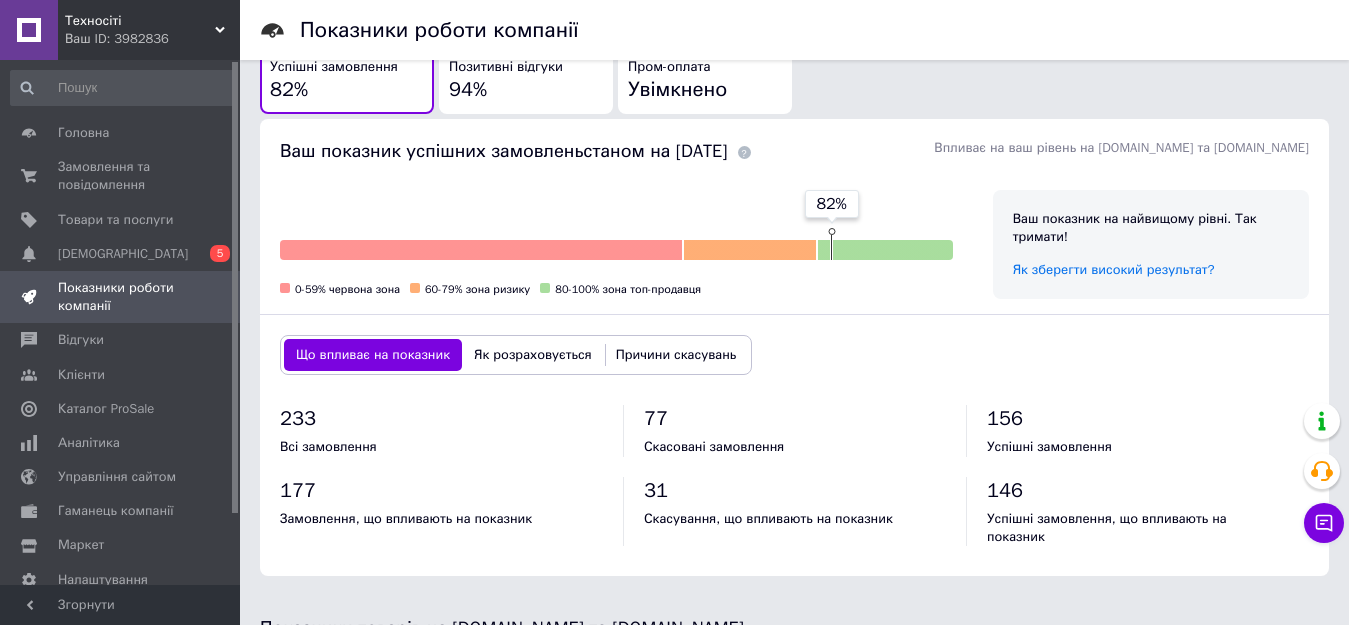scroll, scrollTop: 1094, scrollLeft: 0, axis: vertical 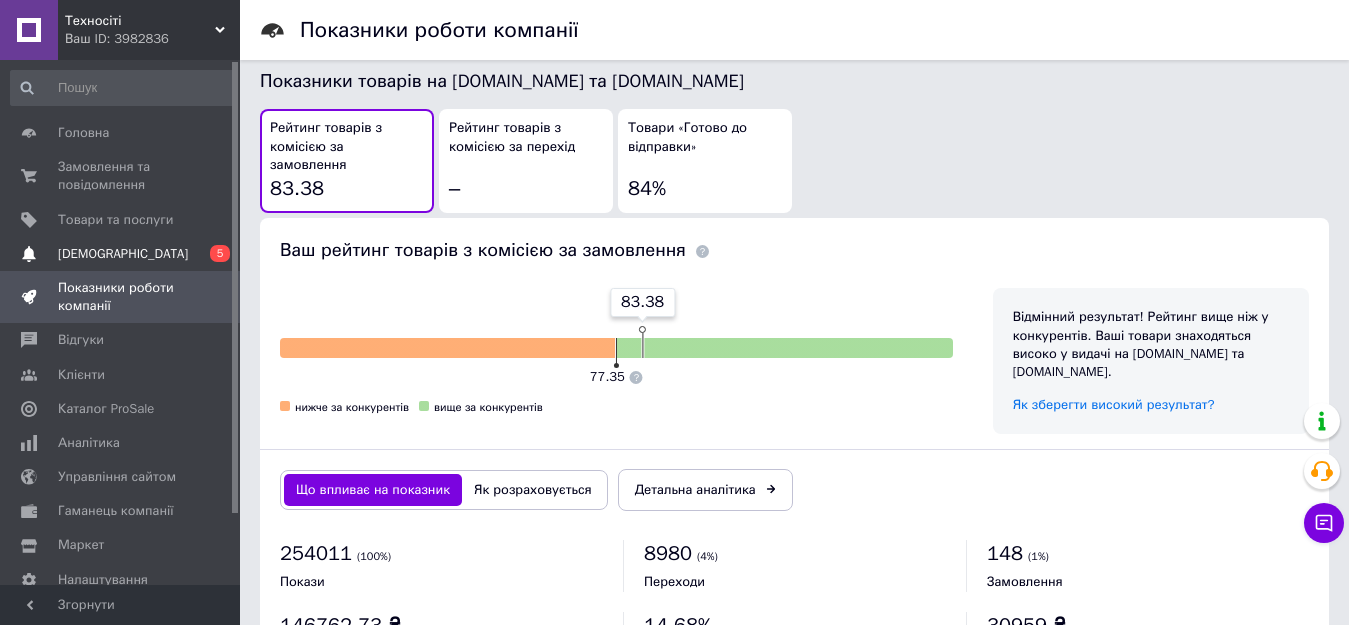 click on "Сповіщення 0 5" at bounding box center (123, 254) 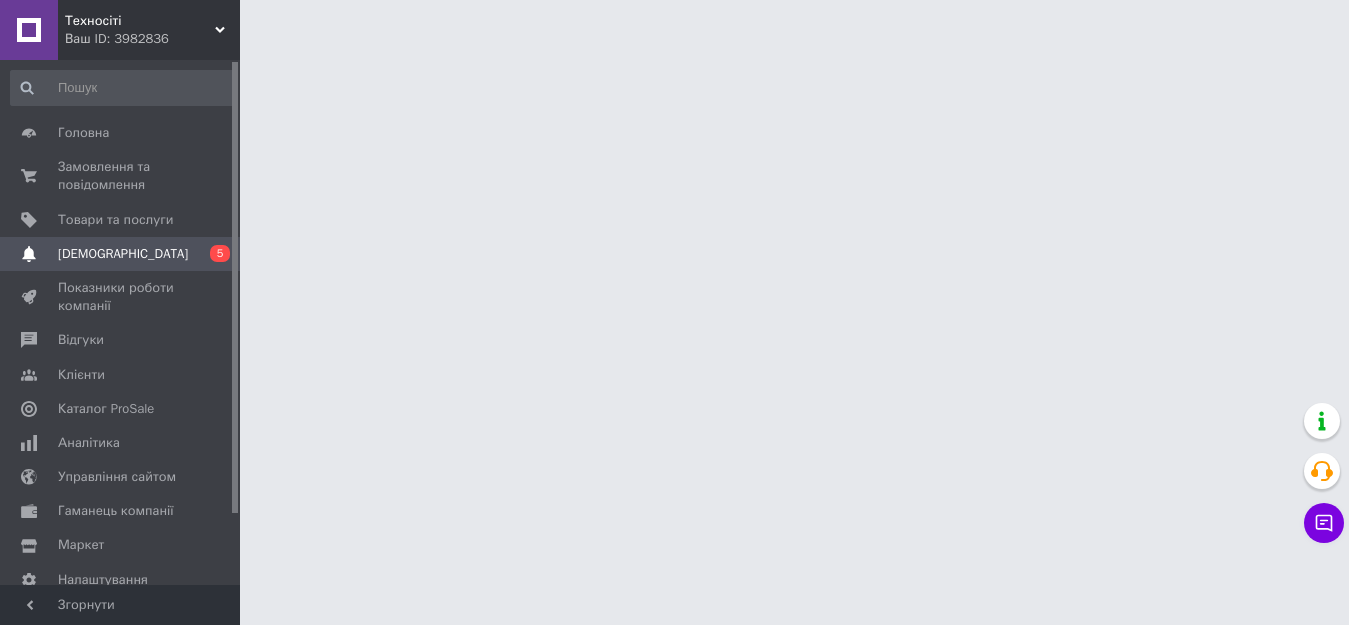 scroll, scrollTop: 0, scrollLeft: 0, axis: both 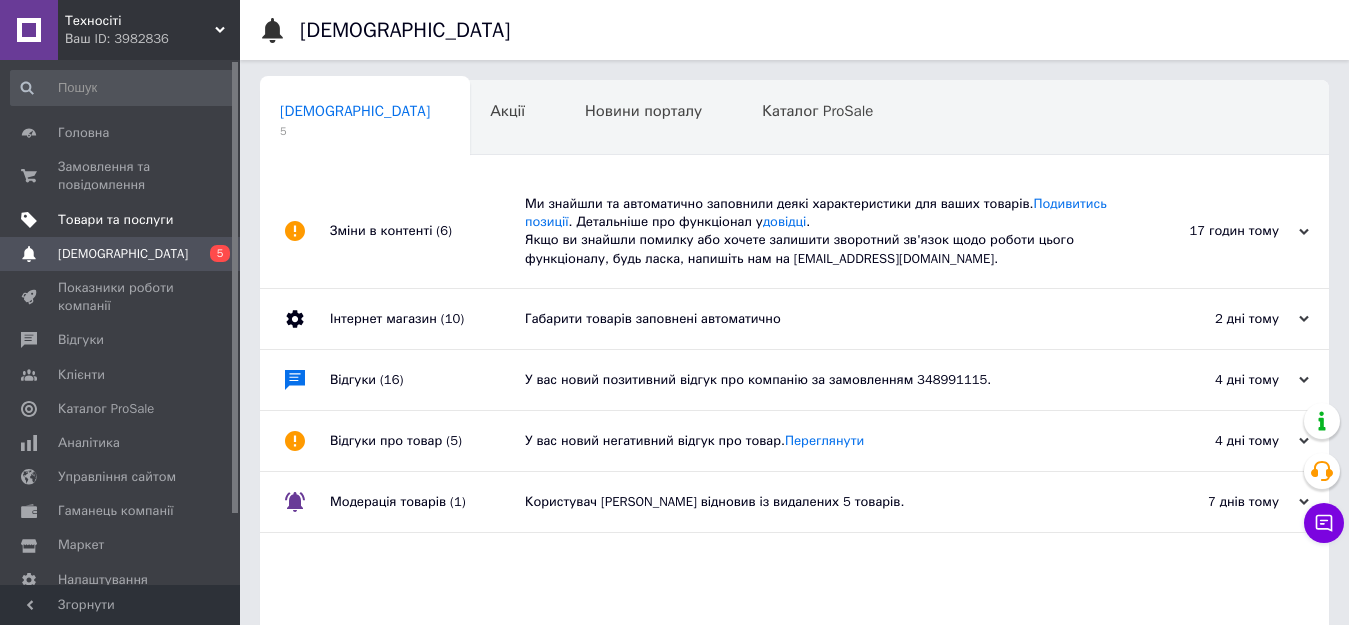 click on "Товари та послуги" at bounding box center (123, 220) 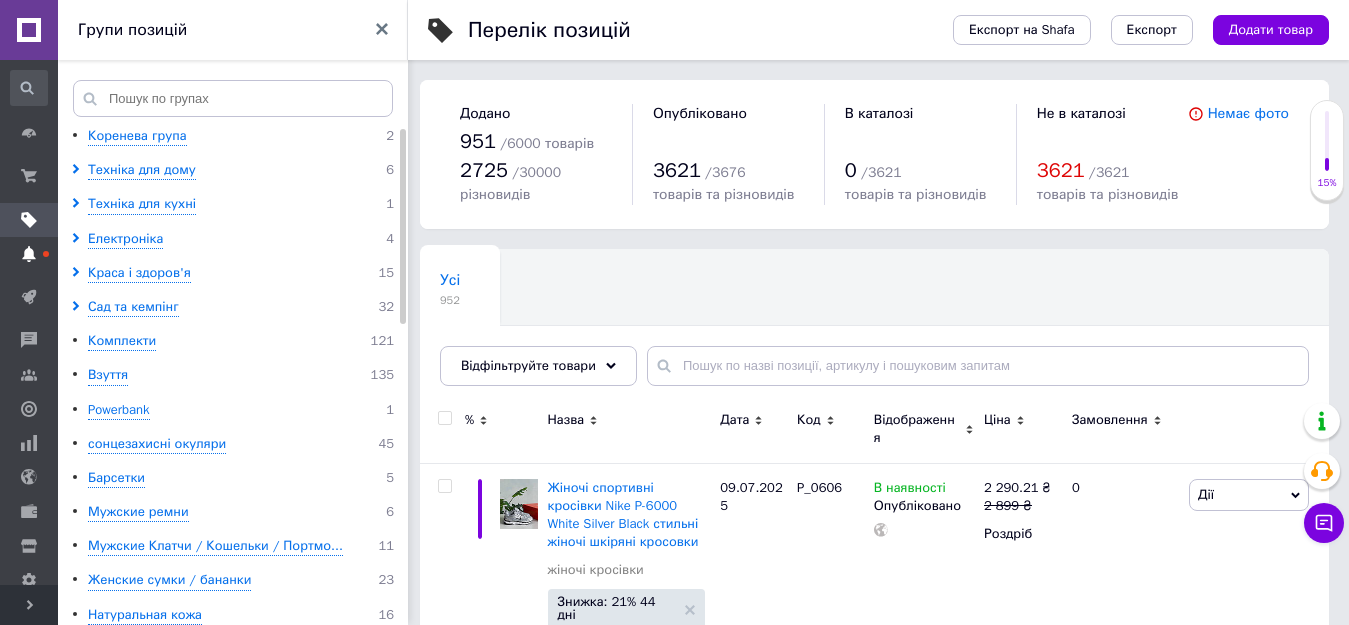 click 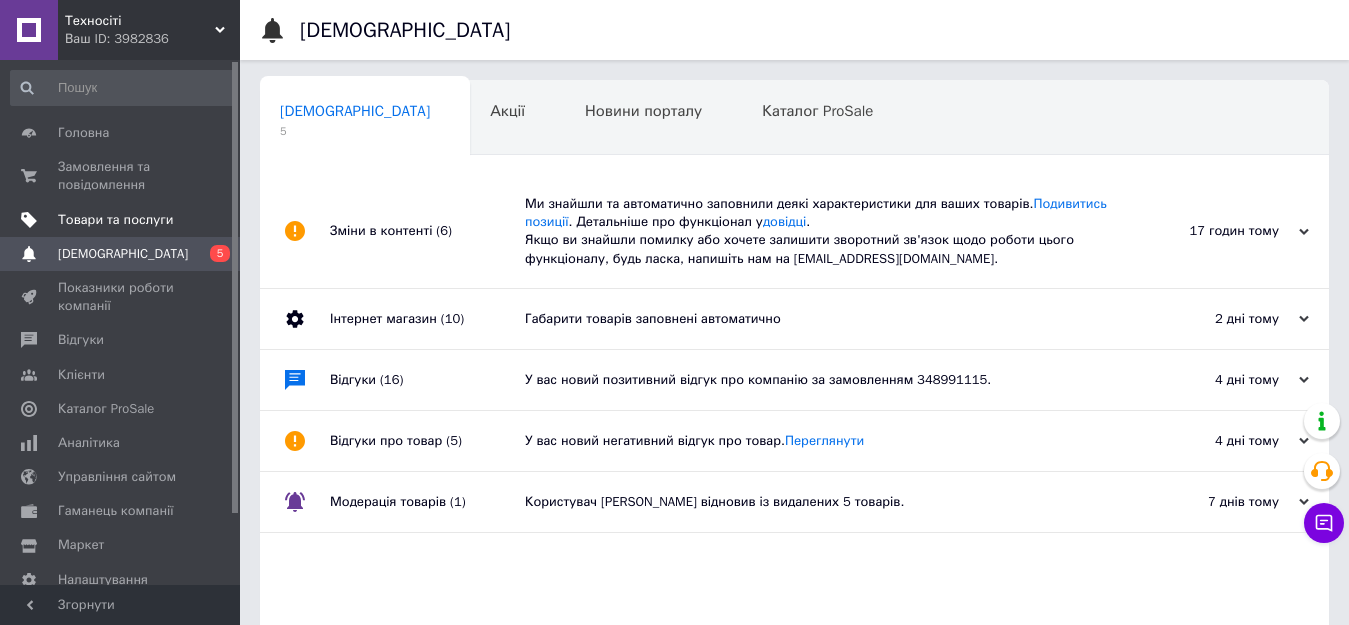 click on "Товари та послуги" at bounding box center (123, 220) 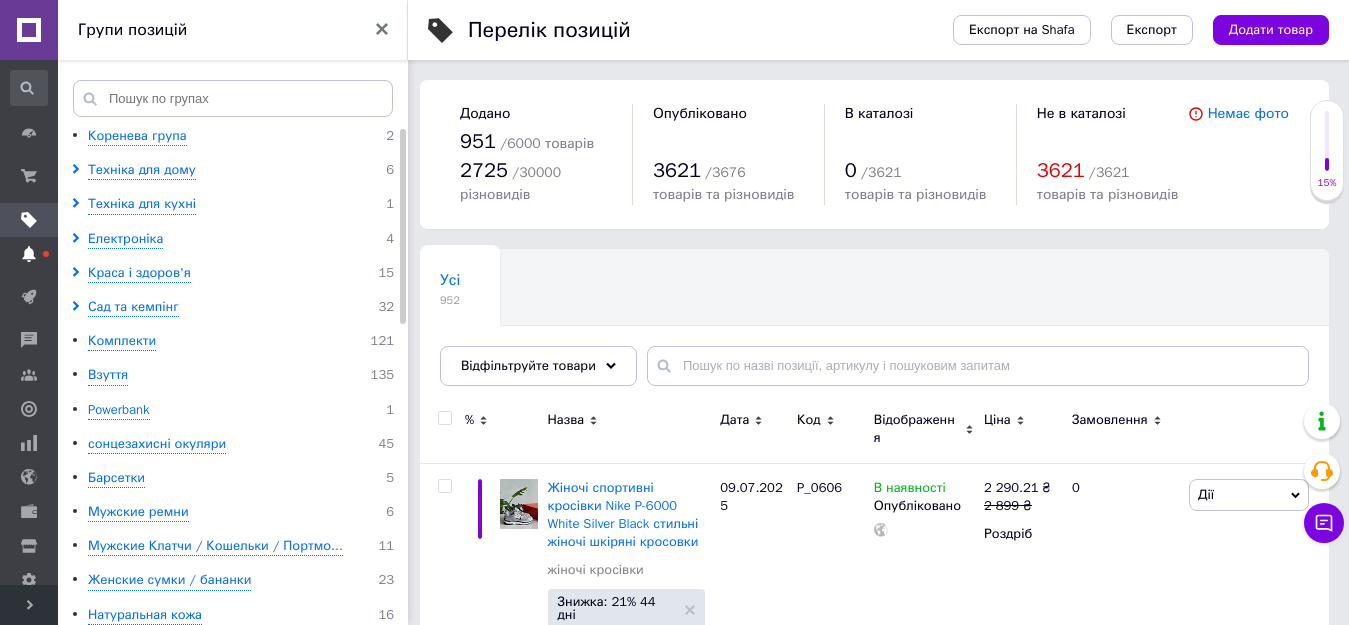 click 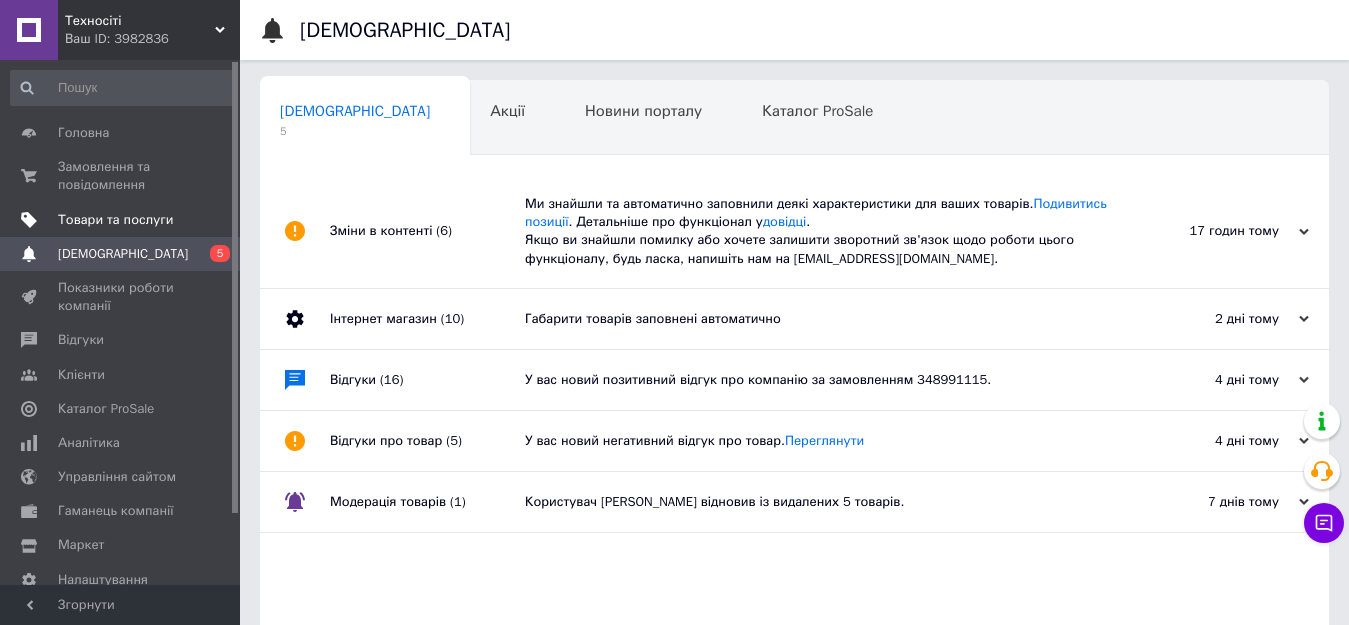 click on "Товари та послуги" at bounding box center (115, 220) 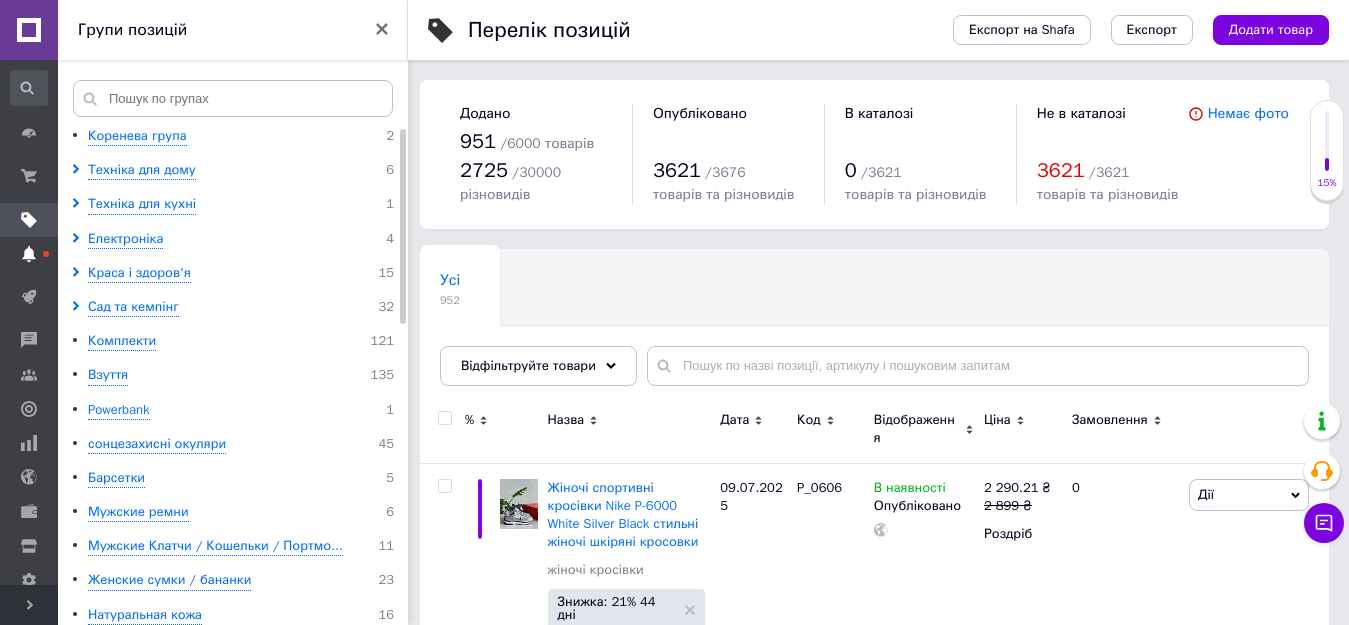 click on "[DEMOGRAPHIC_DATA]" at bounding box center [29, 254] 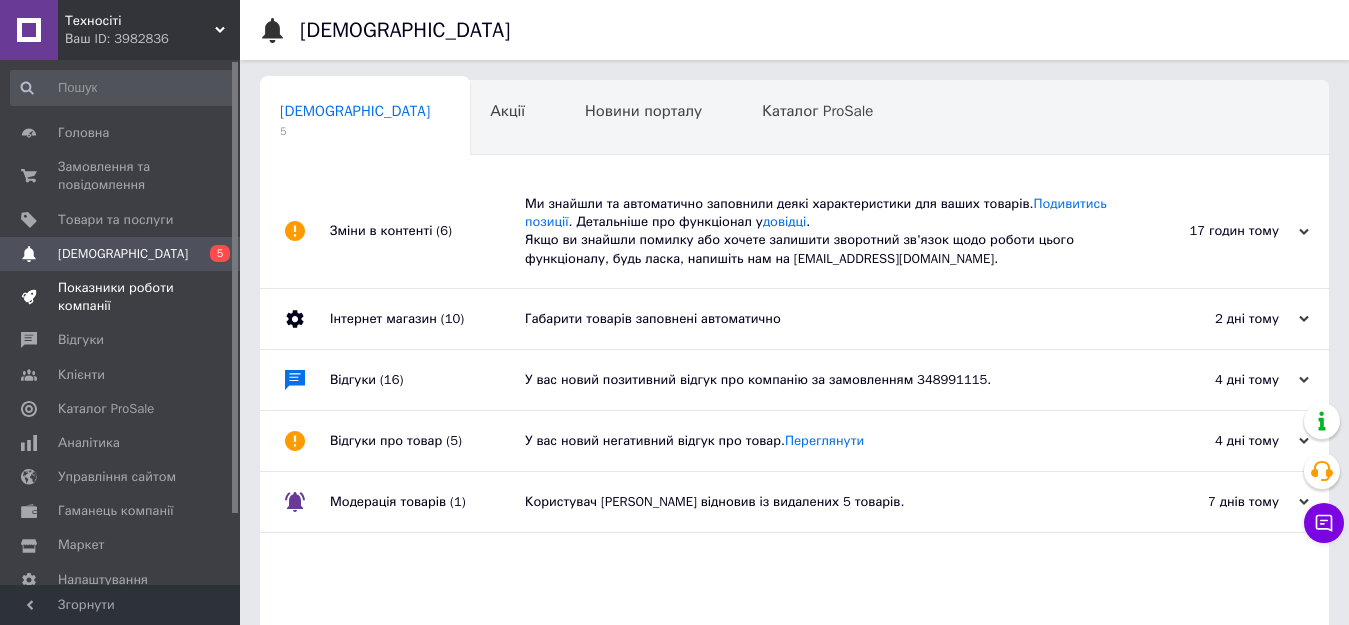 click on "Показники роботи компанії" at bounding box center (121, 297) 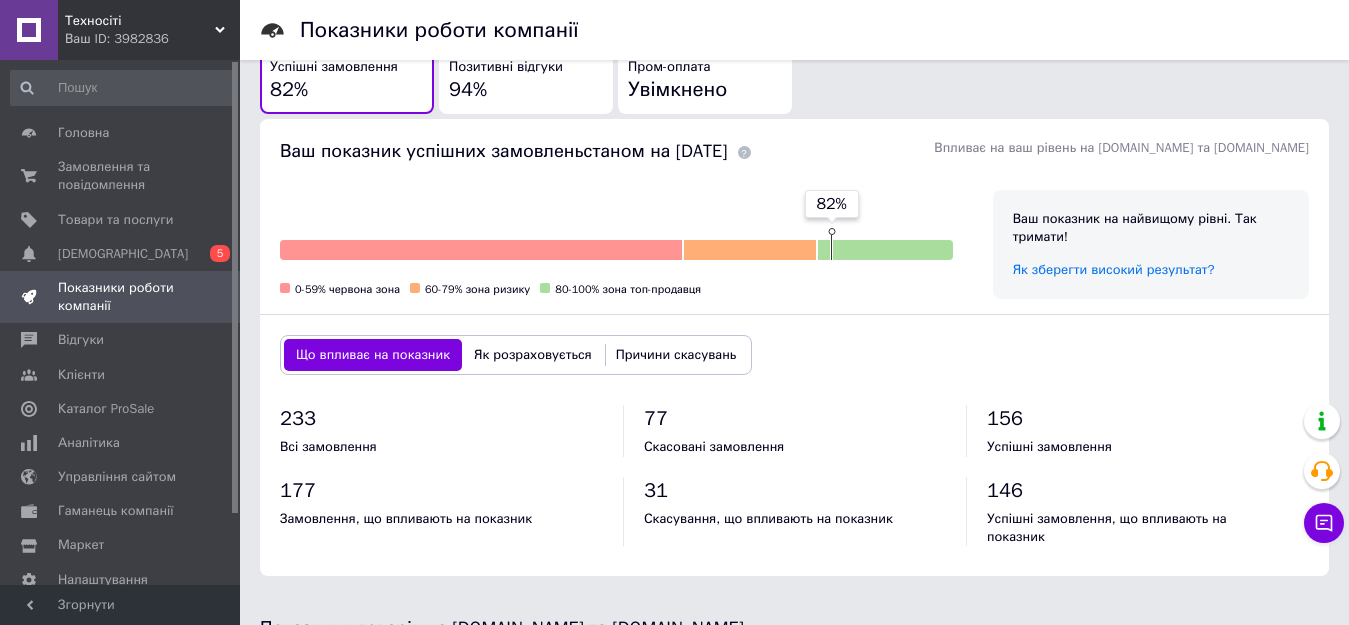 scroll, scrollTop: 819, scrollLeft: 0, axis: vertical 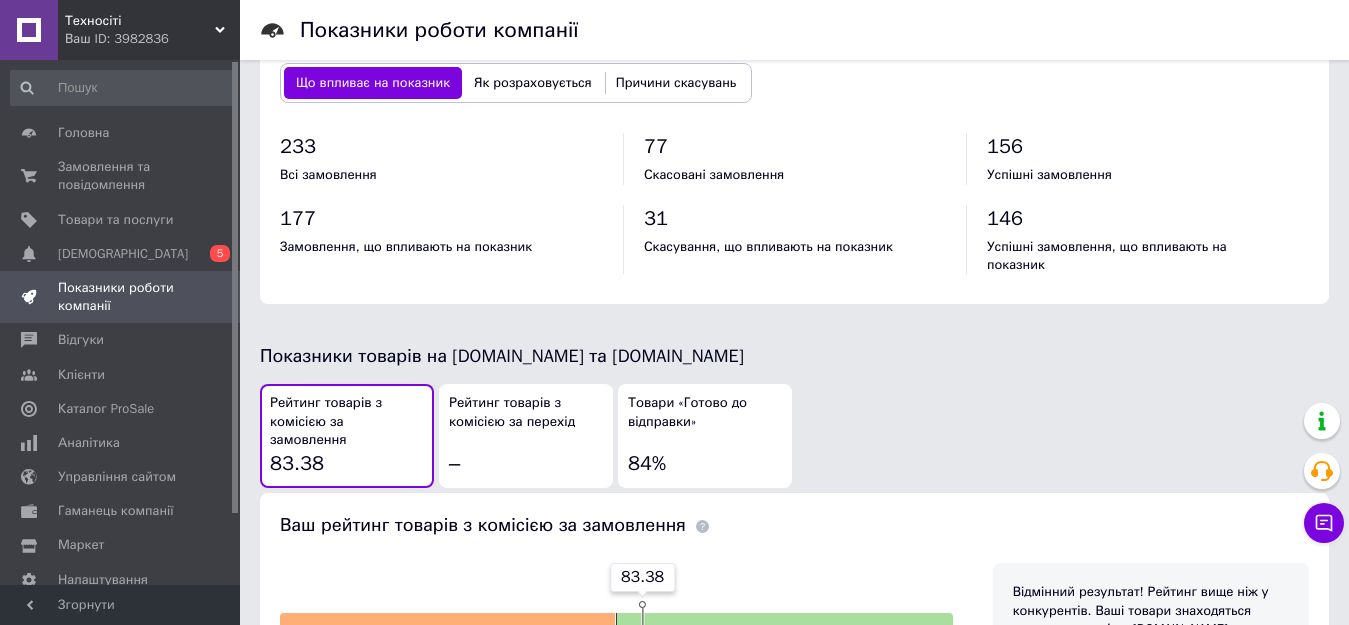 click on "Причини скасувань" at bounding box center [676, 83] 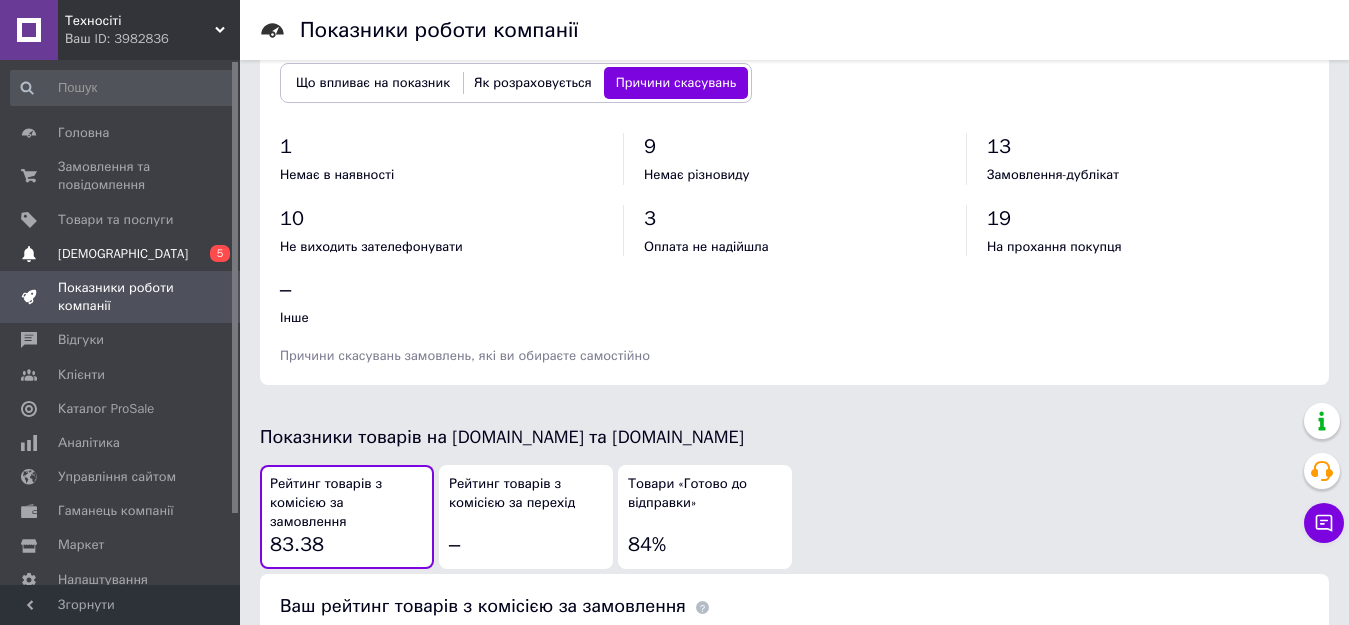 click on "Сповіщення 0 5" at bounding box center [123, 254] 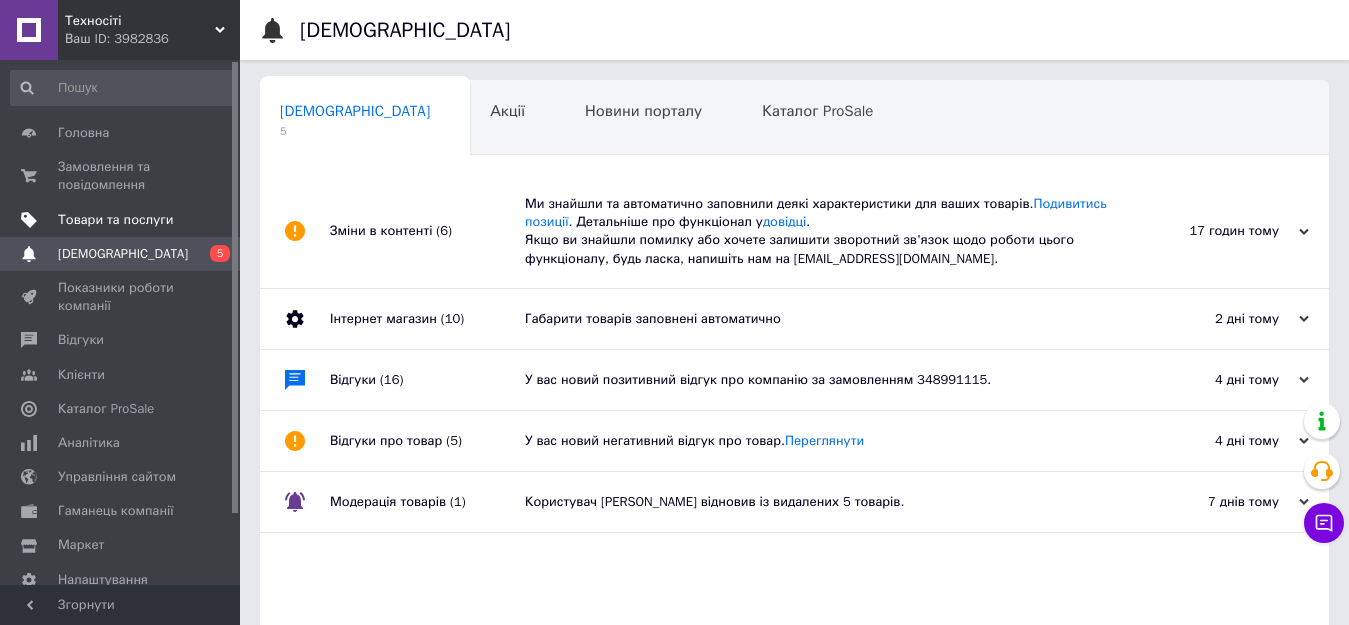 click on "Товари та послуги" at bounding box center (123, 220) 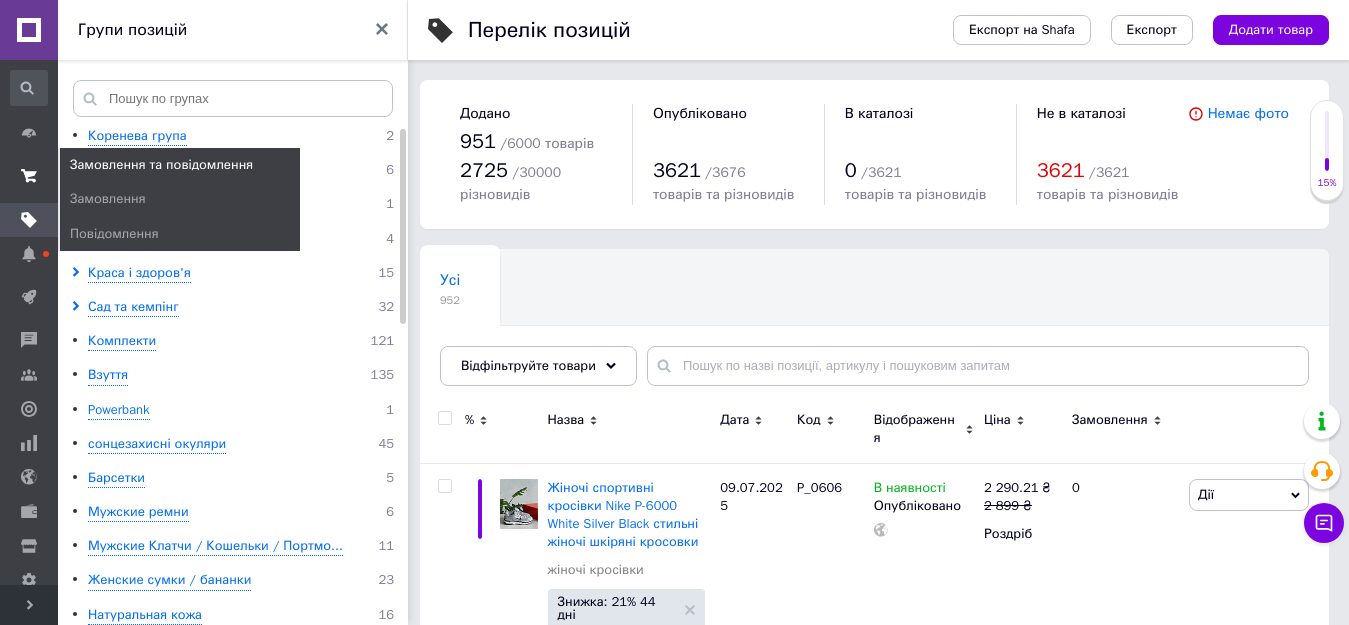 click 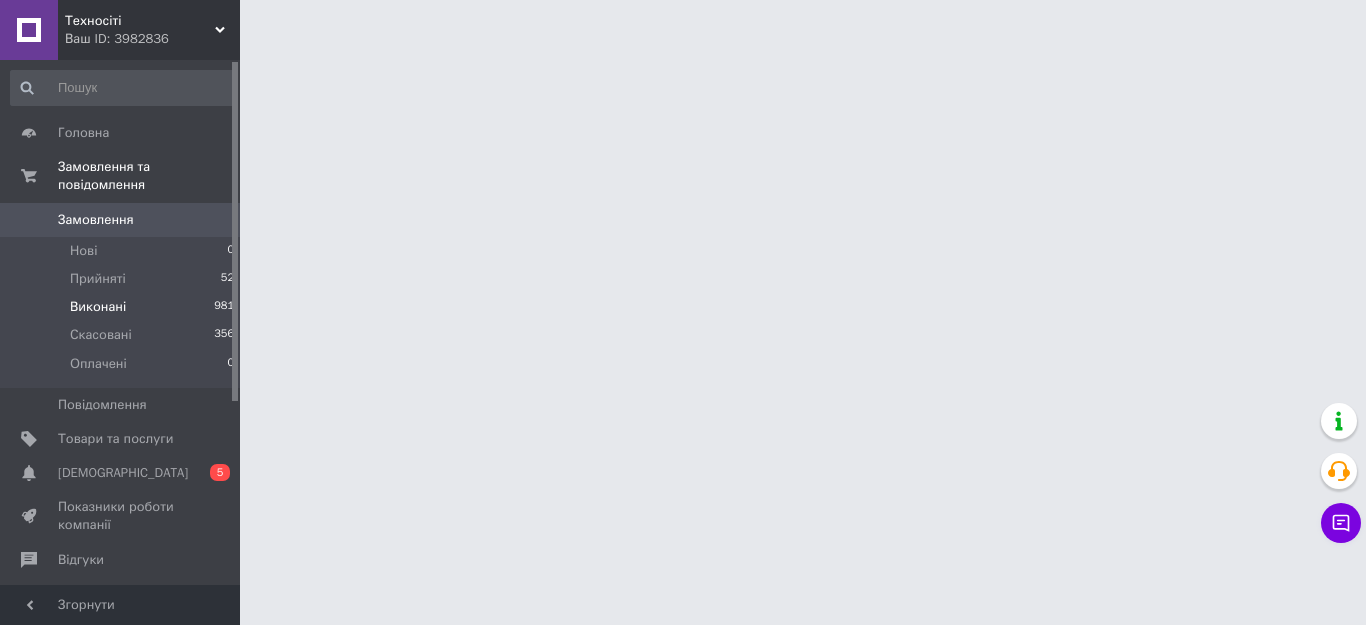 click on "Прийняті" at bounding box center [98, 279] 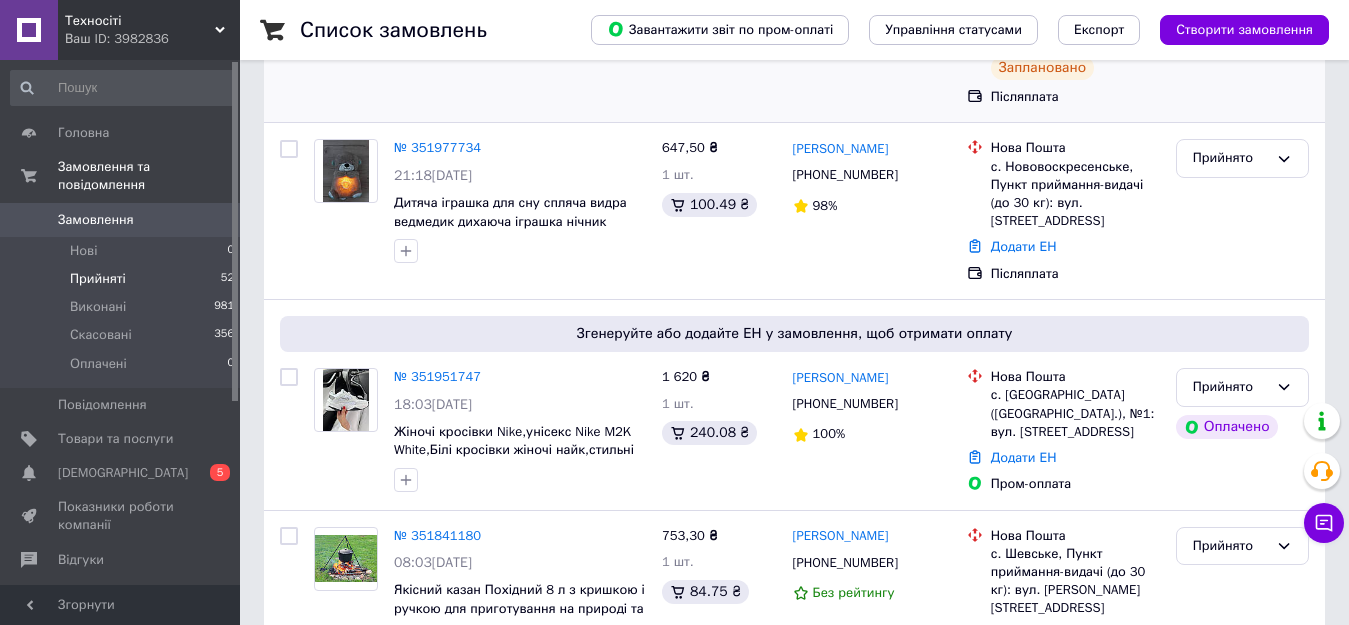 scroll, scrollTop: 0, scrollLeft: 0, axis: both 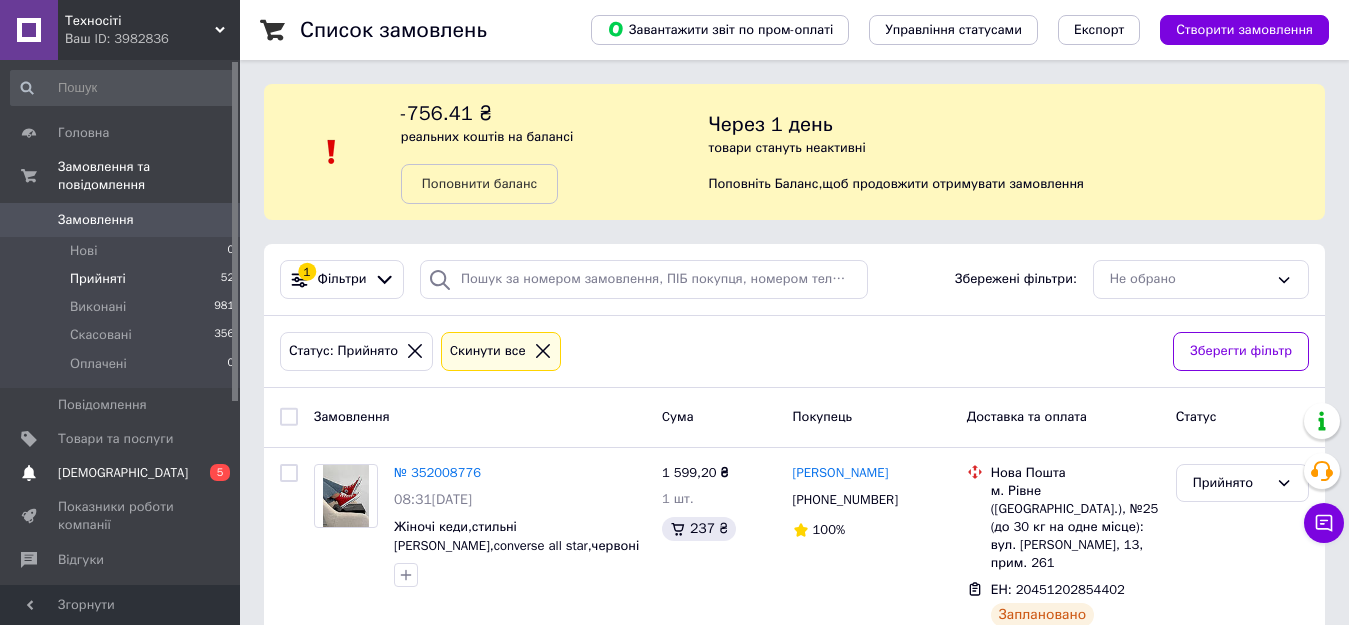 click on "[DEMOGRAPHIC_DATA]" at bounding box center [121, 473] 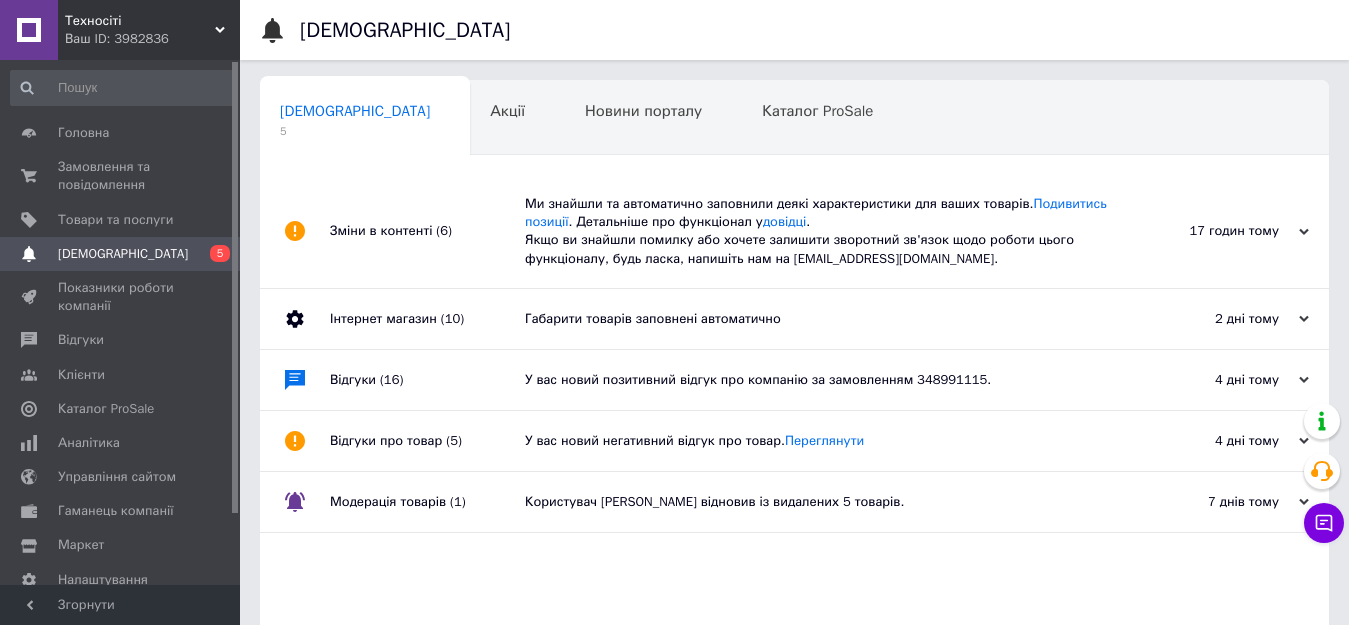click on "Техносіті Ваш ID: 3982836" at bounding box center [149, 30] 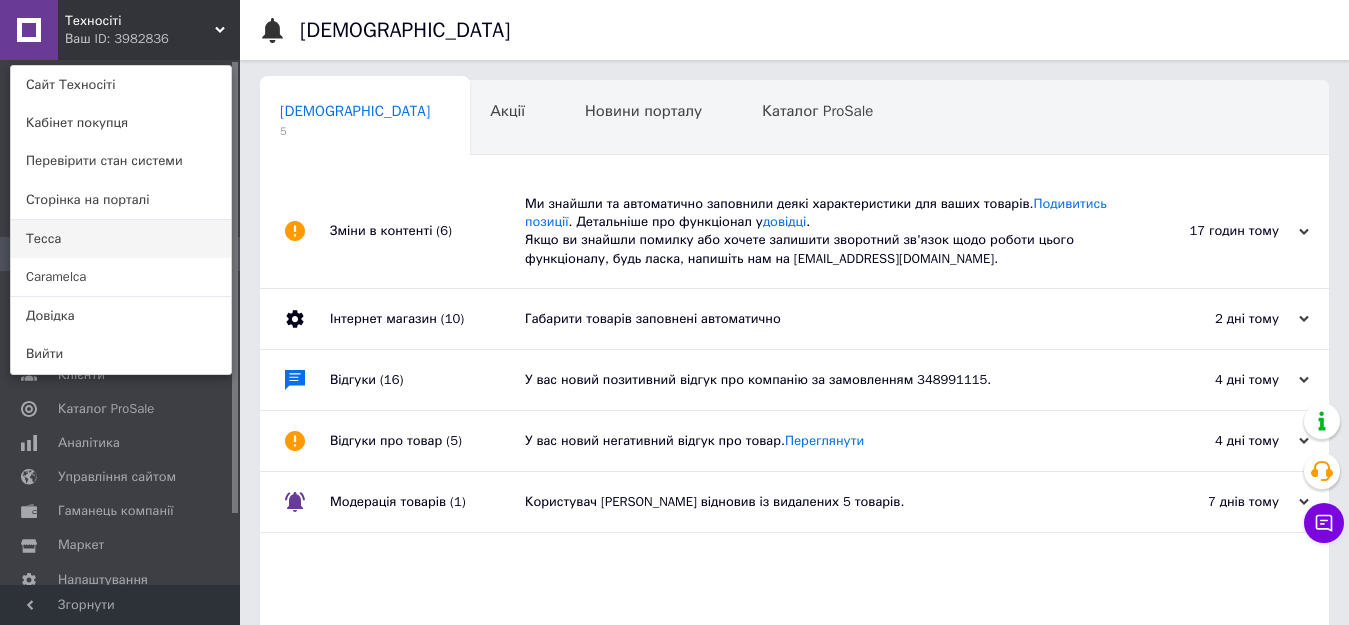 click on "Тесса" at bounding box center [121, 239] 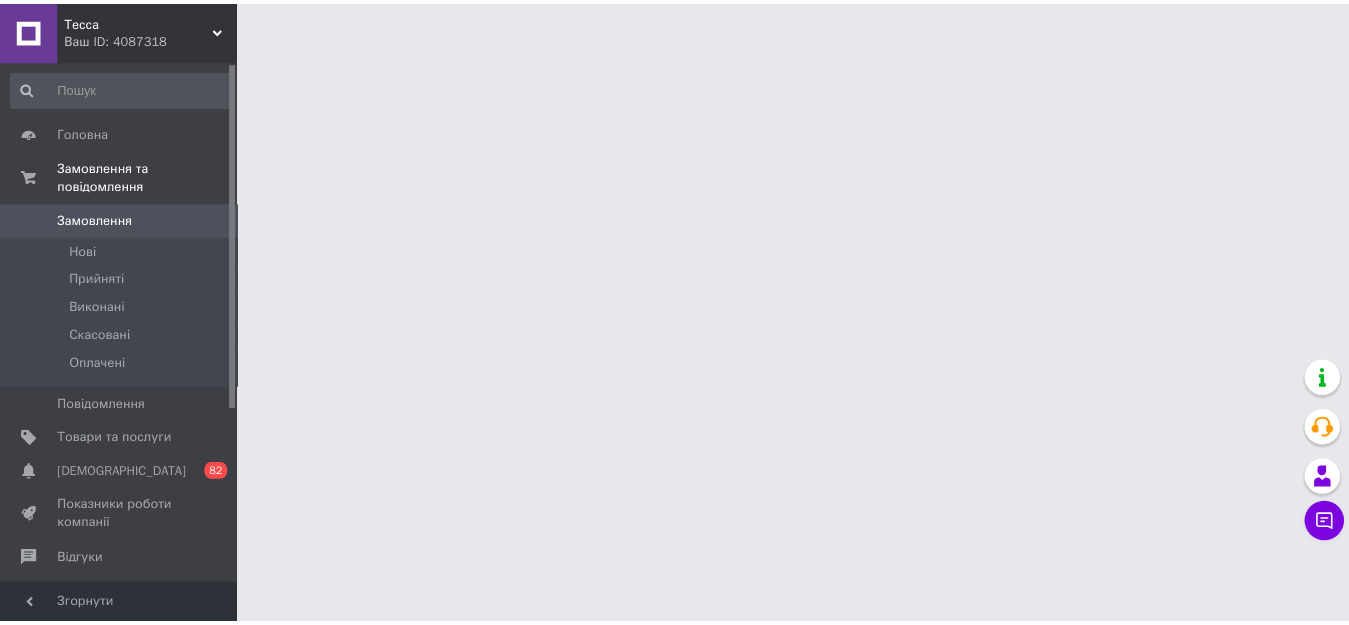 scroll, scrollTop: 0, scrollLeft: 0, axis: both 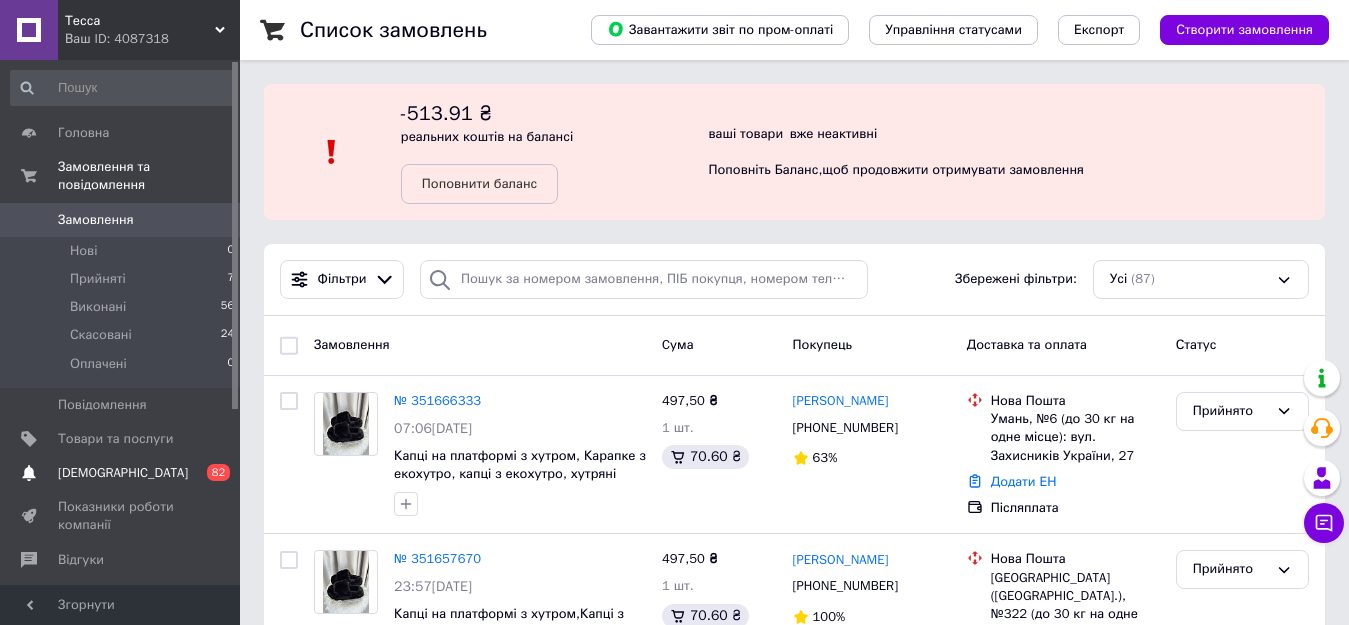 click on "Сповіщення 0 82" at bounding box center [123, 473] 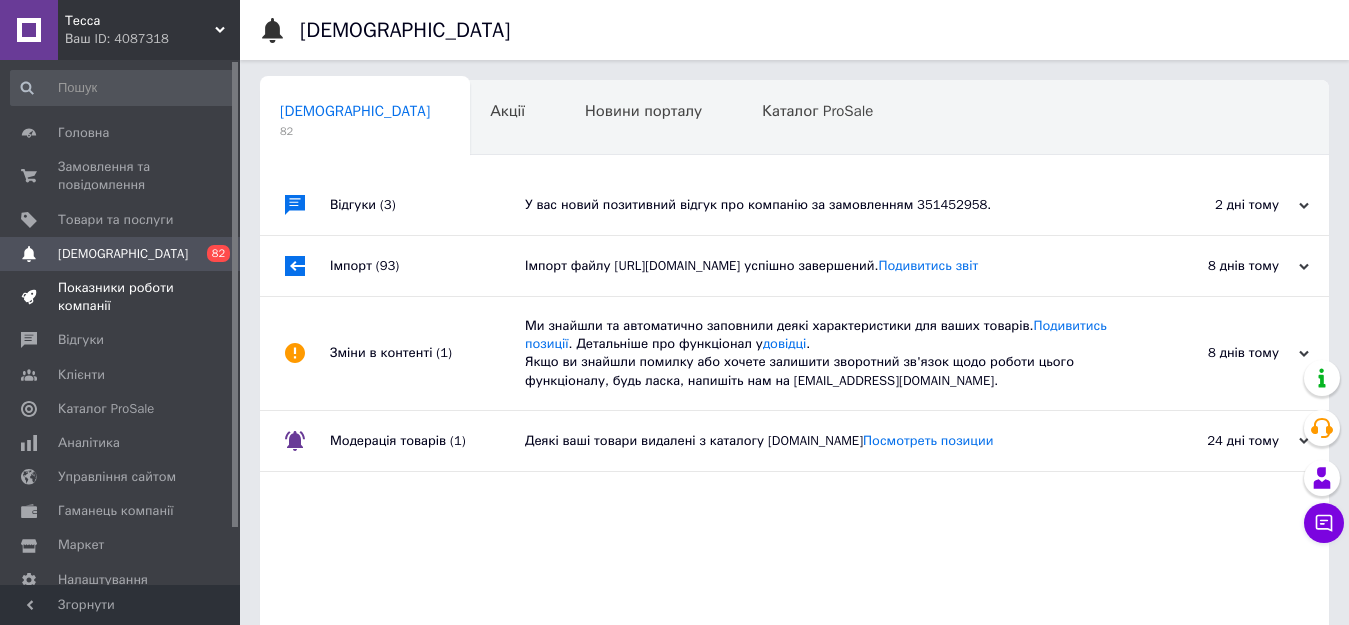 click on "Показники роботи компанії" at bounding box center [121, 297] 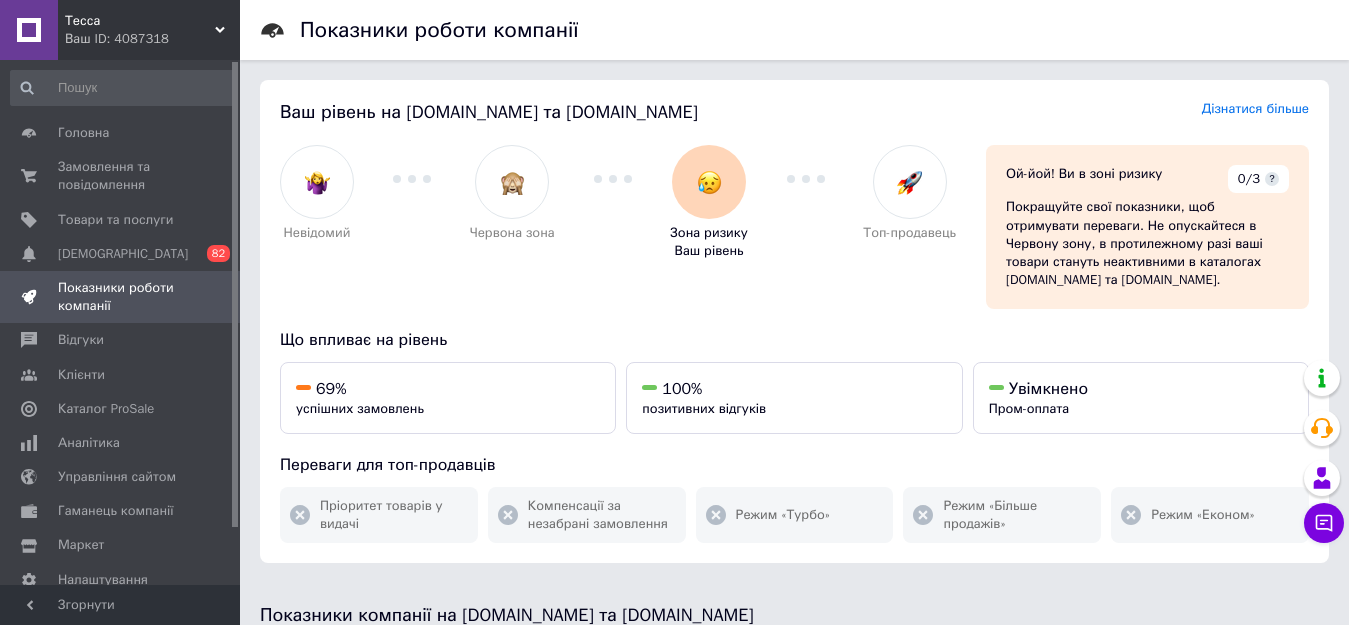 scroll, scrollTop: 547, scrollLeft: 0, axis: vertical 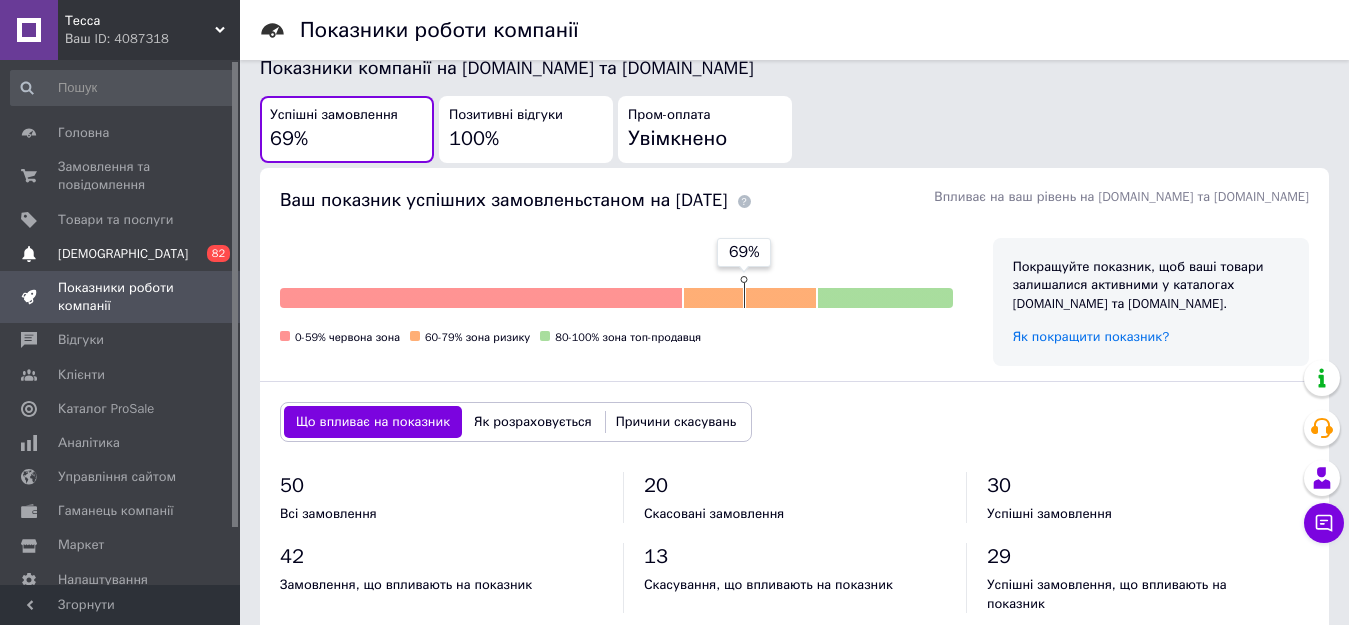 click on "[DEMOGRAPHIC_DATA]" at bounding box center [121, 254] 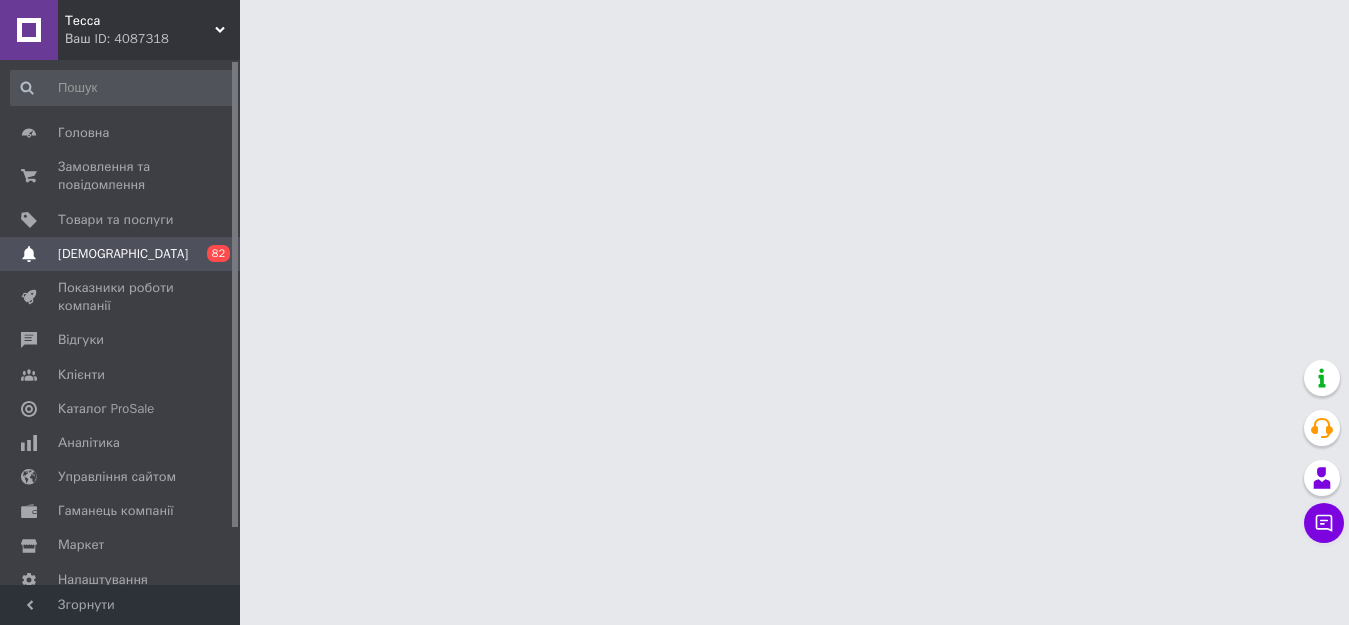 scroll, scrollTop: 0, scrollLeft: 0, axis: both 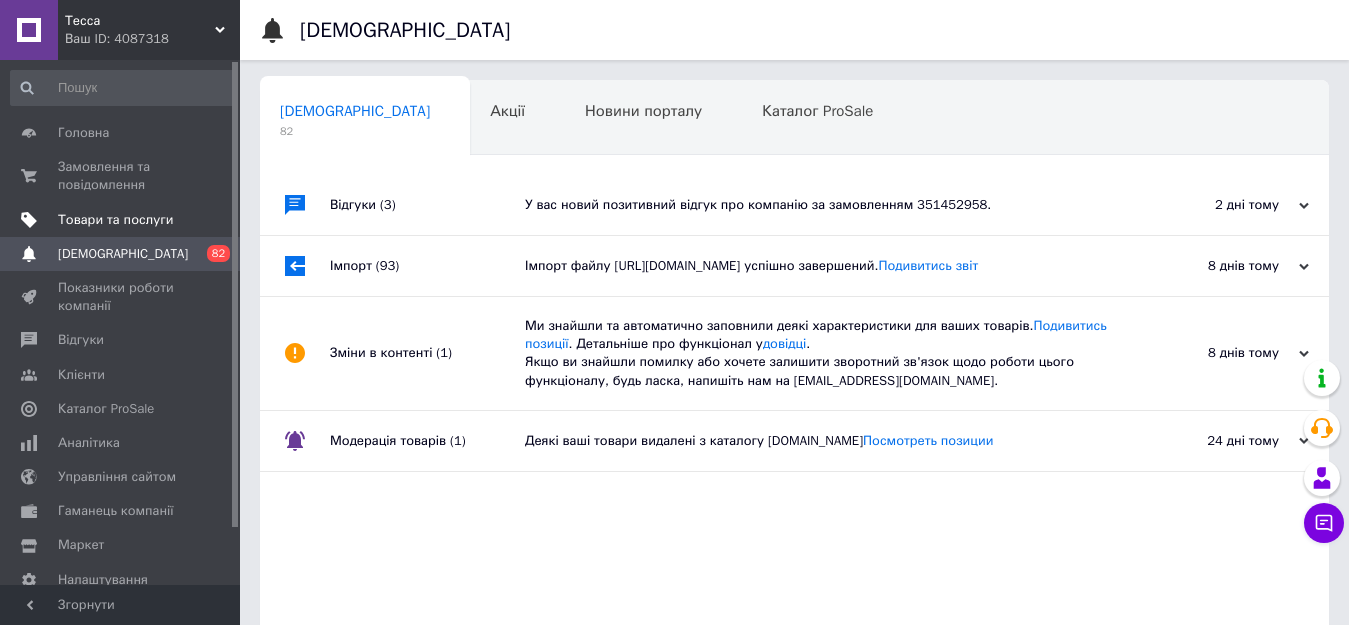 click on "Товари та послуги" at bounding box center [123, 220] 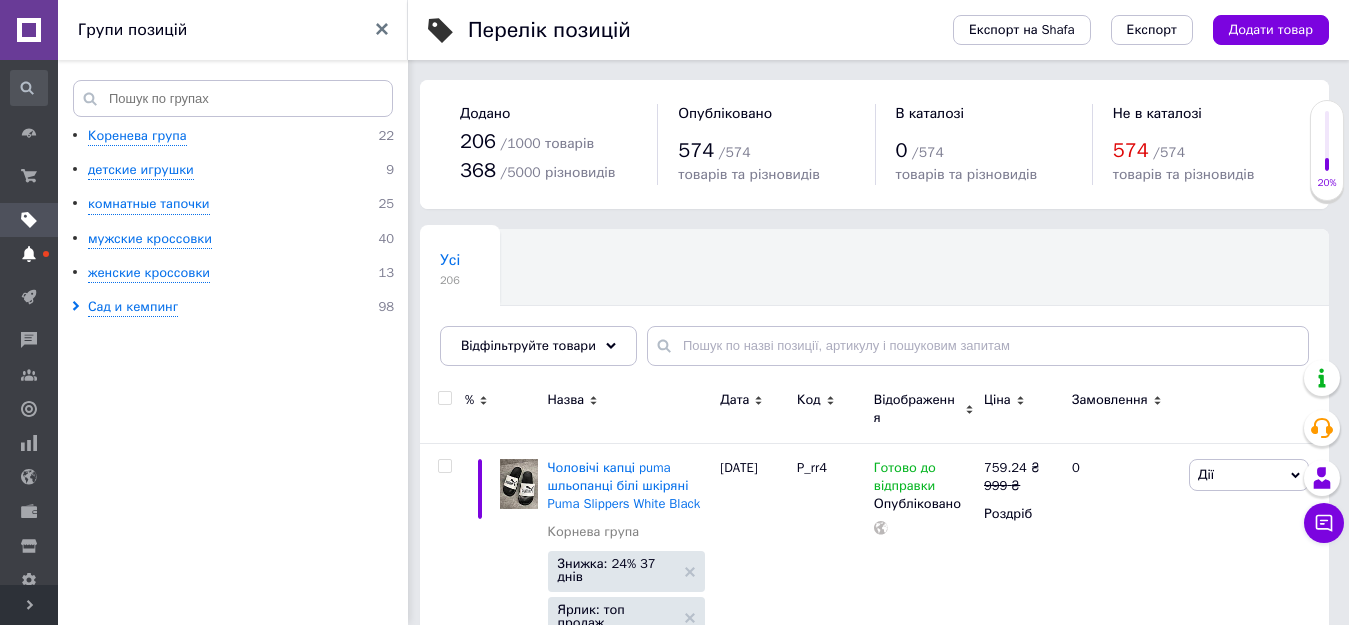 click 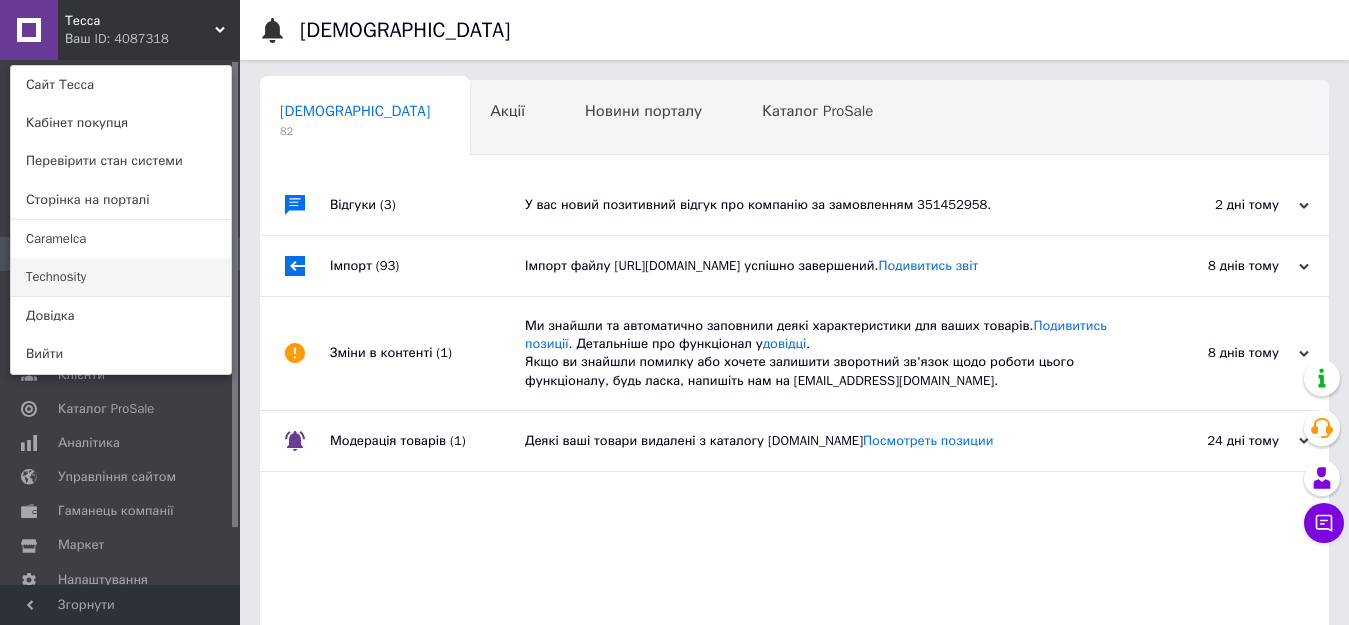 click on "Technosity" at bounding box center [121, 277] 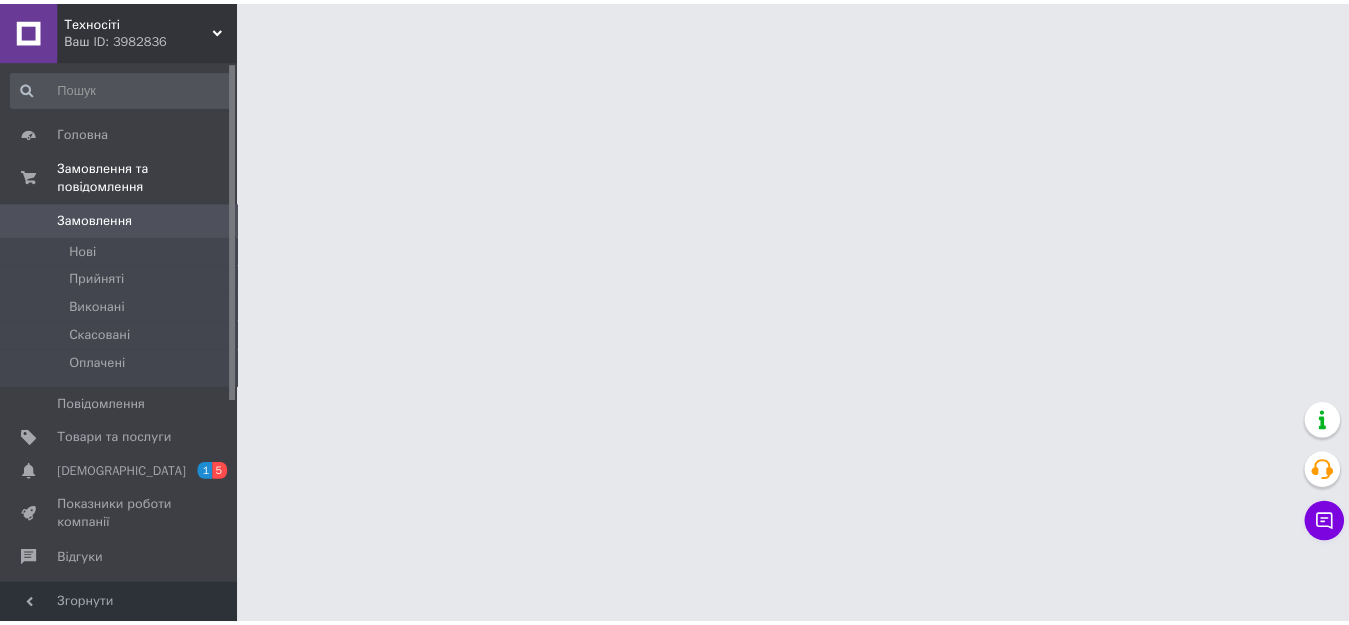 scroll, scrollTop: 0, scrollLeft: 0, axis: both 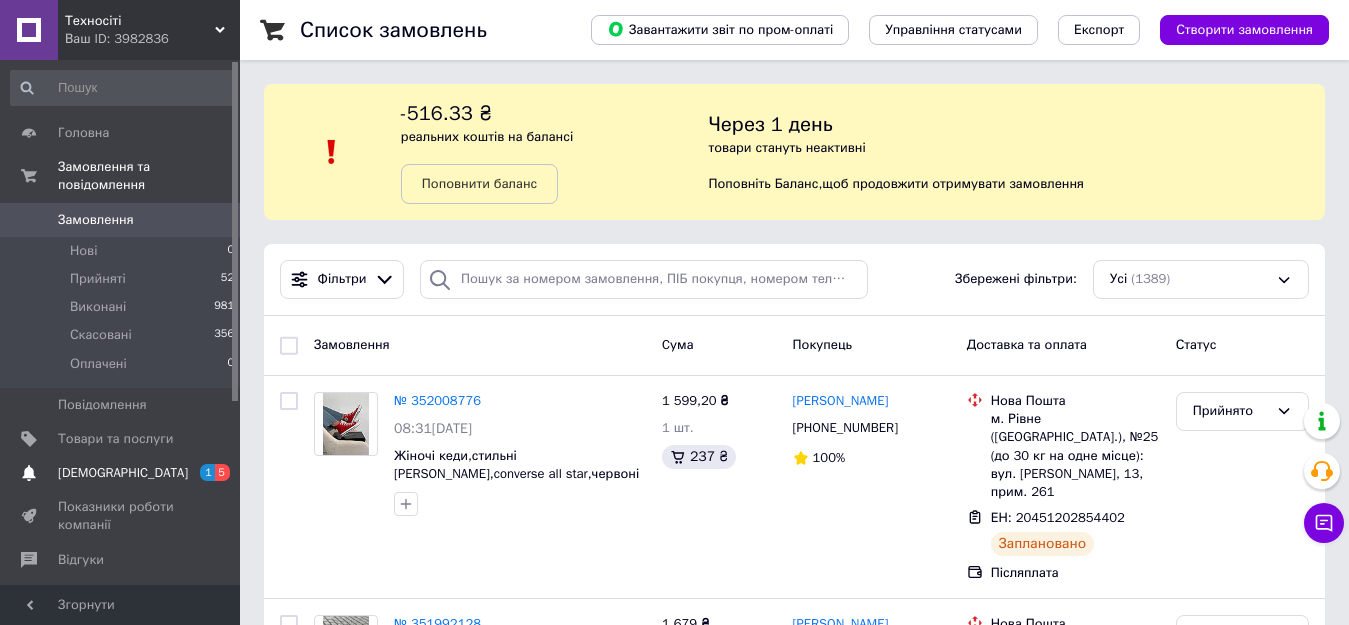click on "[DEMOGRAPHIC_DATA]" at bounding box center [123, 473] 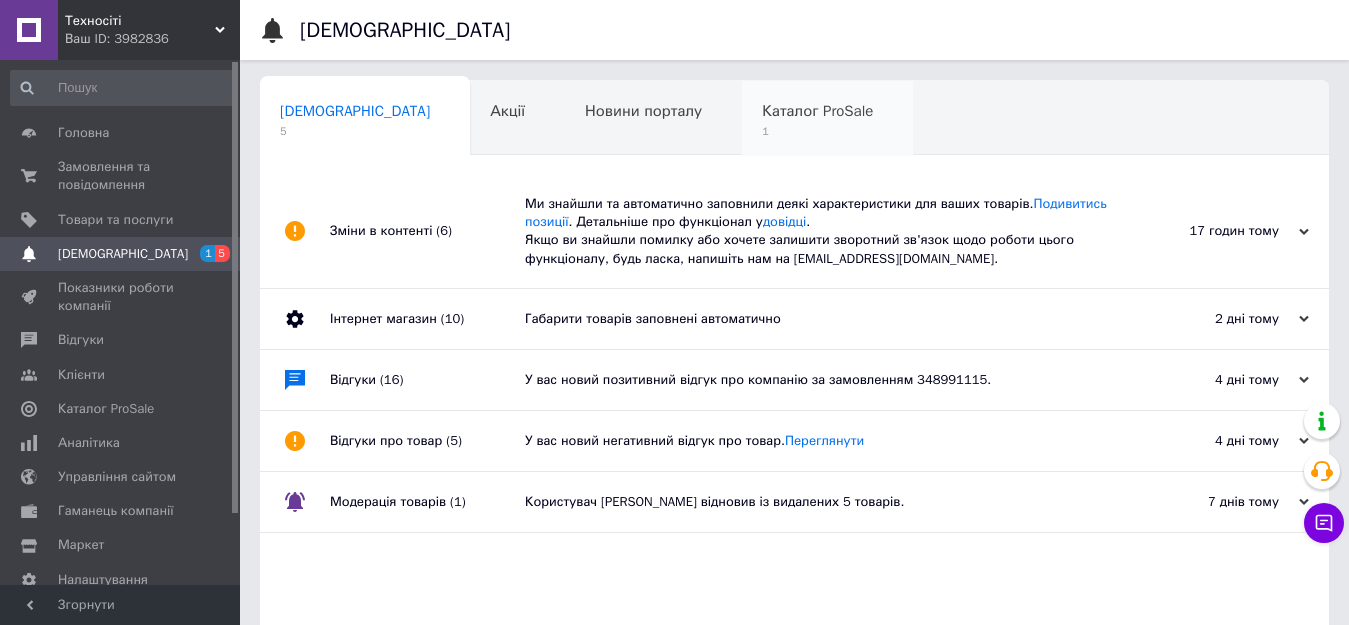 click on "Каталог ProSale 1" at bounding box center (827, 119) 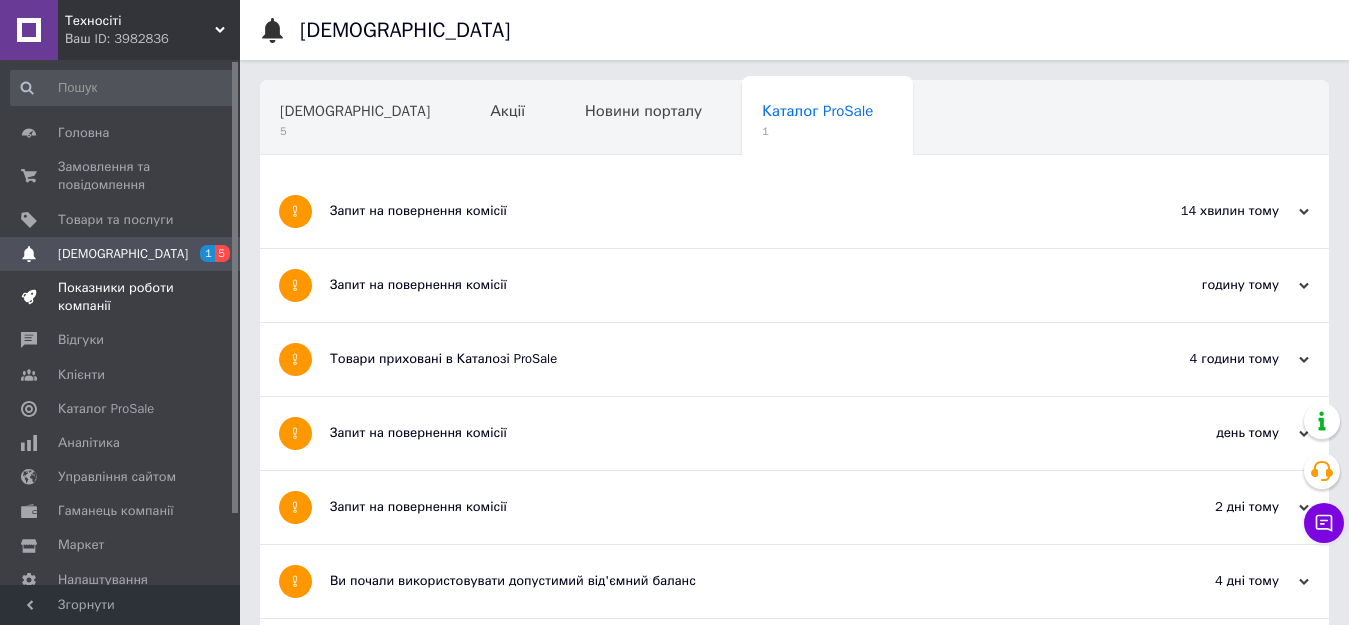 click 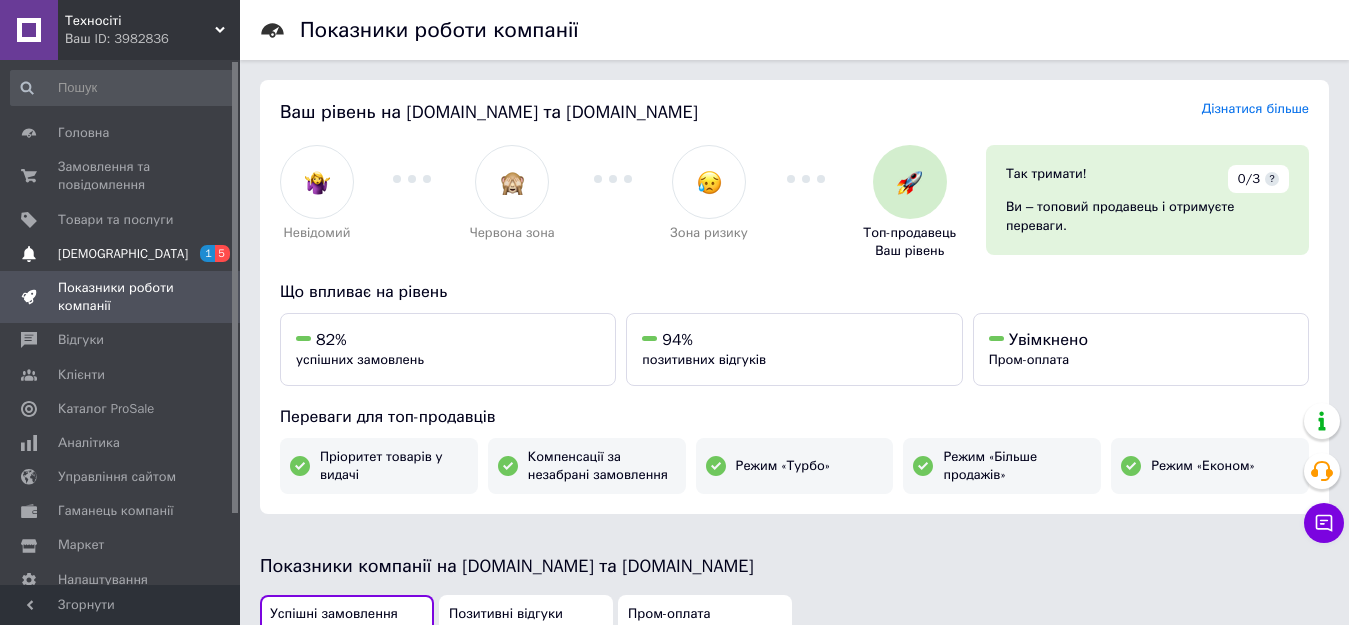 click on "Сповіщення 1 5" at bounding box center (123, 254) 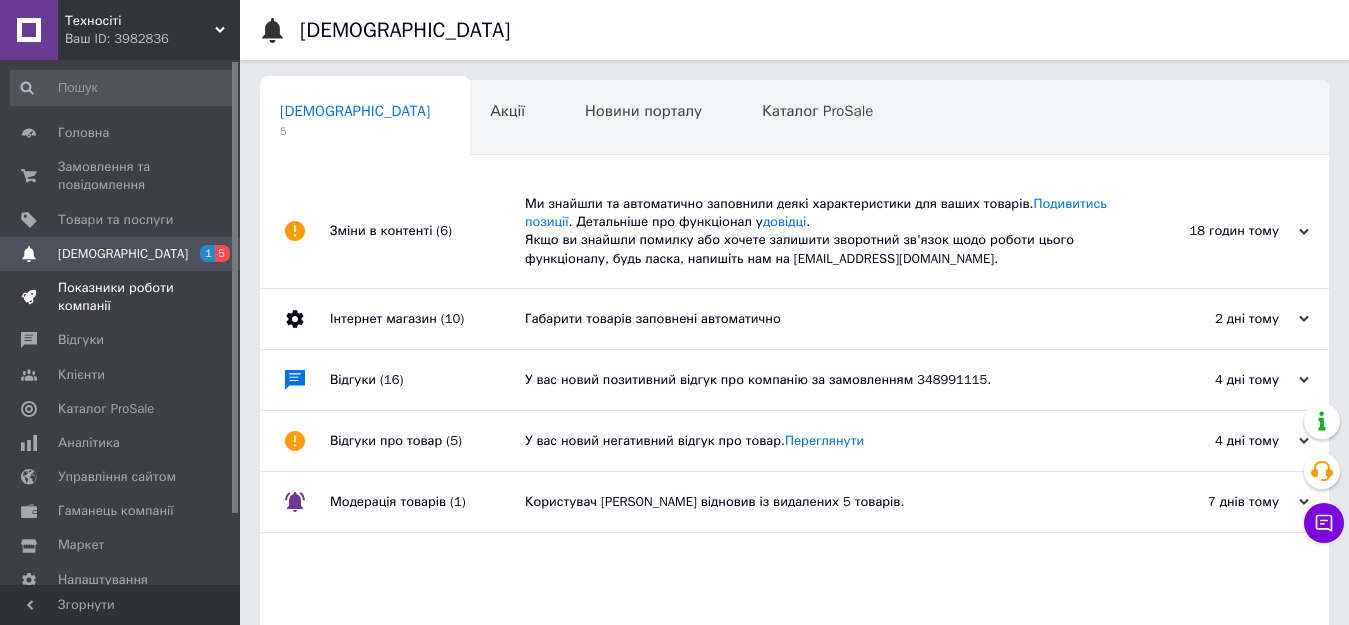 click on "Показники роботи компанії" at bounding box center (121, 297) 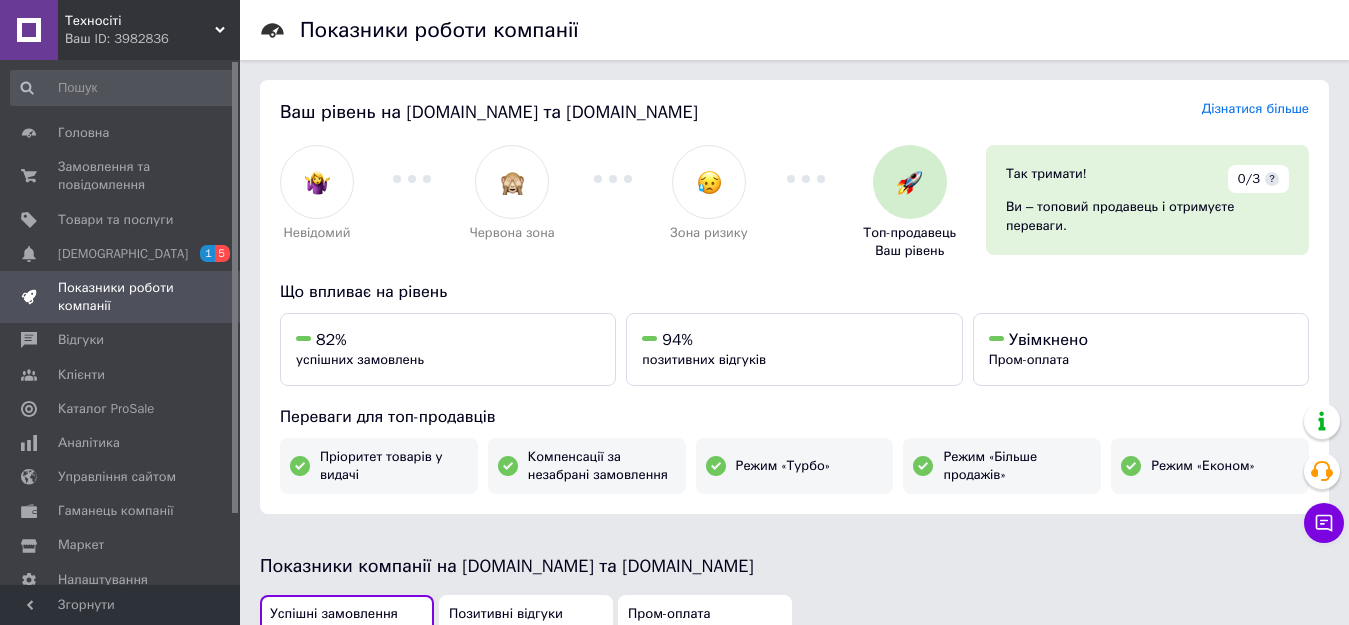 drag, startPoint x: 1337, startPoint y: 310, endPoint x: 1364, endPoint y: 332, distance: 34.828148 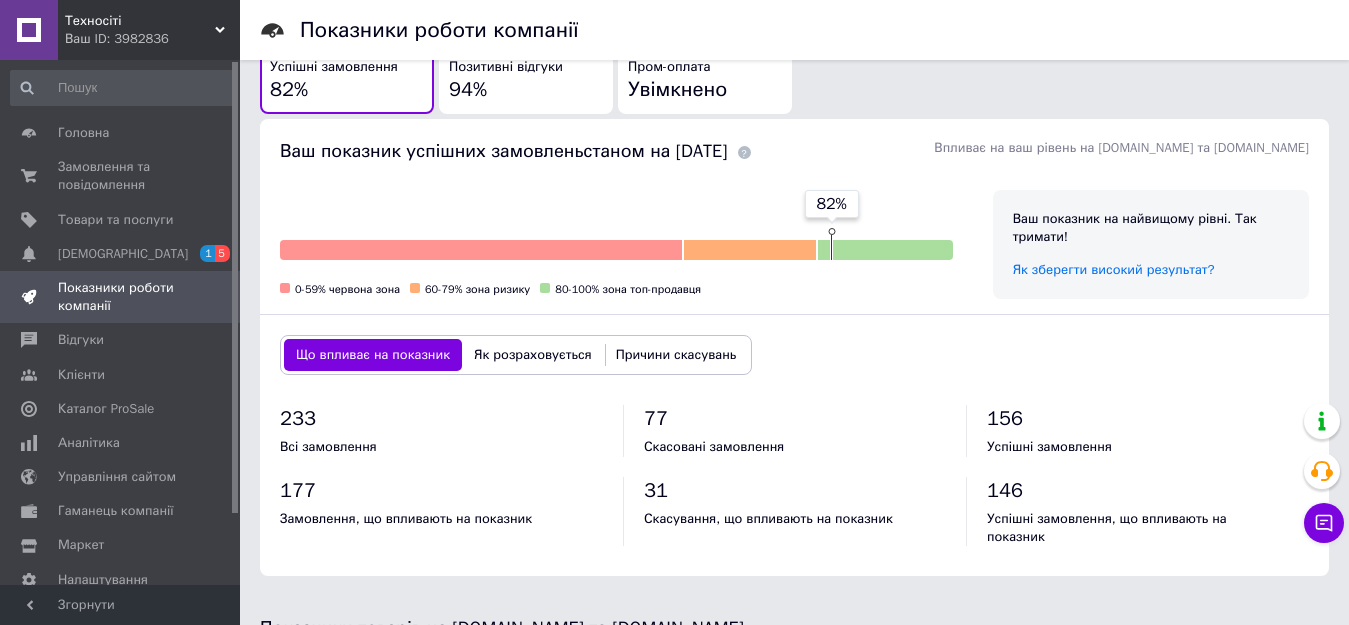 scroll, scrollTop: 1094, scrollLeft: 0, axis: vertical 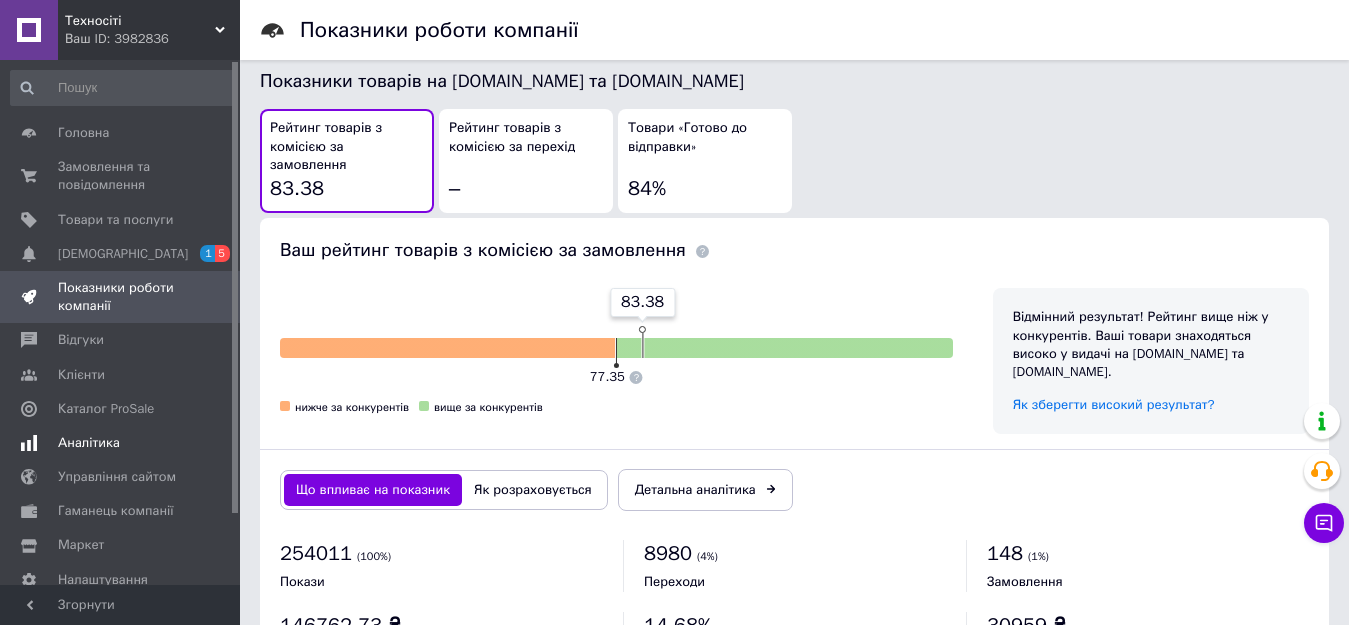 click on "Аналітика" at bounding box center [123, 443] 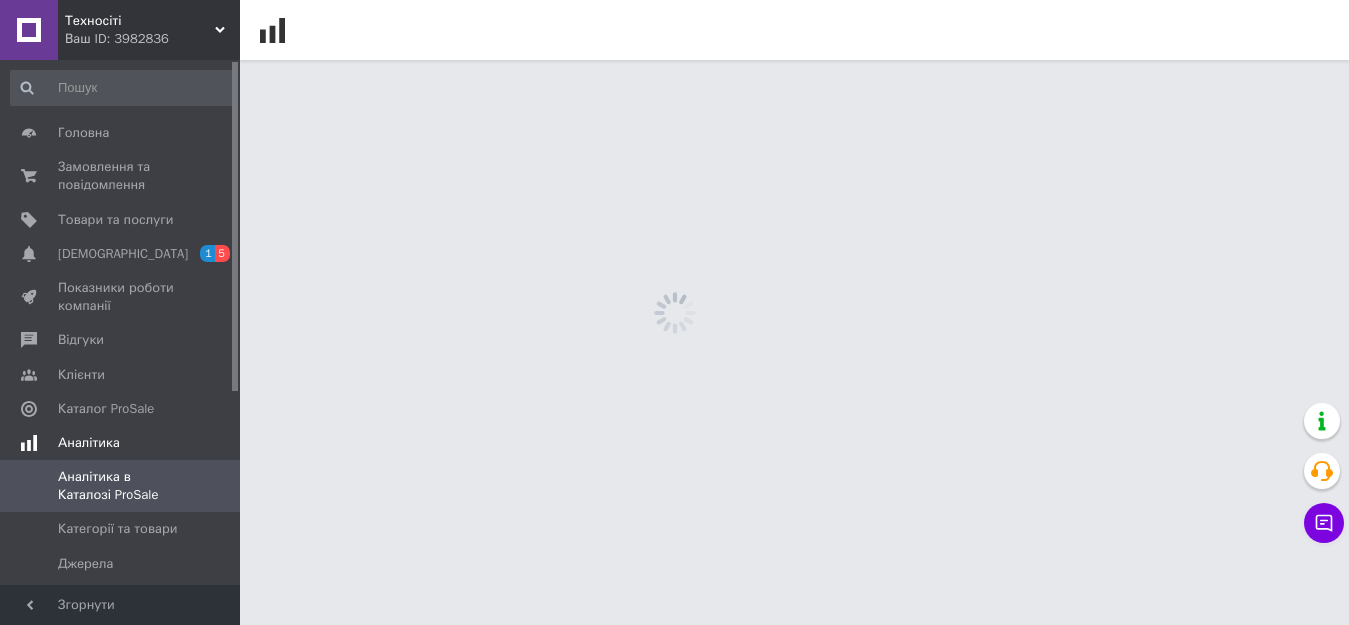 scroll, scrollTop: 0, scrollLeft: 0, axis: both 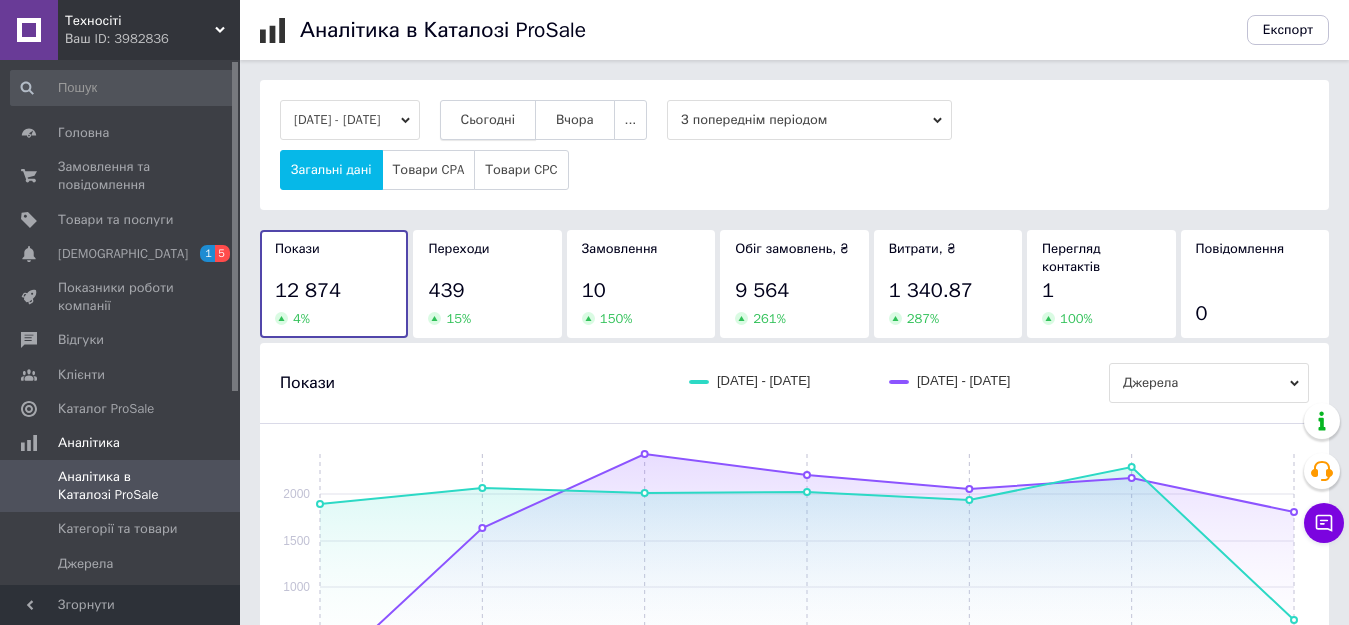 click on "Сьогодні" at bounding box center [488, 120] 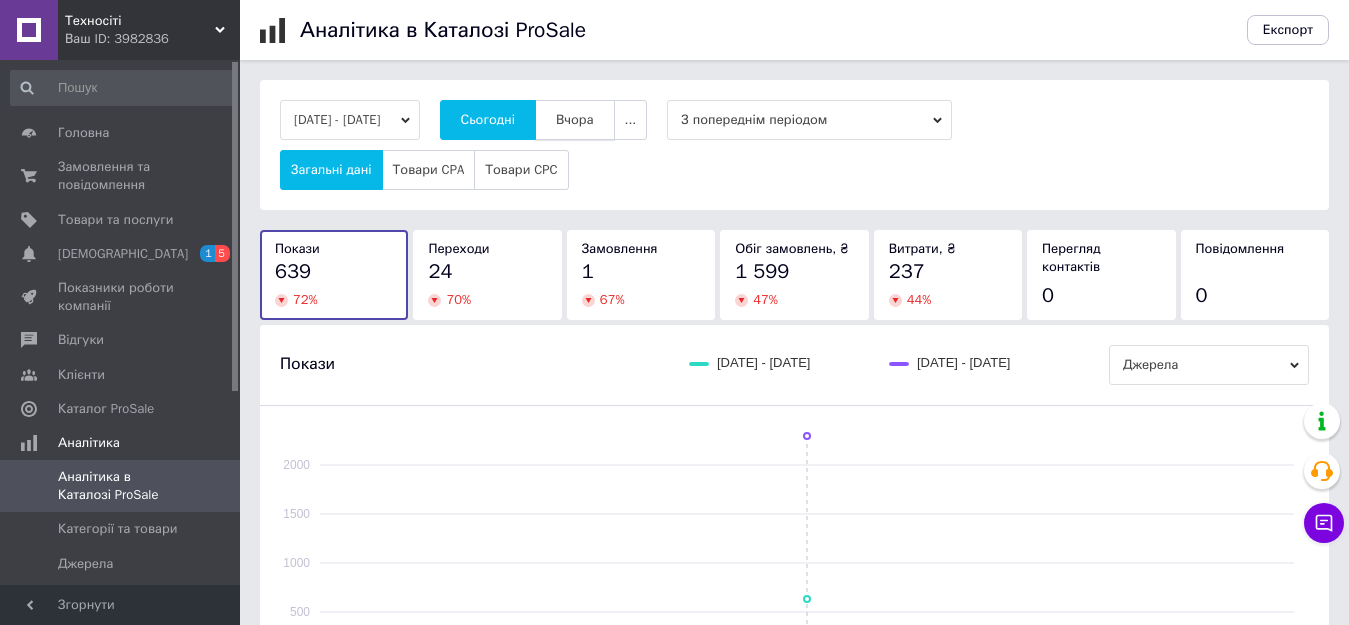 click on "Вчора" at bounding box center (575, 120) 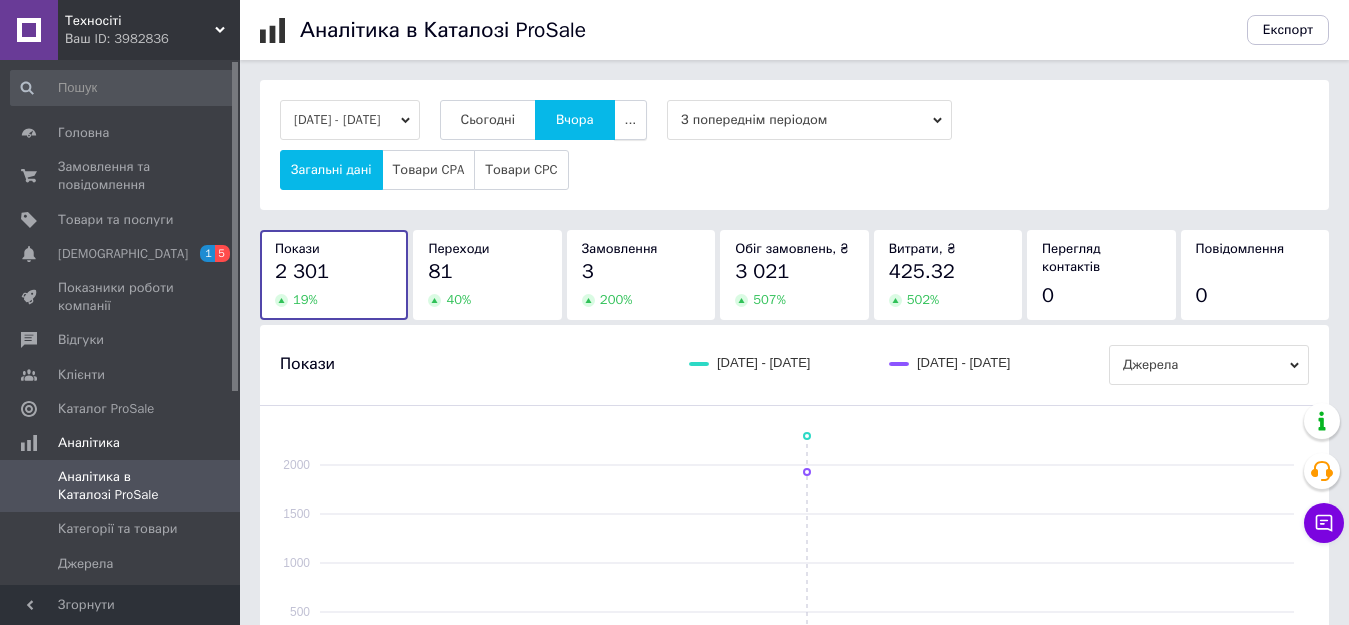 click on "..." at bounding box center (631, 120) 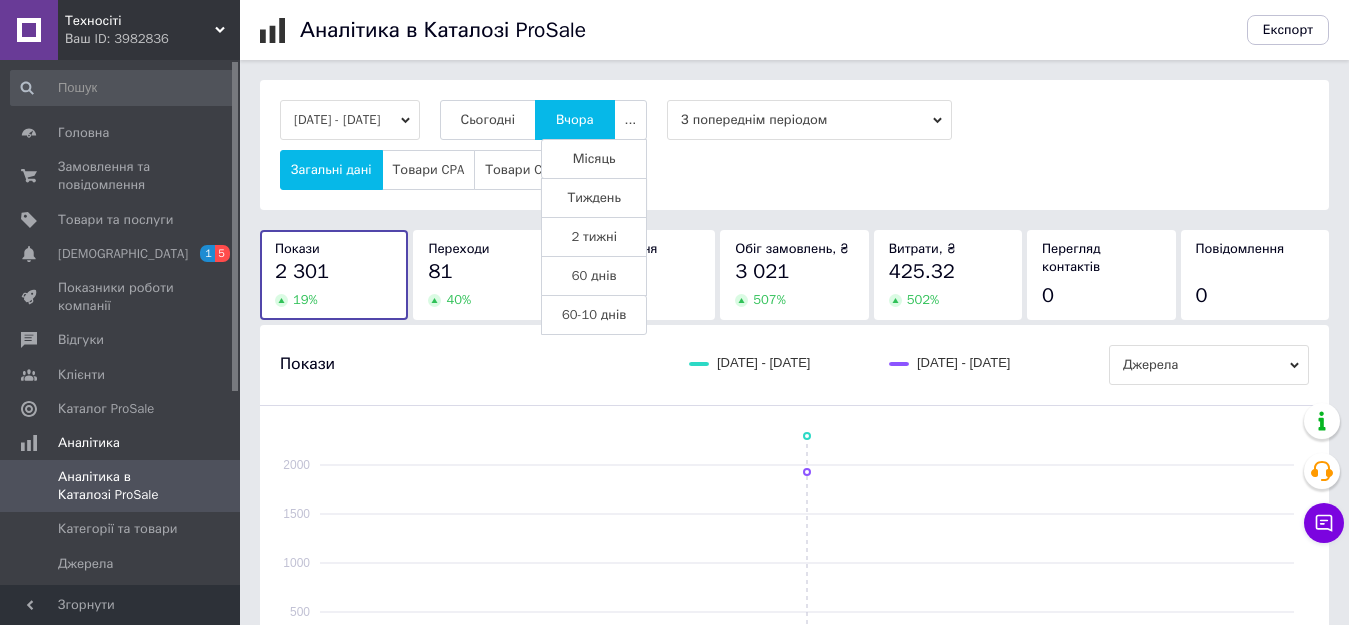 click on "Тиждень" at bounding box center (594, 198) 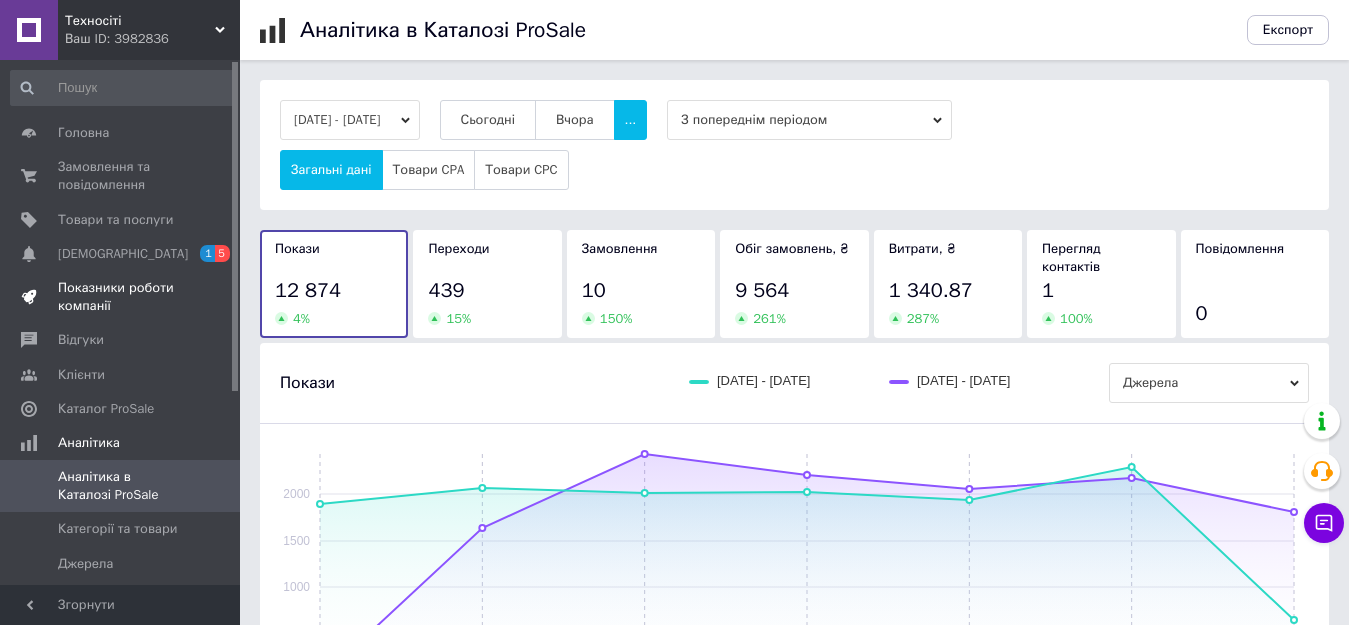 click on "Показники роботи компанії" at bounding box center [121, 297] 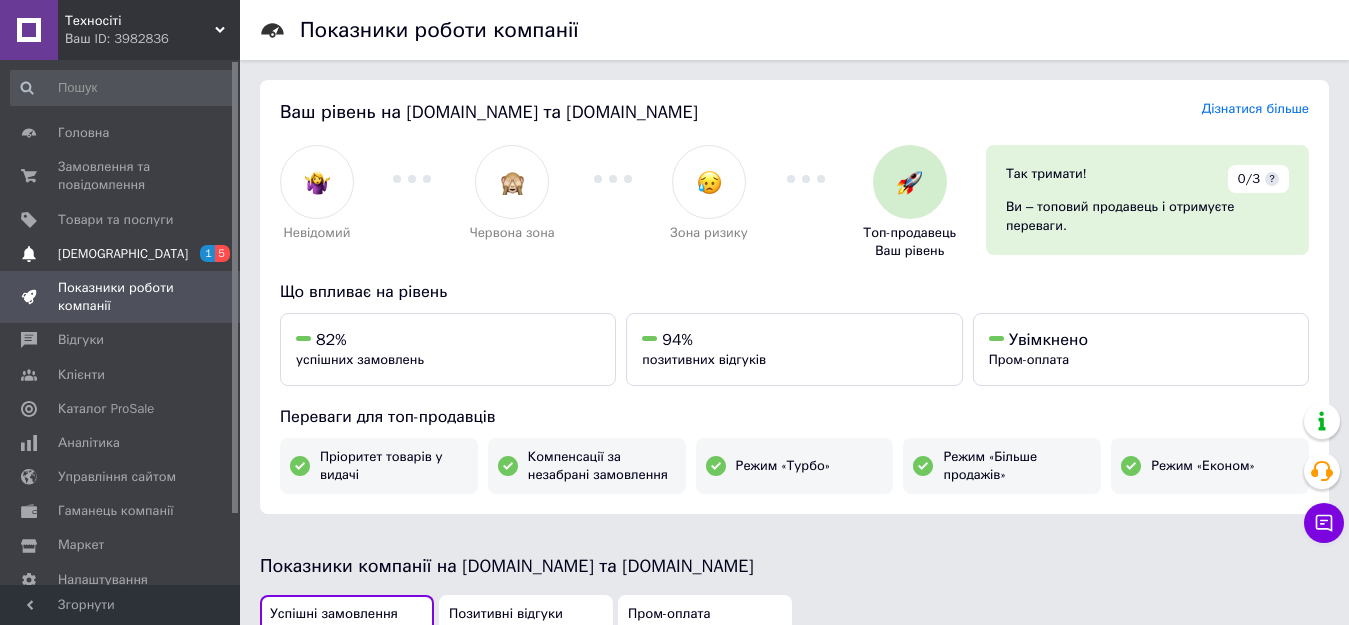 click on "Сповіщення 1 5" at bounding box center (123, 254) 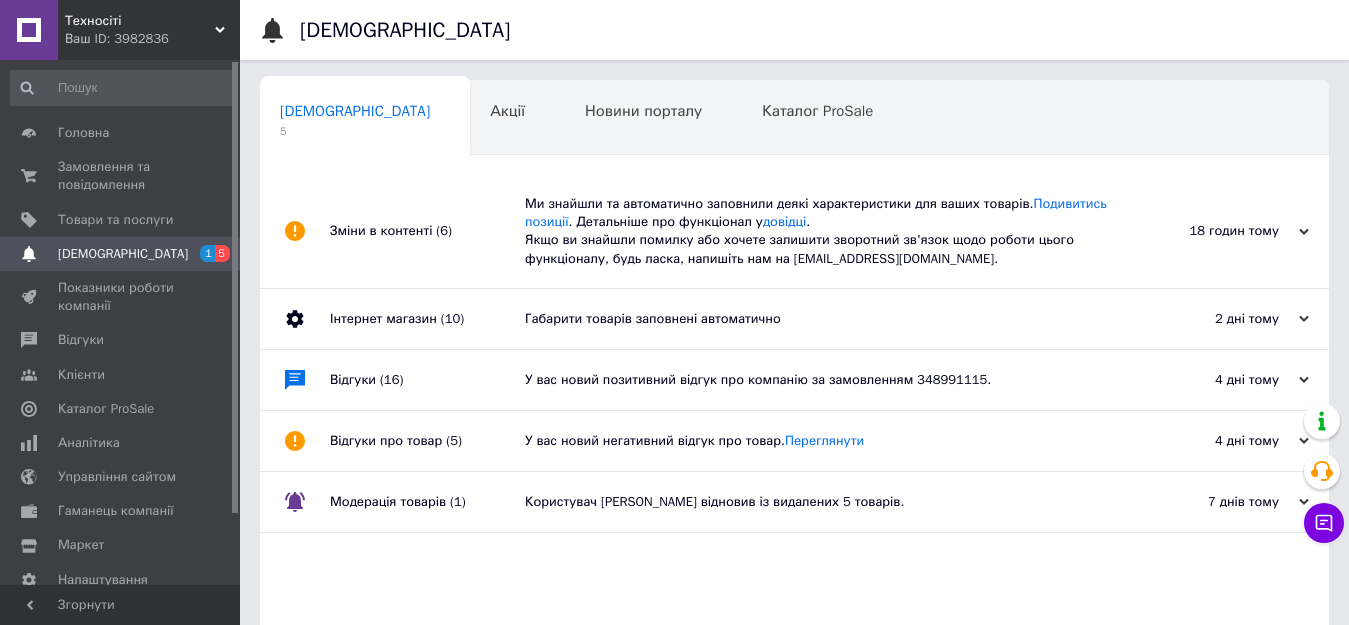 click on "Техносіті" at bounding box center (140, 21) 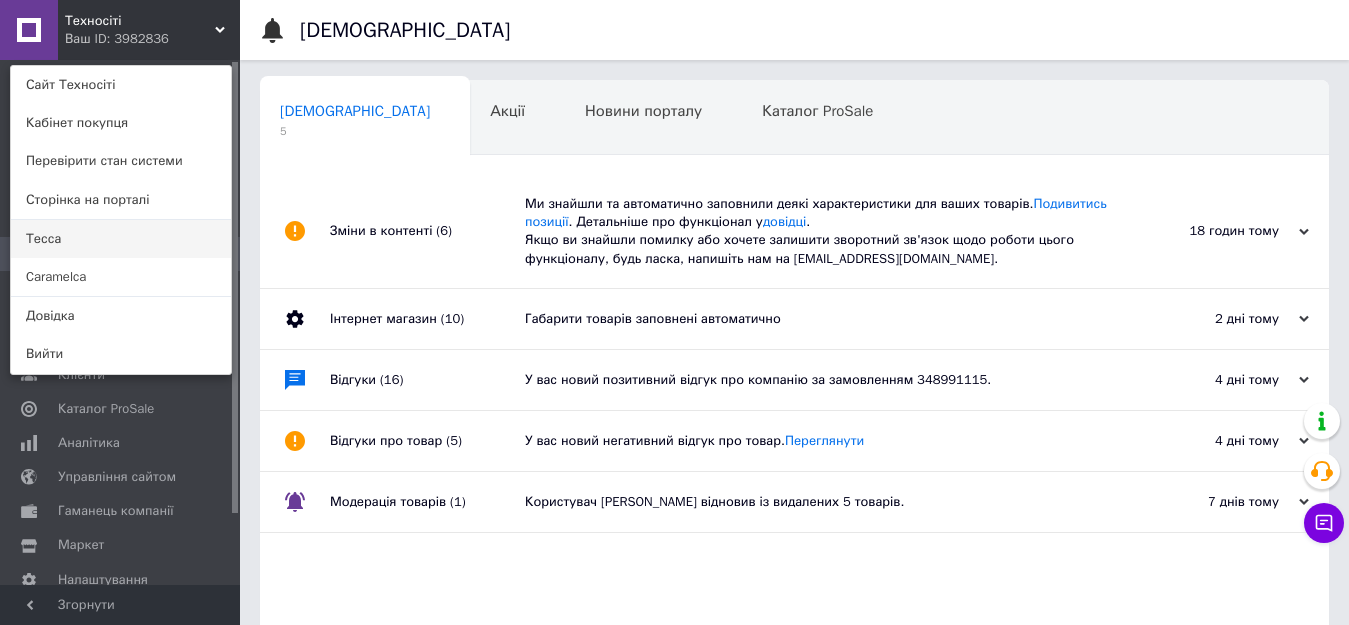 click on "Тесса" at bounding box center [121, 239] 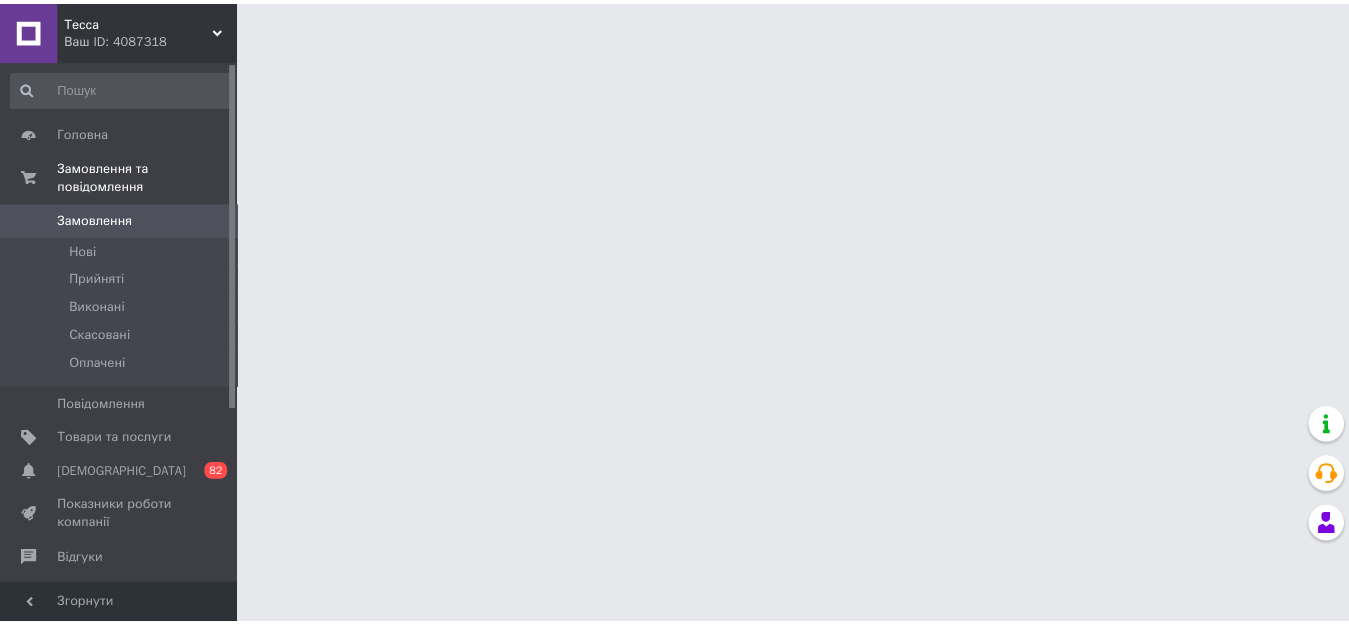 scroll, scrollTop: 0, scrollLeft: 0, axis: both 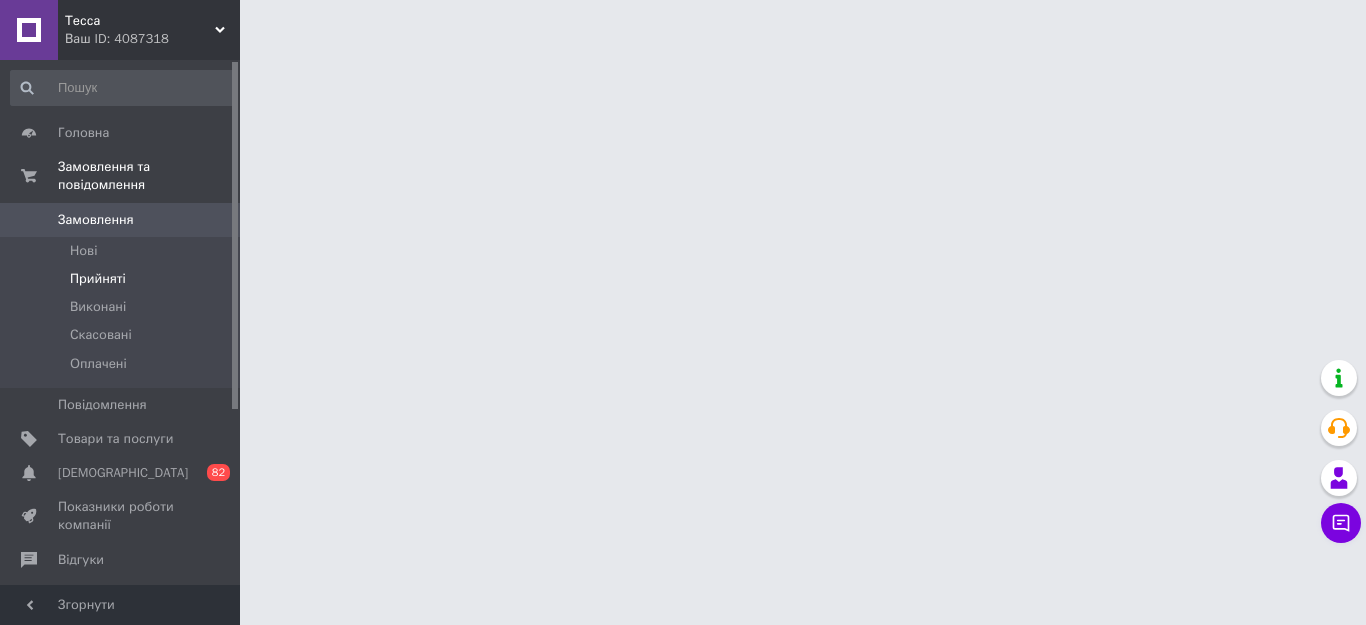 click on "Прийняті" at bounding box center [98, 279] 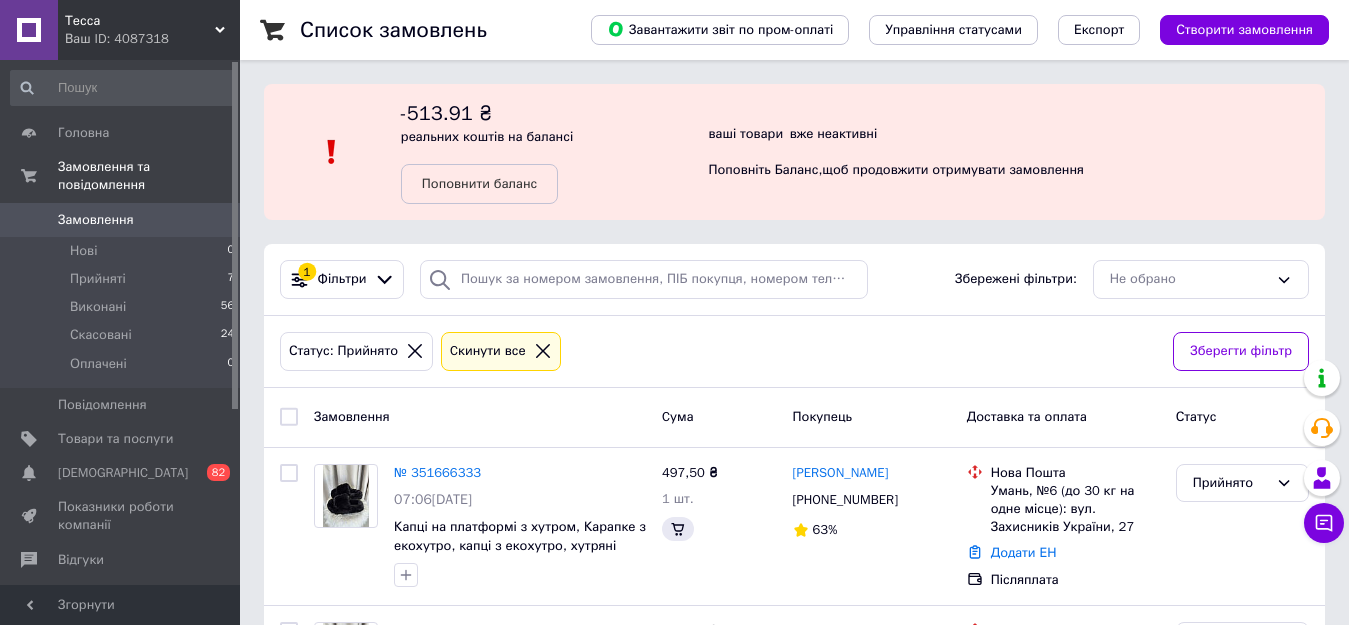 click on "Тесса" at bounding box center (140, 21) 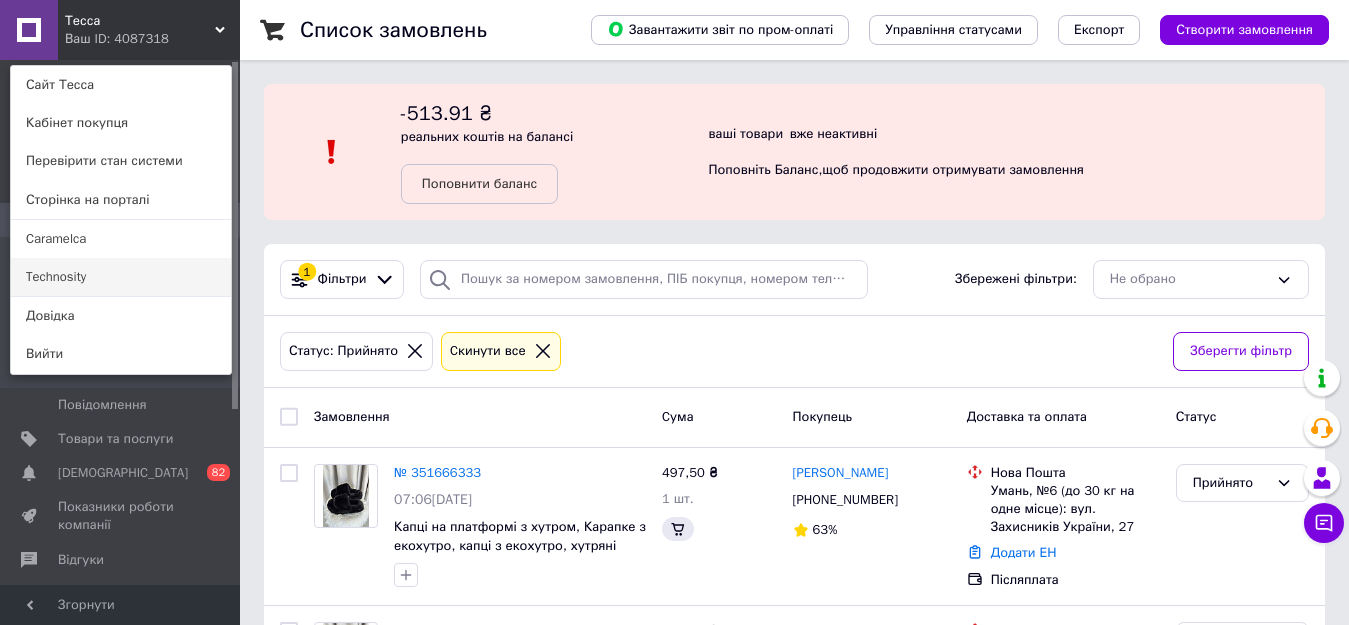 click on "Technosity" at bounding box center [121, 277] 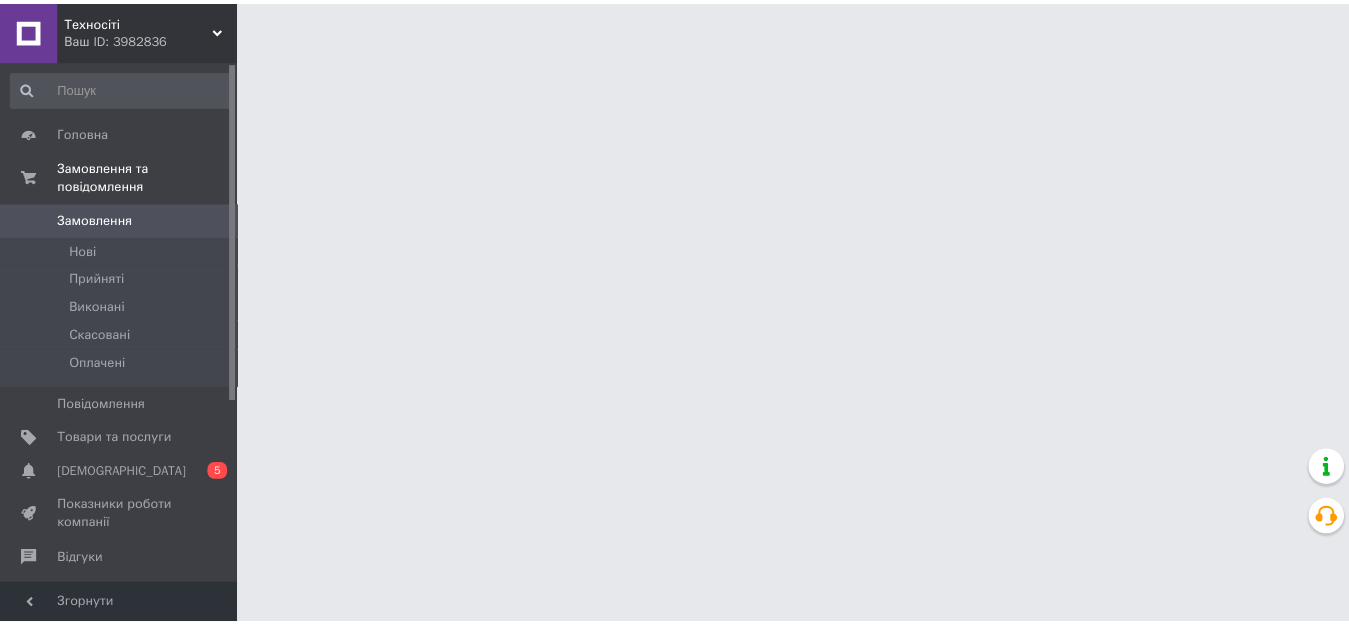 scroll, scrollTop: 0, scrollLeft: 0, axis: both 